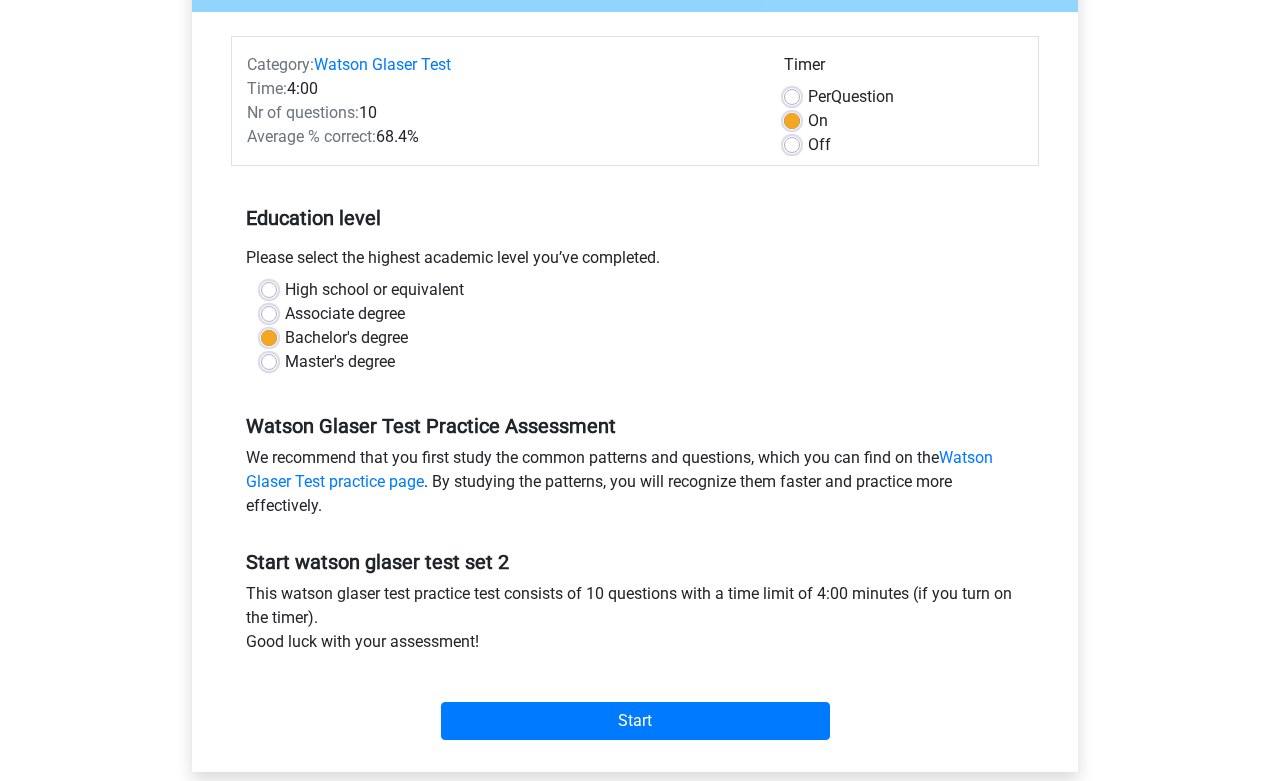 scroll, scrollTop: 225, scrollLeft: 0, axis: vertical 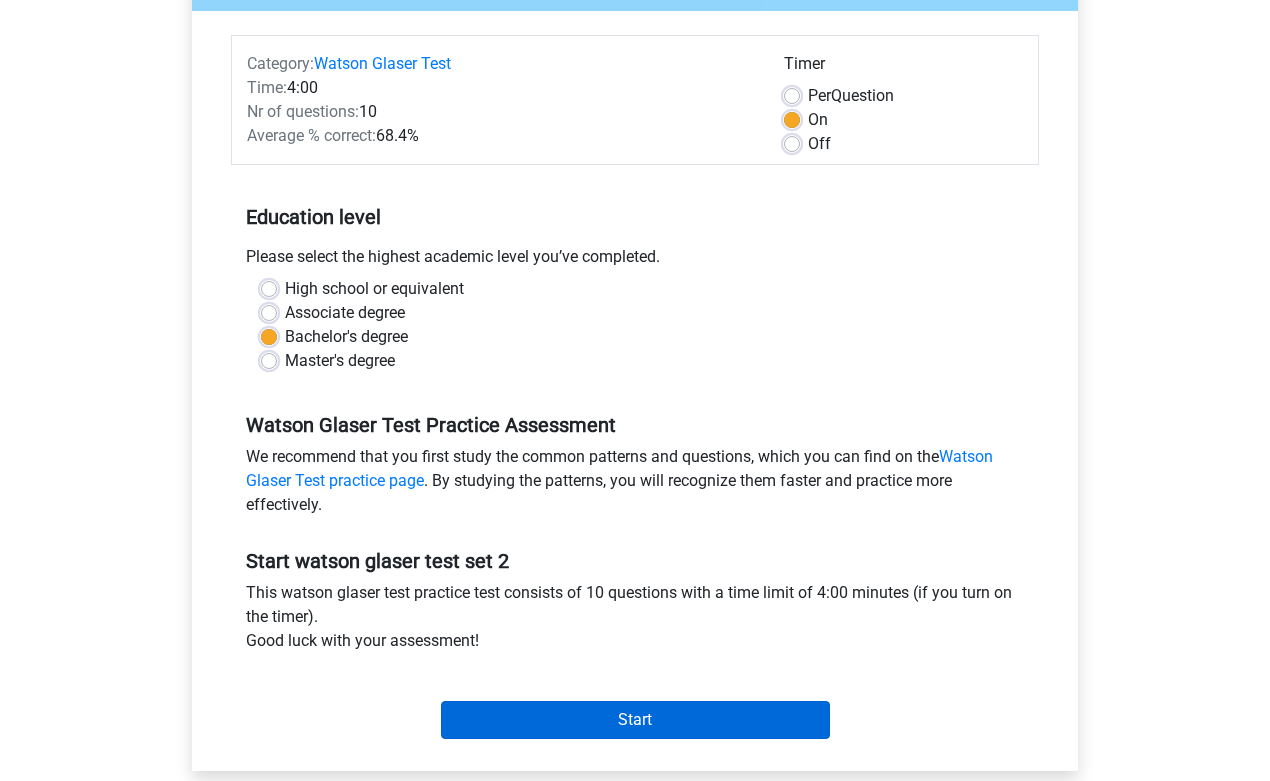 click on "Start" at bounding box center (635, 720) 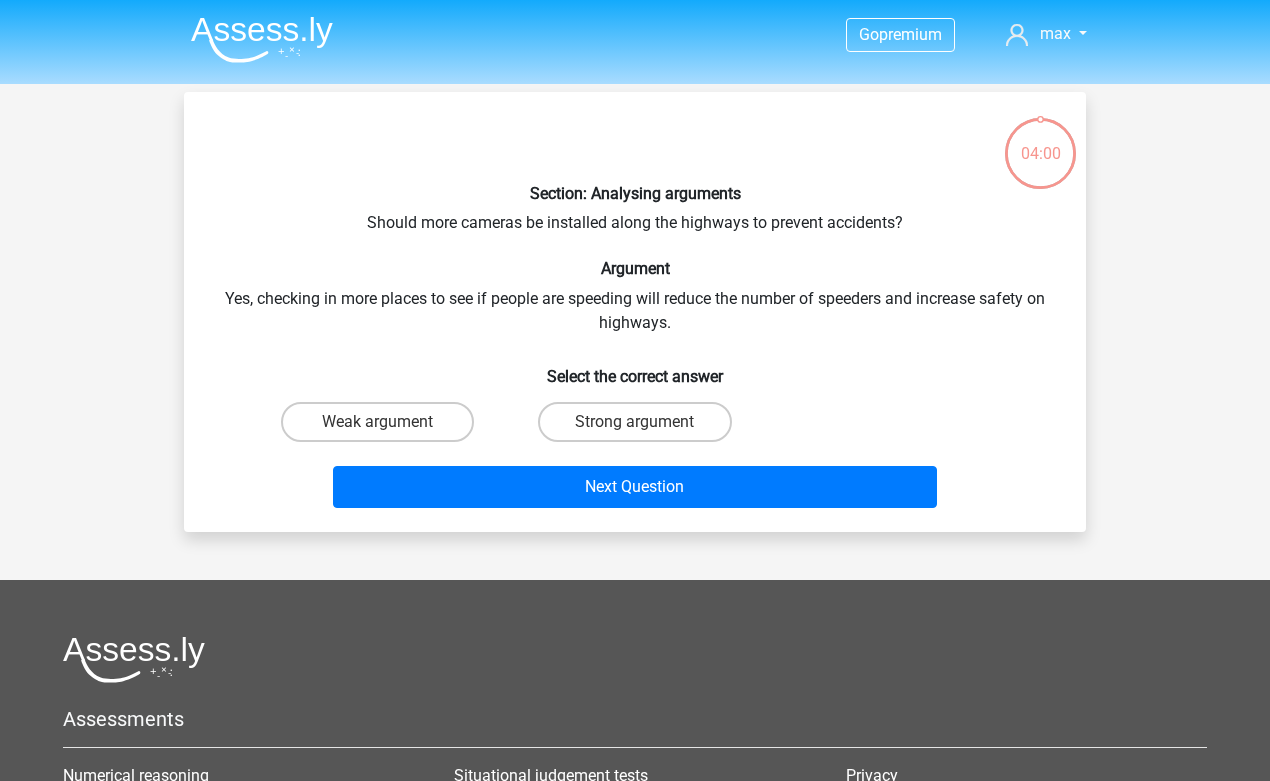 scroll, scrollTop: 0, scrollLeft: 0, axis: both 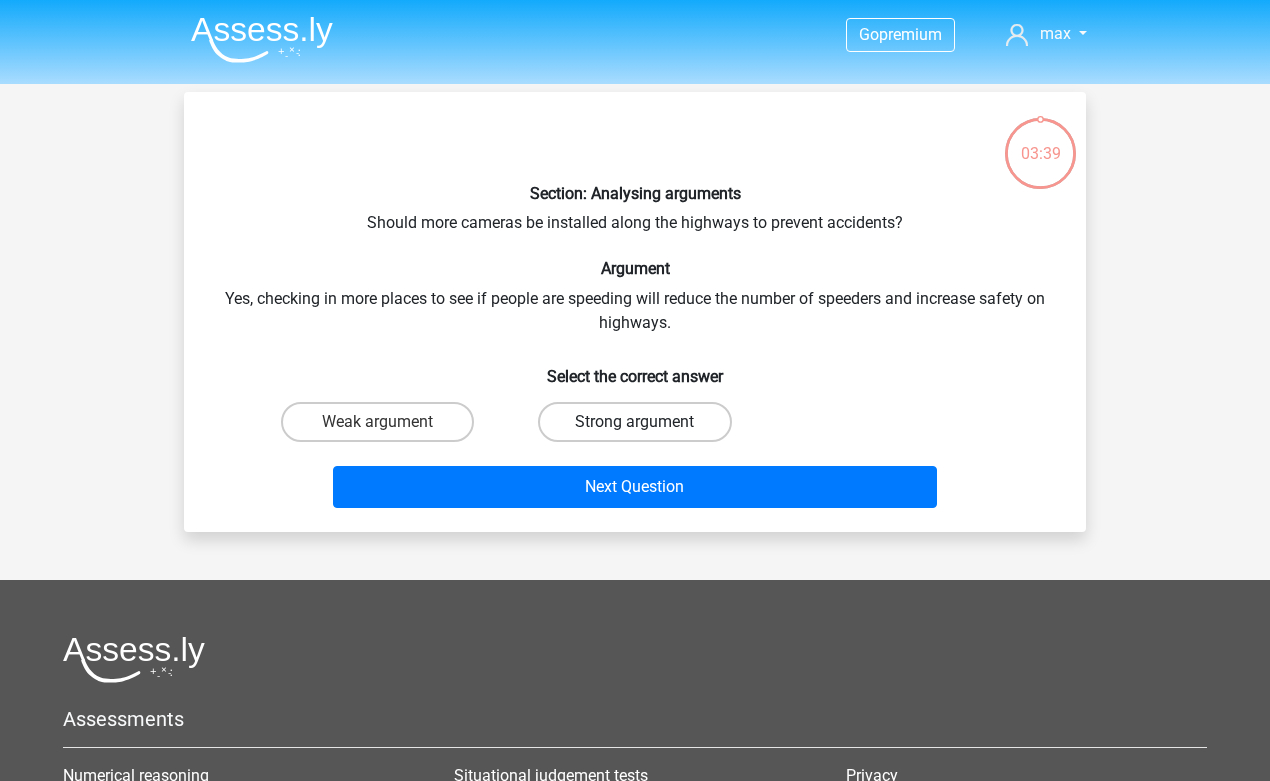 click on "Strong argument" at bounding box center [634, 422] 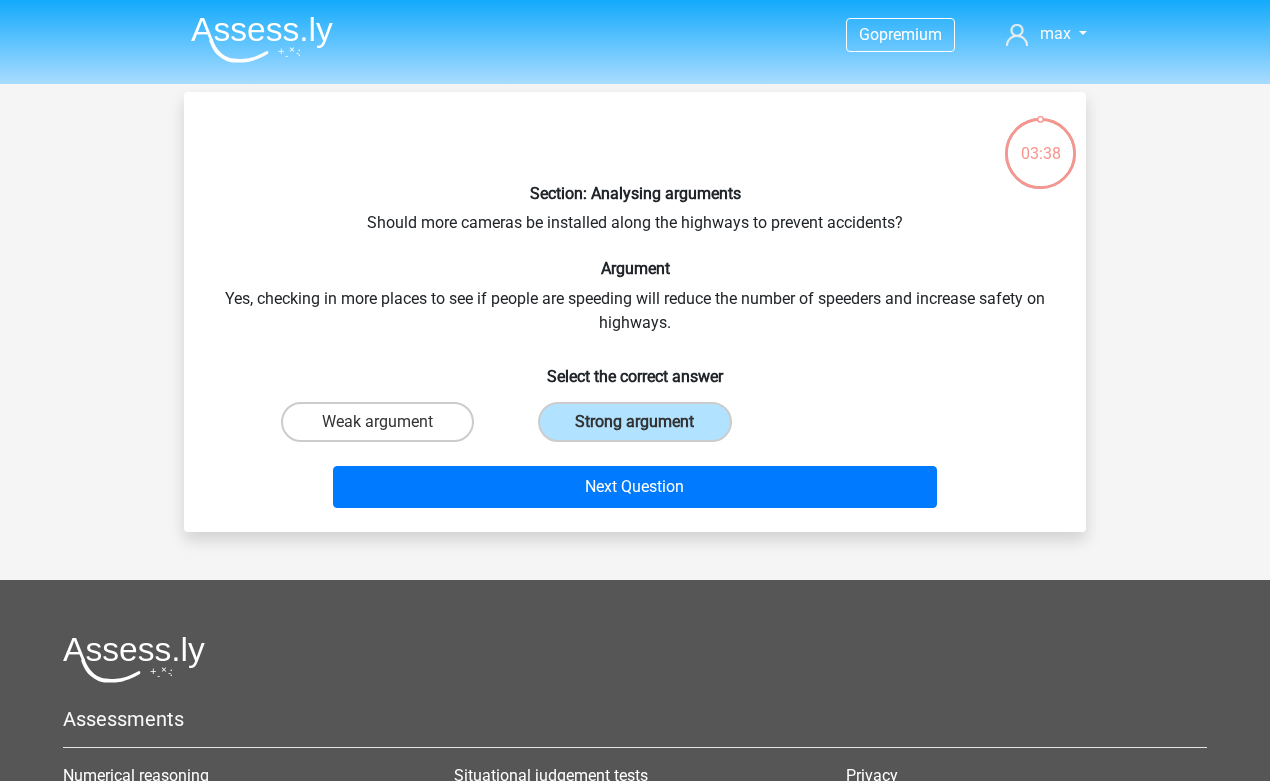 click on "Next Question" at bounding box center [635, 491] 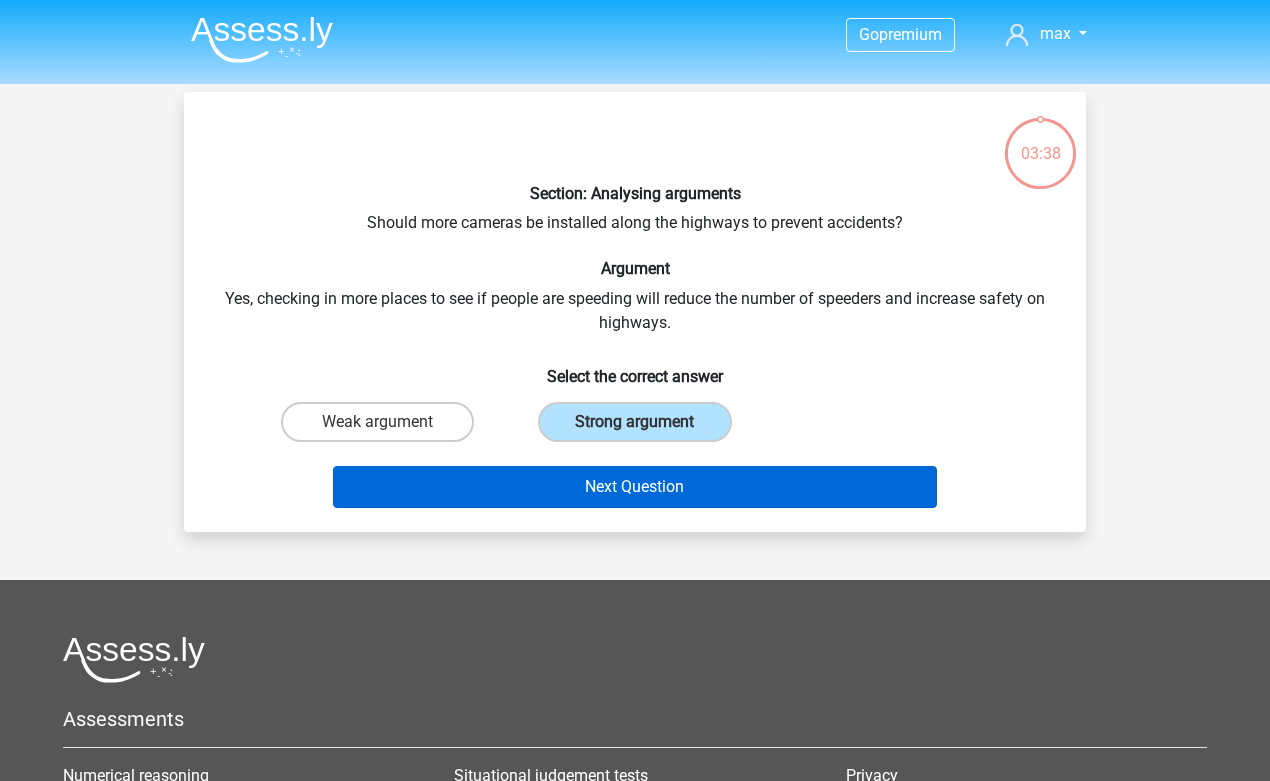 click on "Next Question" at bounding box center (635, 487) 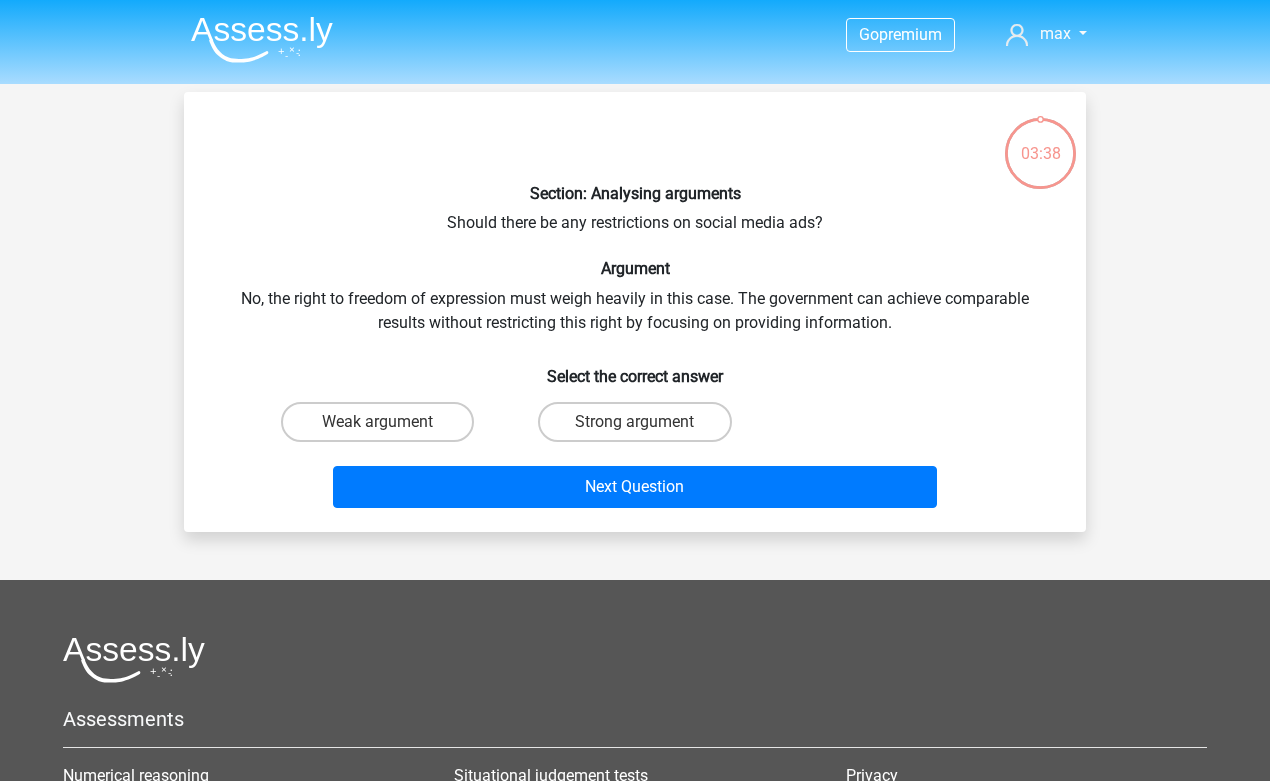 scroll, scrollTop: 92, scrollLeft: 0, axis: vertical 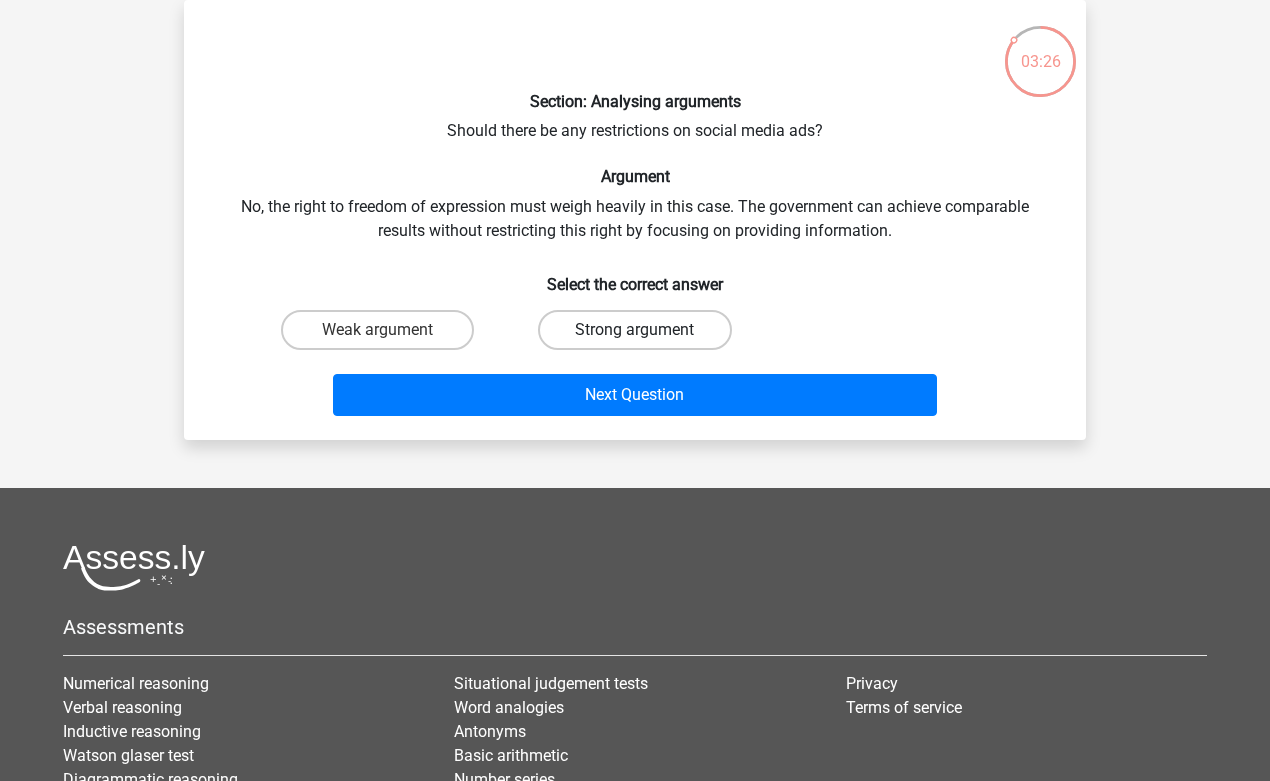 click on "Strong argument" at bounding box center (634, 330) 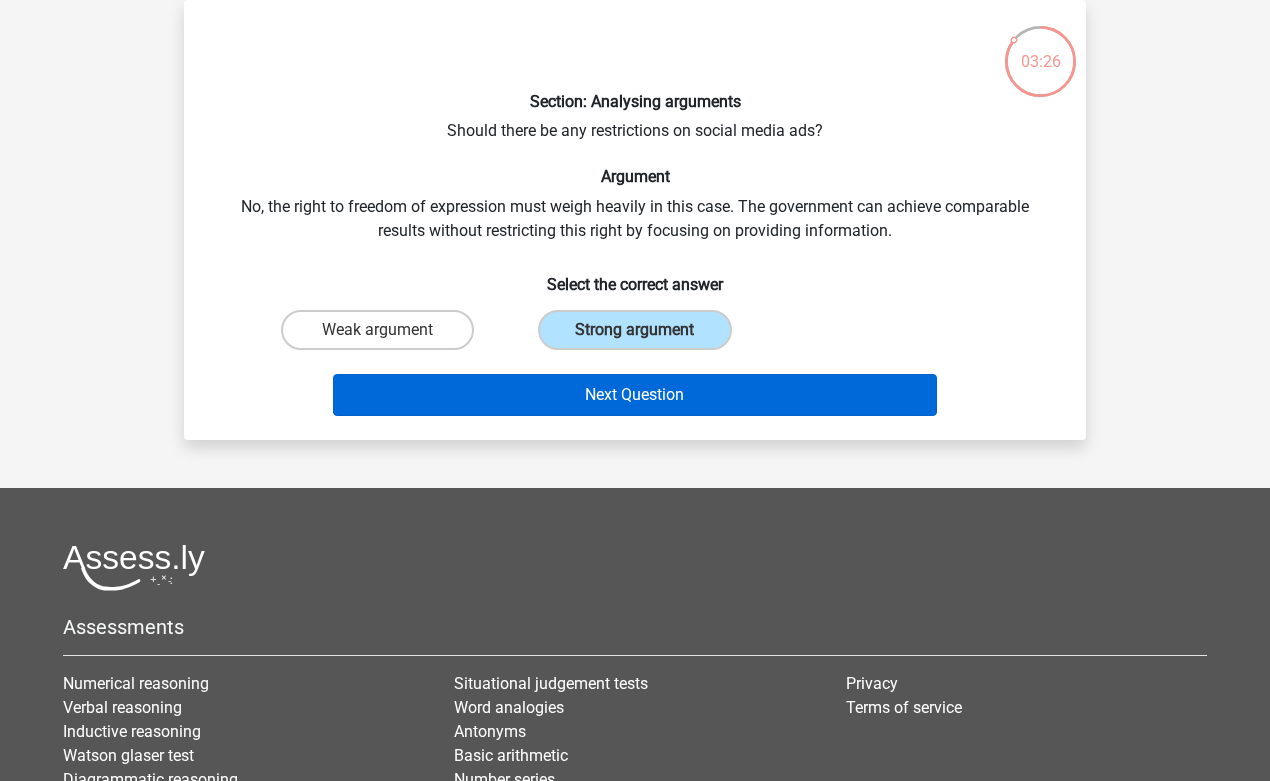 click on "Next Question" at bounding box center (635, 395) 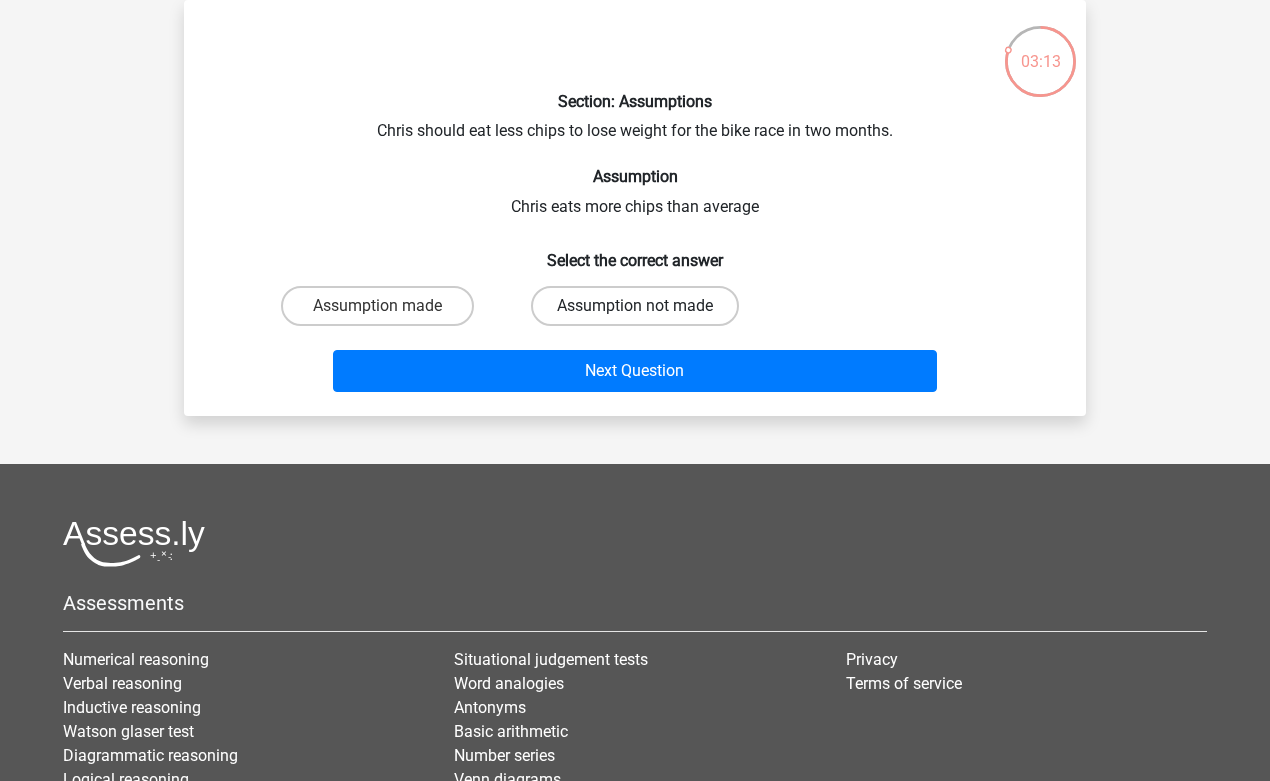 click on "Assumption not made" at bounding box center [635, 306] 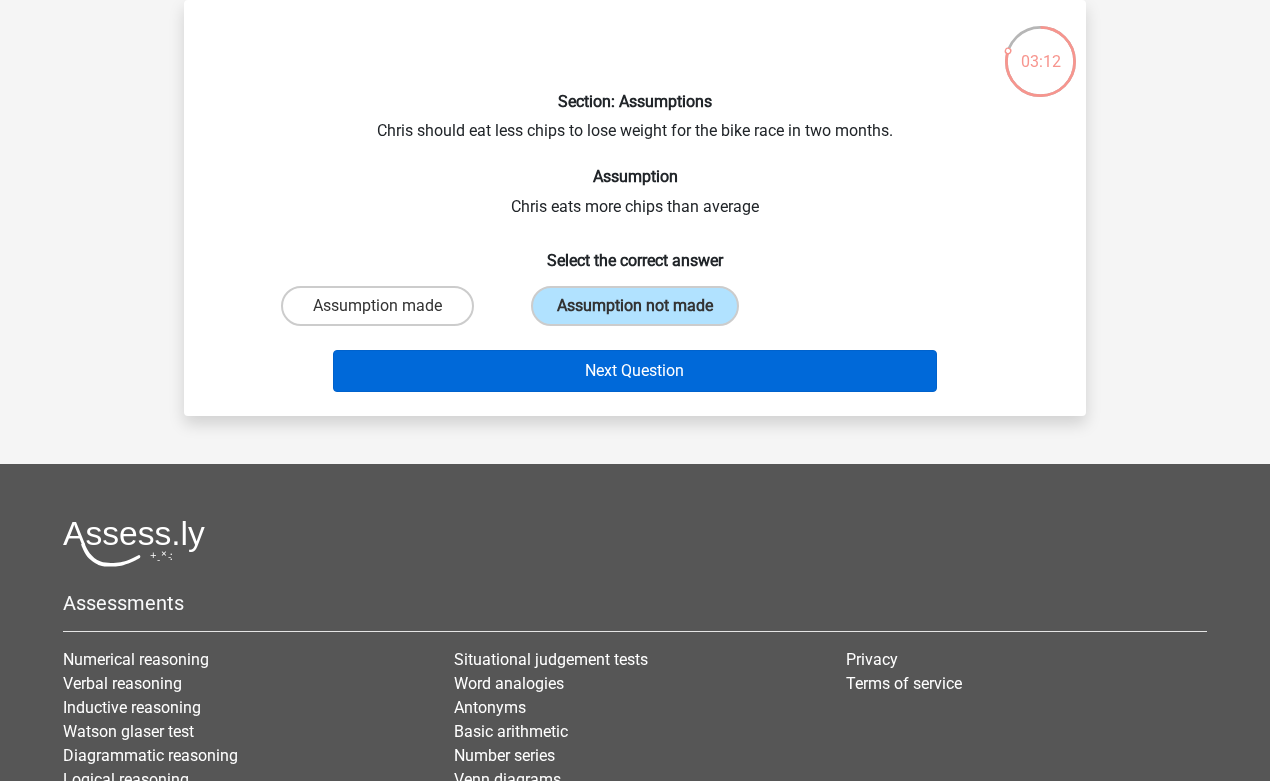 click on "Next Question" at bounding box center (635, 371) 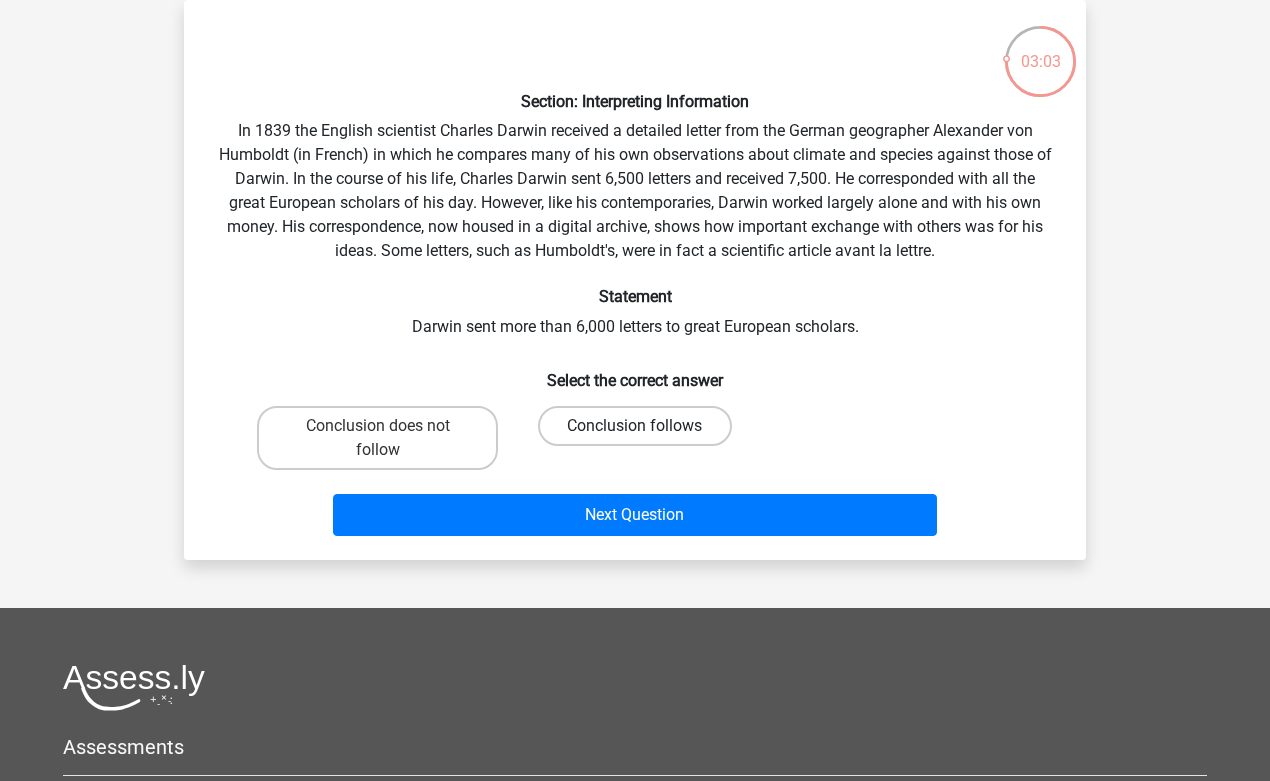 click on "Conclusion follows" at bounding box center [634, 426] 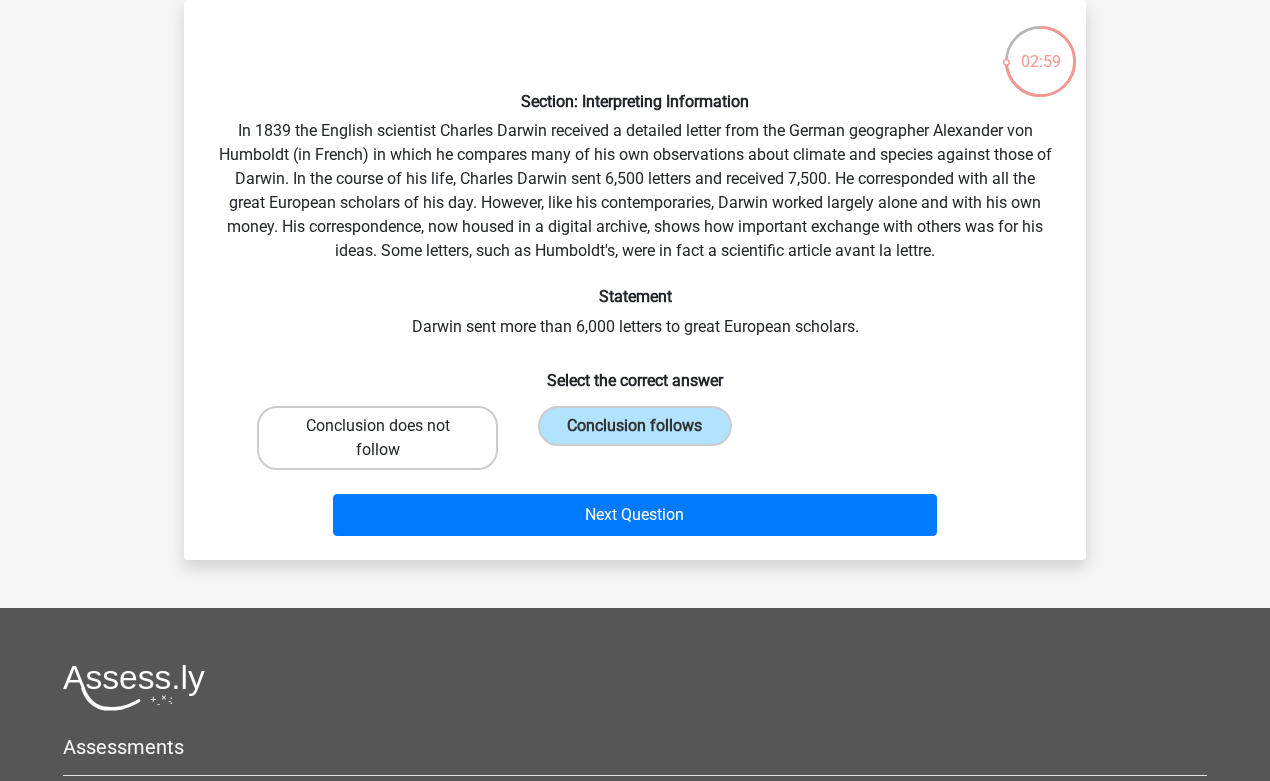 click on "Conclusion does not follow" at bounding box center (377, 438) 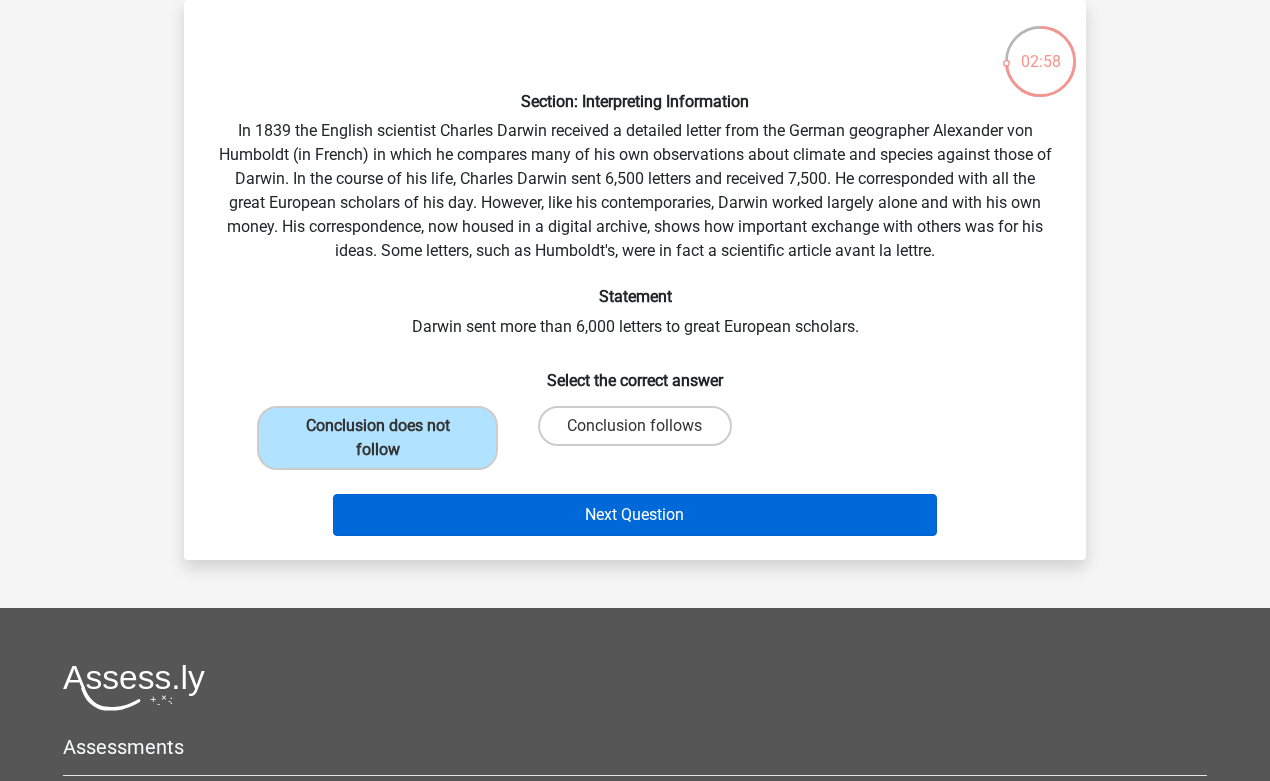 click on "Next Question" at bounding box center [635, 515] 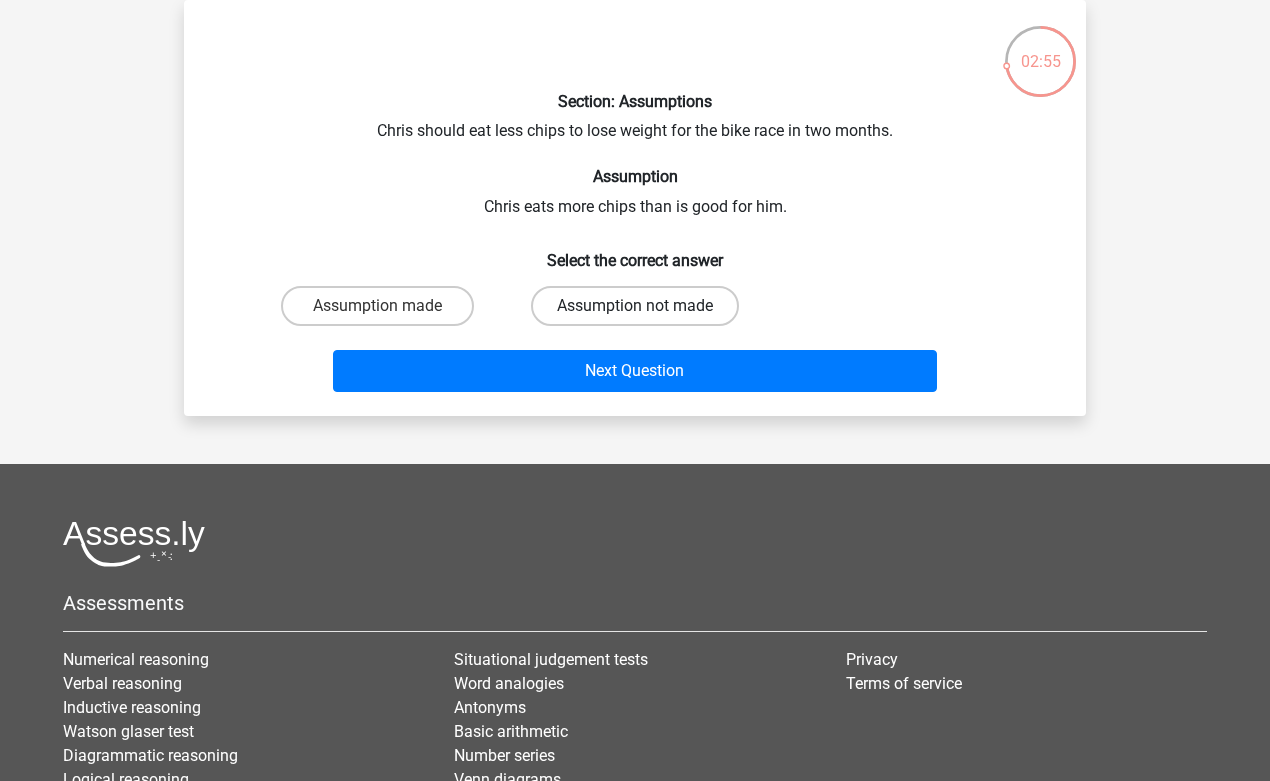 click on "Assumption not made" at bounding box center [635, 306] 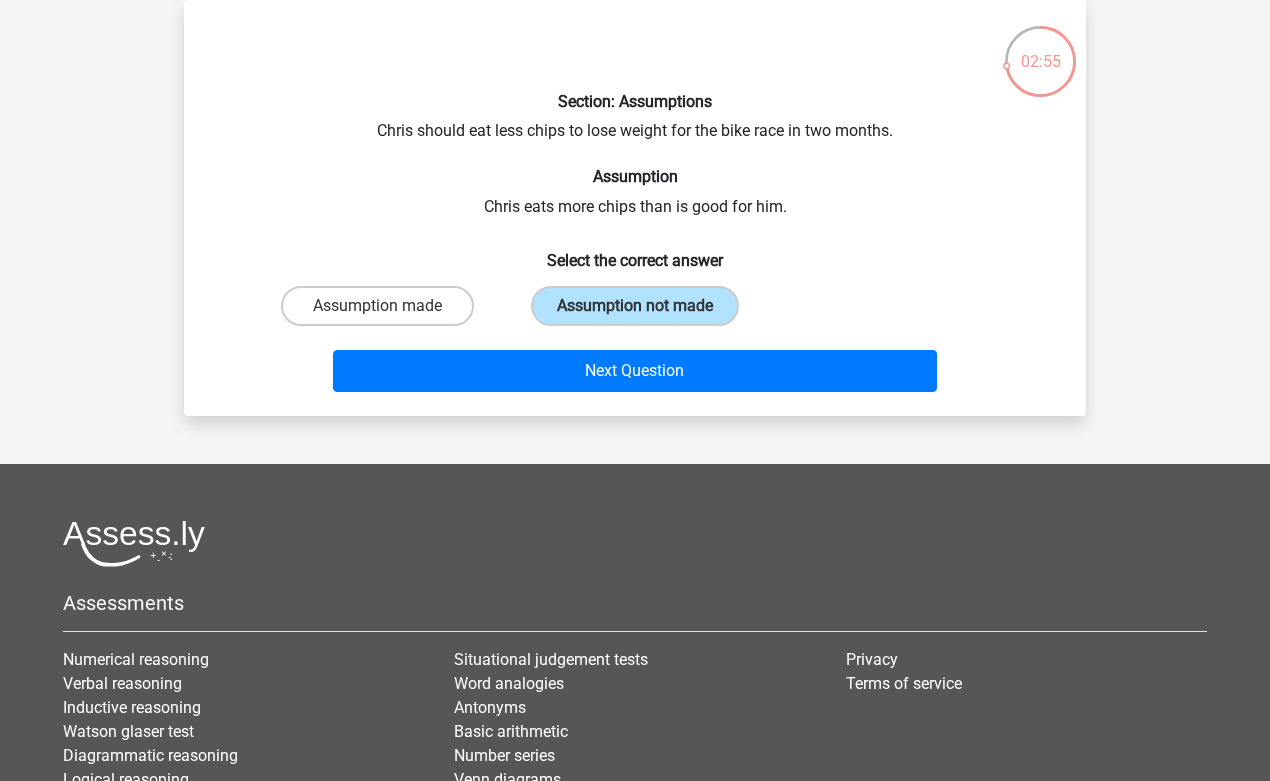 click on "Next Question" at bounding box center [635, 367] 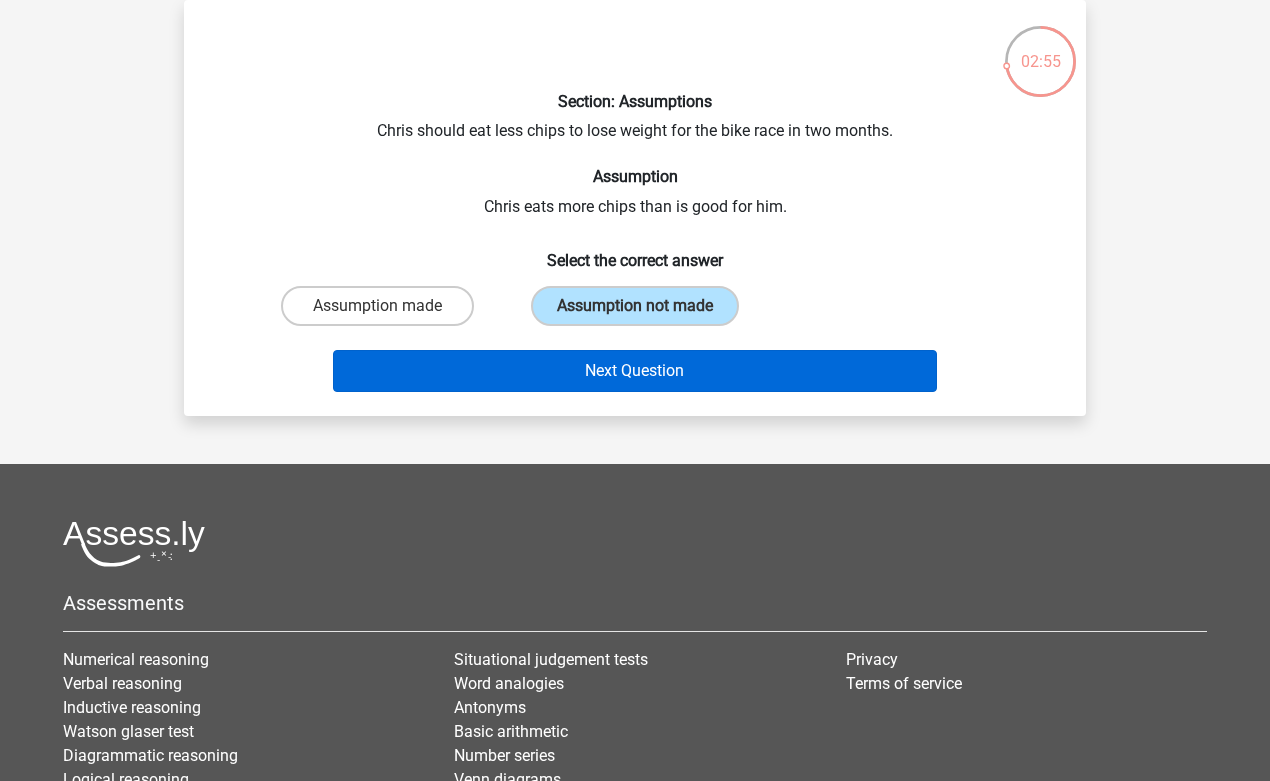 click on "Next Question" at bounding box center [635, 371] 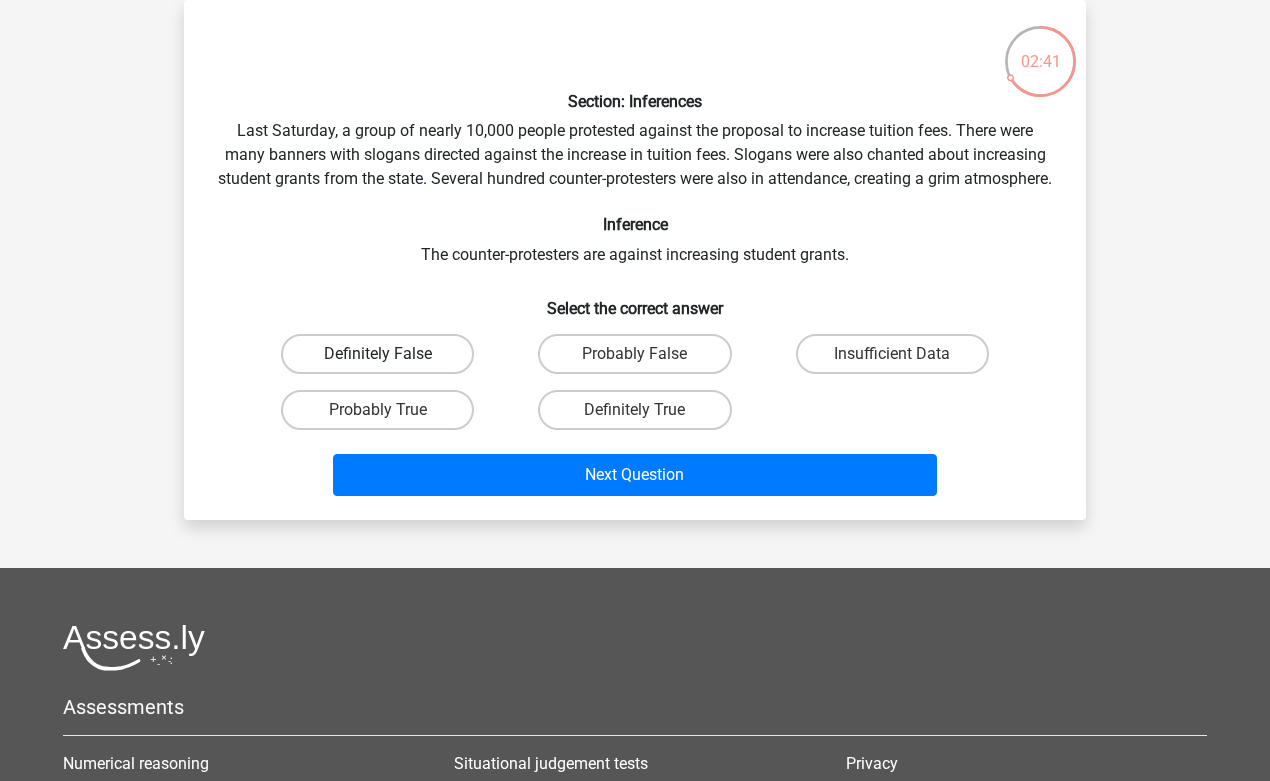 click on "Definitely False" at bounding box center [377, 354] 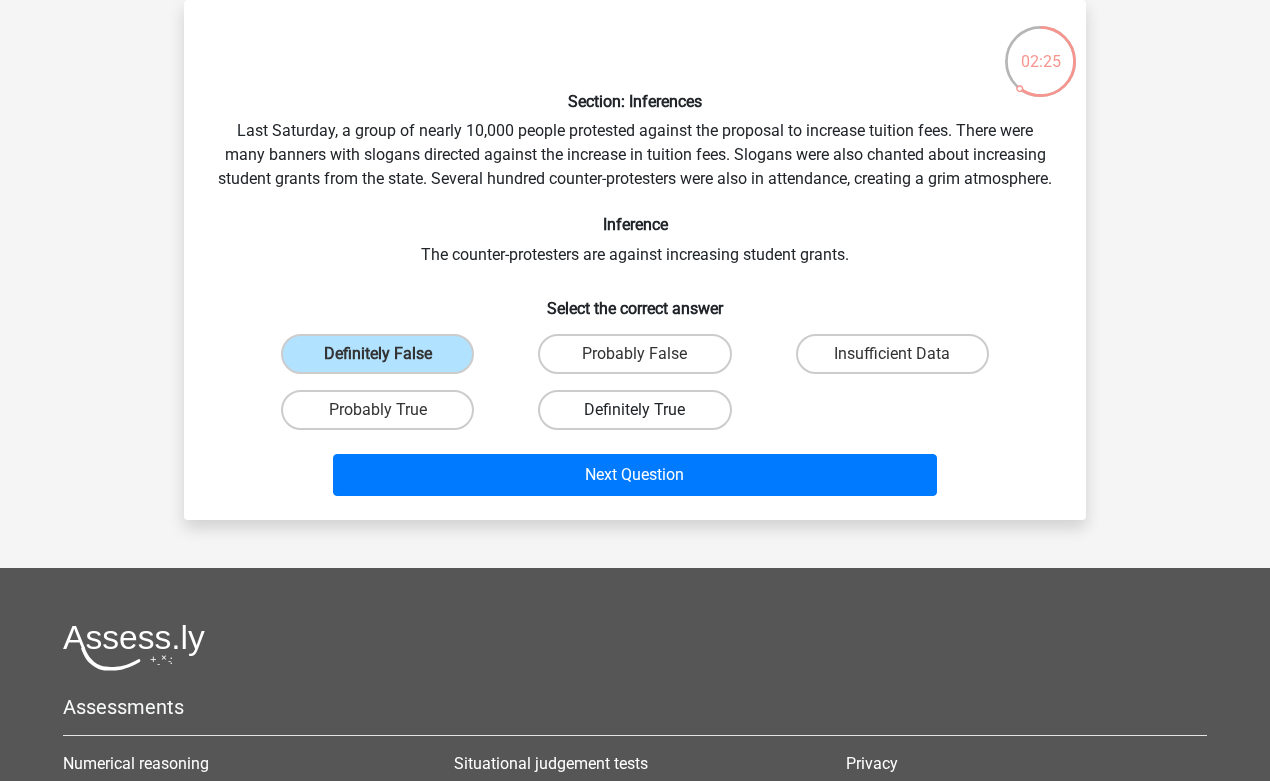 click on "Definitely True" at bounding box center [634, 410] 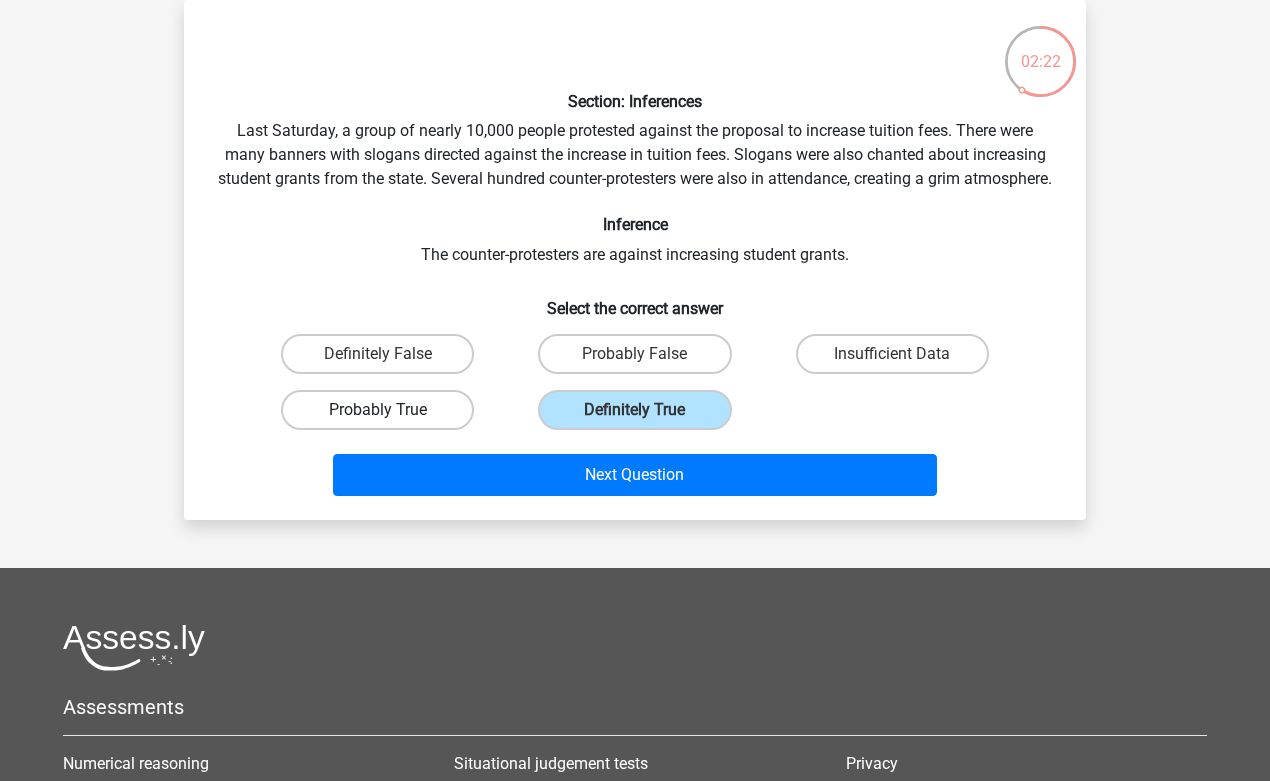 click on "Probably True" at bounding box center (377, 410) 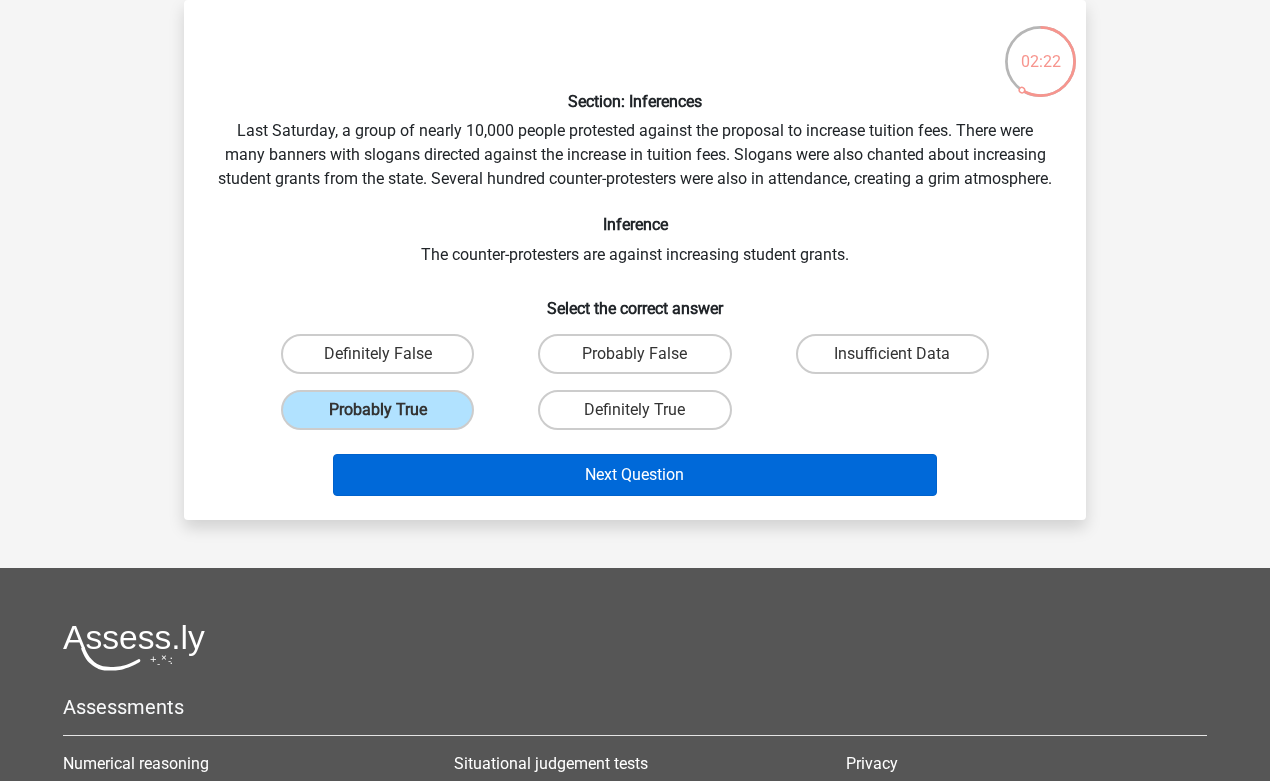 click on "Next Question" at bounding box center (635, 475) 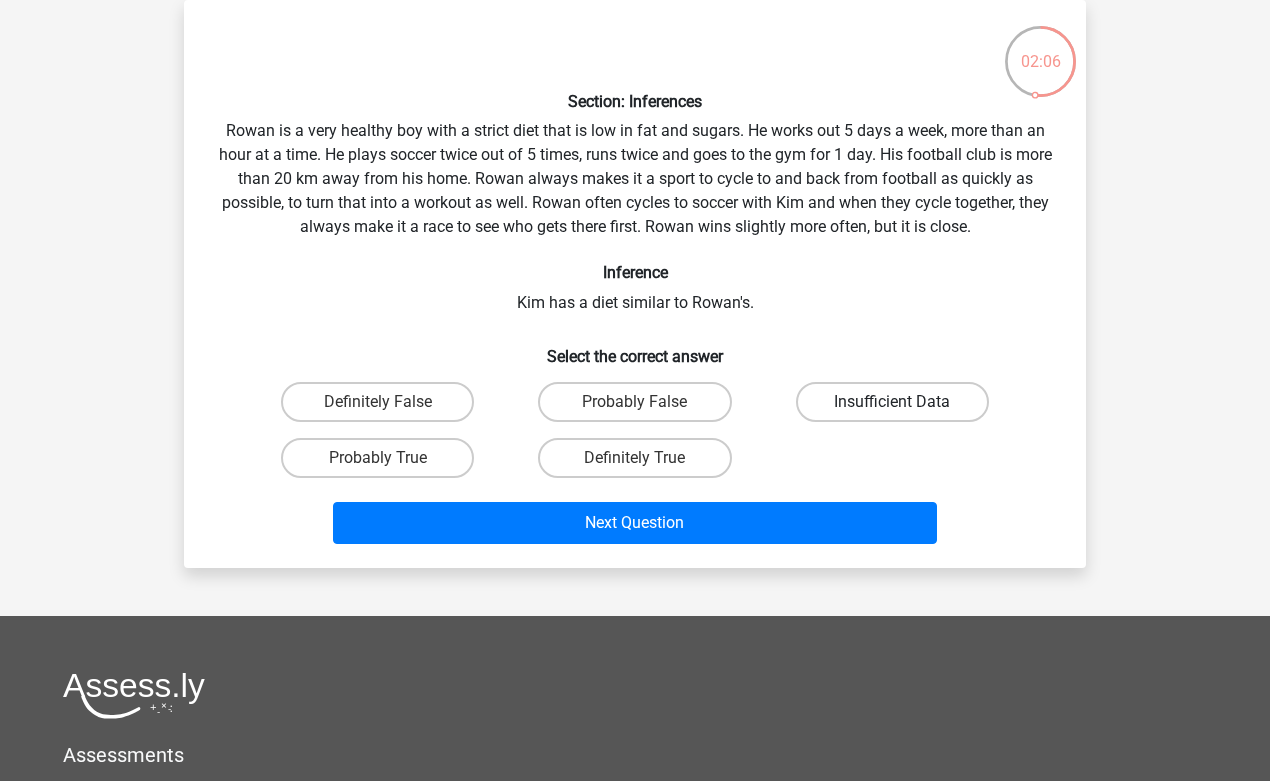click on "Insufficient Data" at bounding box center (892, 402) 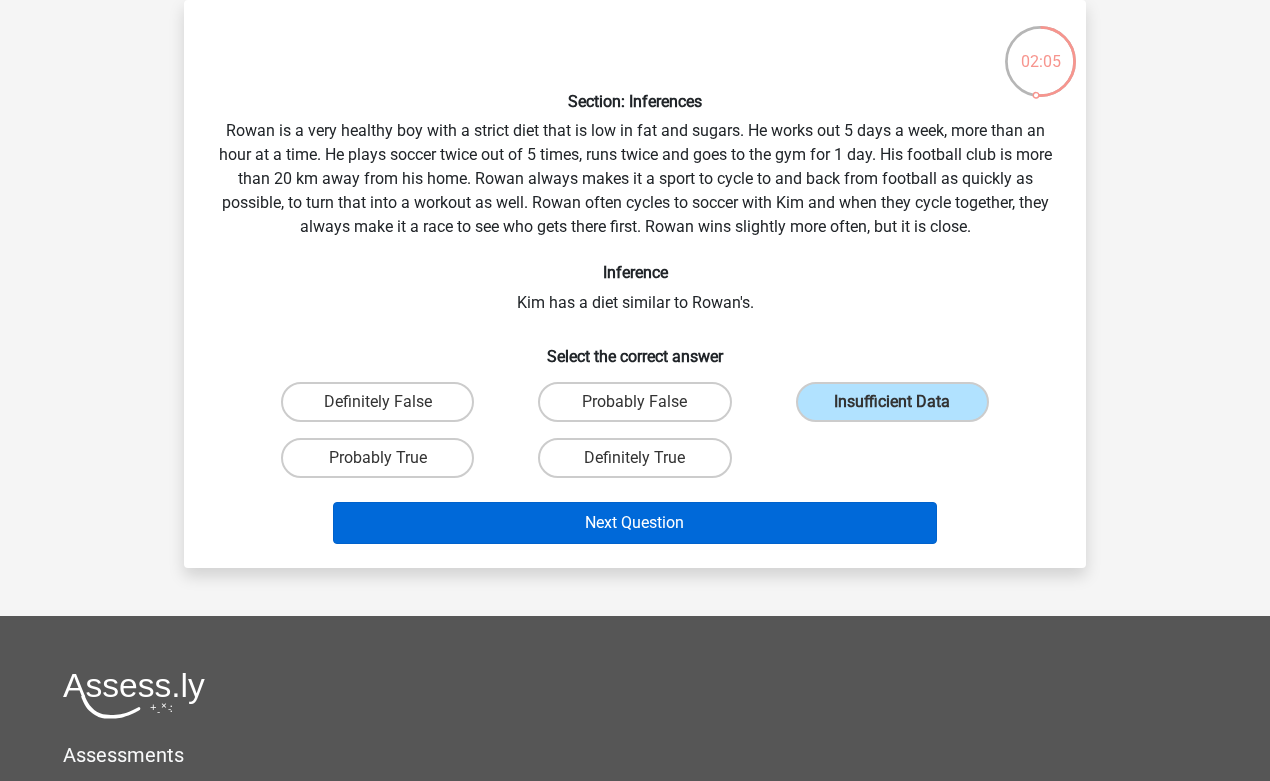 click on "Next Question" at bounding box center [635, 523] 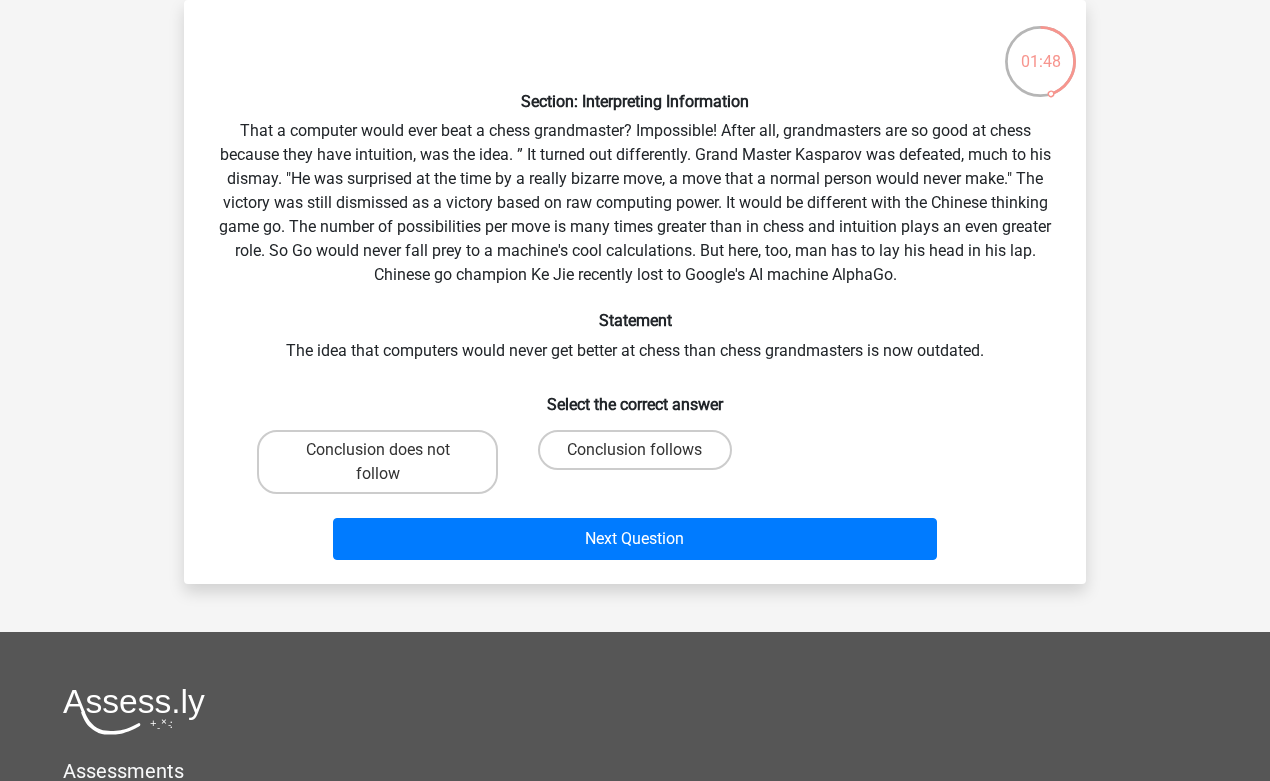 click on "Section: Interpreting Information That a computer would ever beat a chess grandmaster? Impossible! After all, grandmasters are so good at chess because they have intuition, was the idea. ” It turned out differently. Grand Master Kasparov was defeated, much to his dismay. "He was surprised at the time by a really bizarre move, a move that a normal person would never make." The victory was still dismissed as a victory based on raw computing power. It would be different with the Chinese thinking game go. The number of possibilities per move is many times greater than in chess and intuition plays an even greater role. So Go would never fall prey to a machine's cool calculations. But here, too, man has to lay his head in his lap. Chinese go champion Ke Jie recently lost to Google's AI machine AlphaGo. Statement The idea that computers would never get better at chess than chess grandmasters is now outdated." at bounding box center (635, 292) 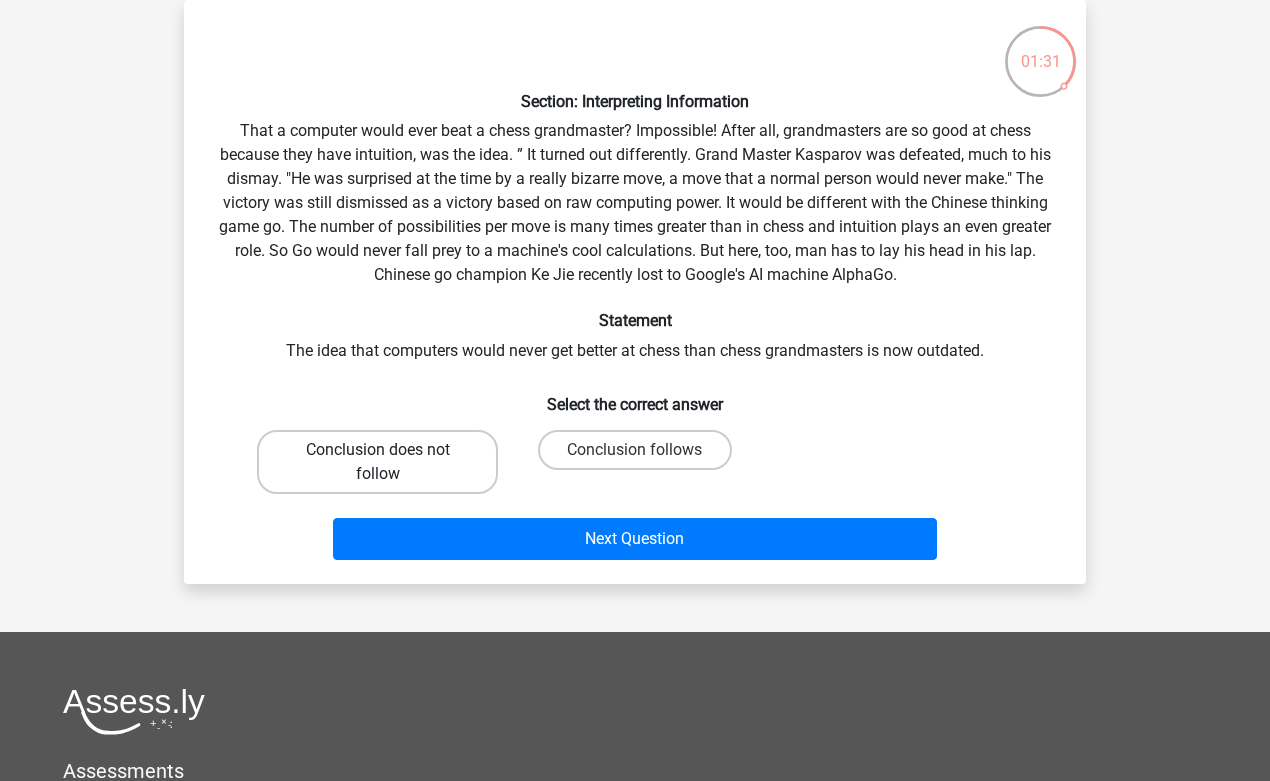 click on "Conclusion does not follow" at bounding box center [377, 462] 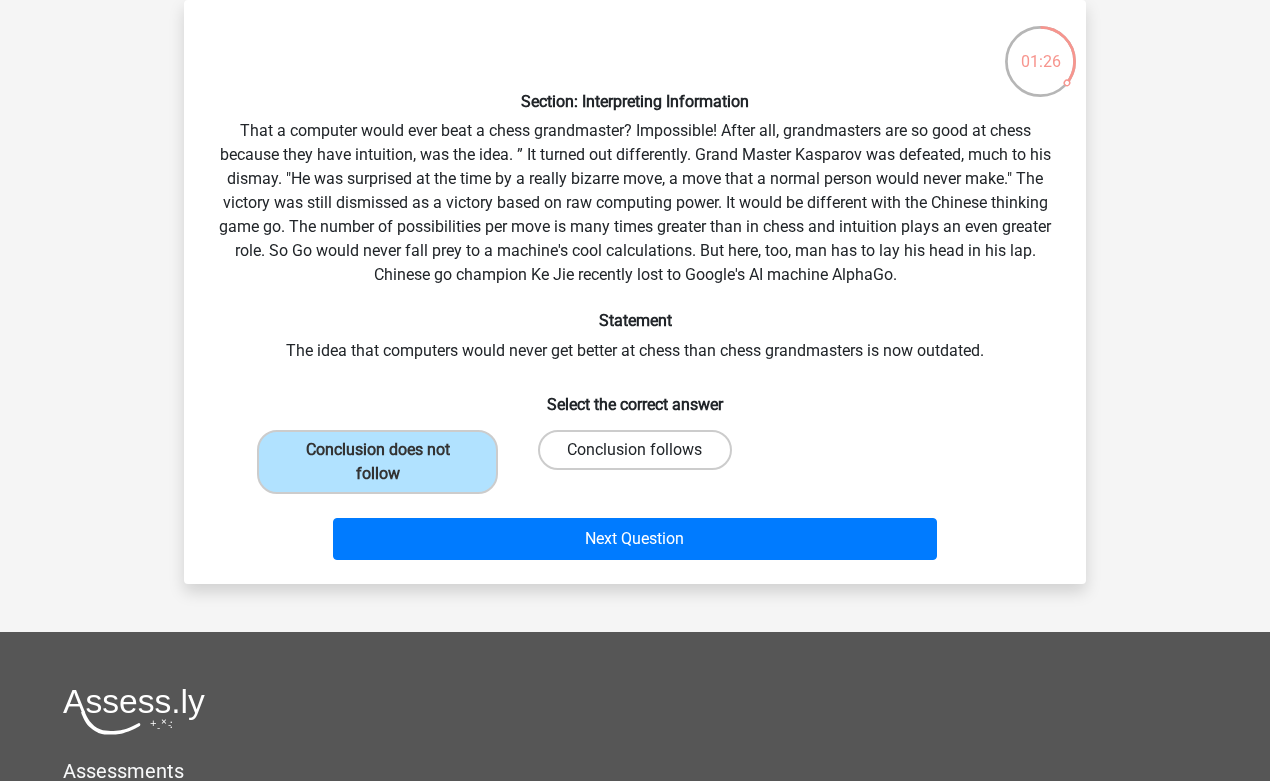 click on "Conclusion follows" at bounding box center [634, 450] 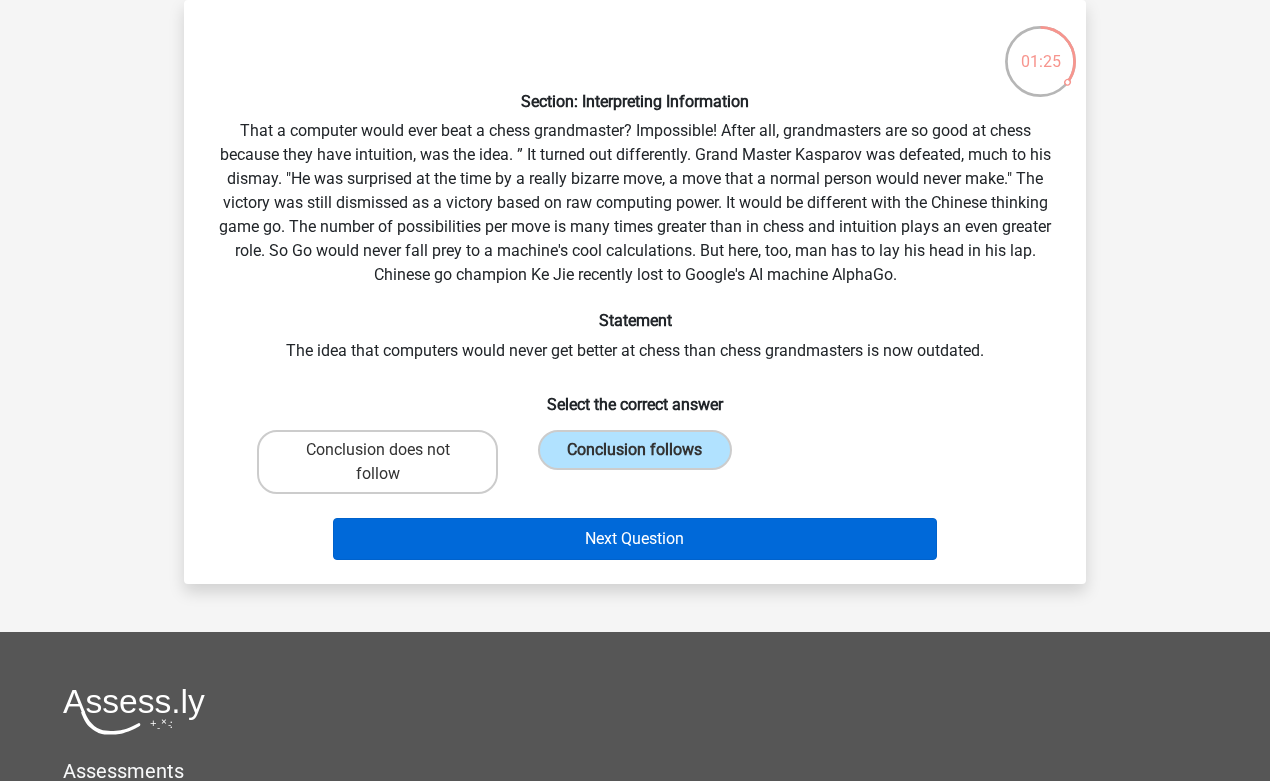 click on "Next Question" at bounding box center (635, 539) 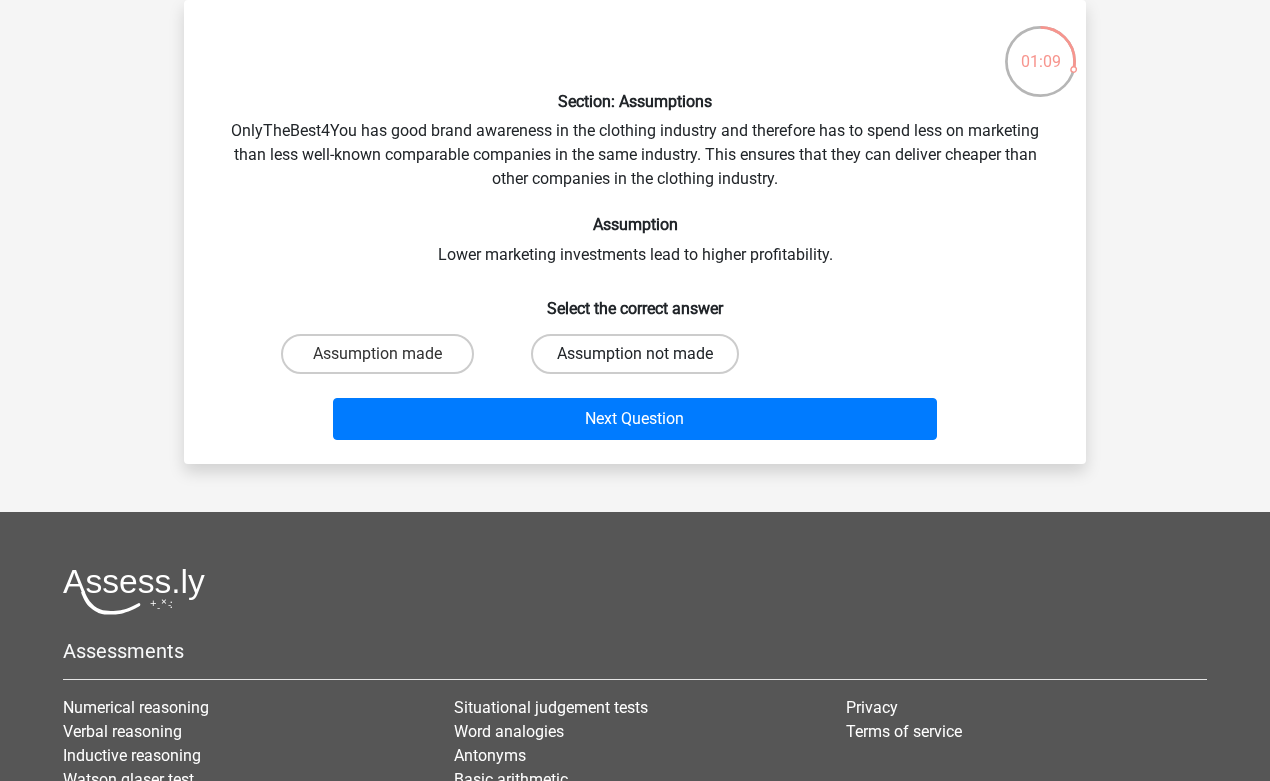 click on "Assumption not made" at bounding box center (635, 354) 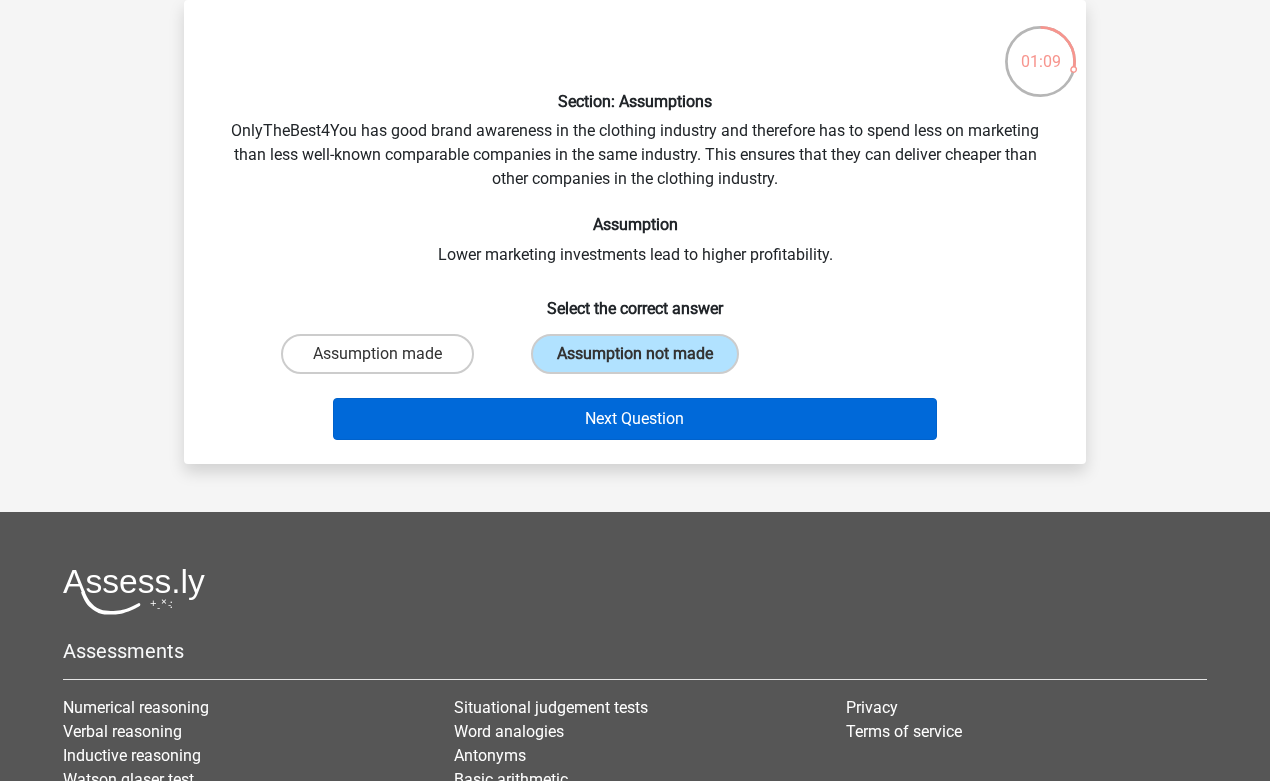 click on "Next Question" at bounding box center (635, 419) 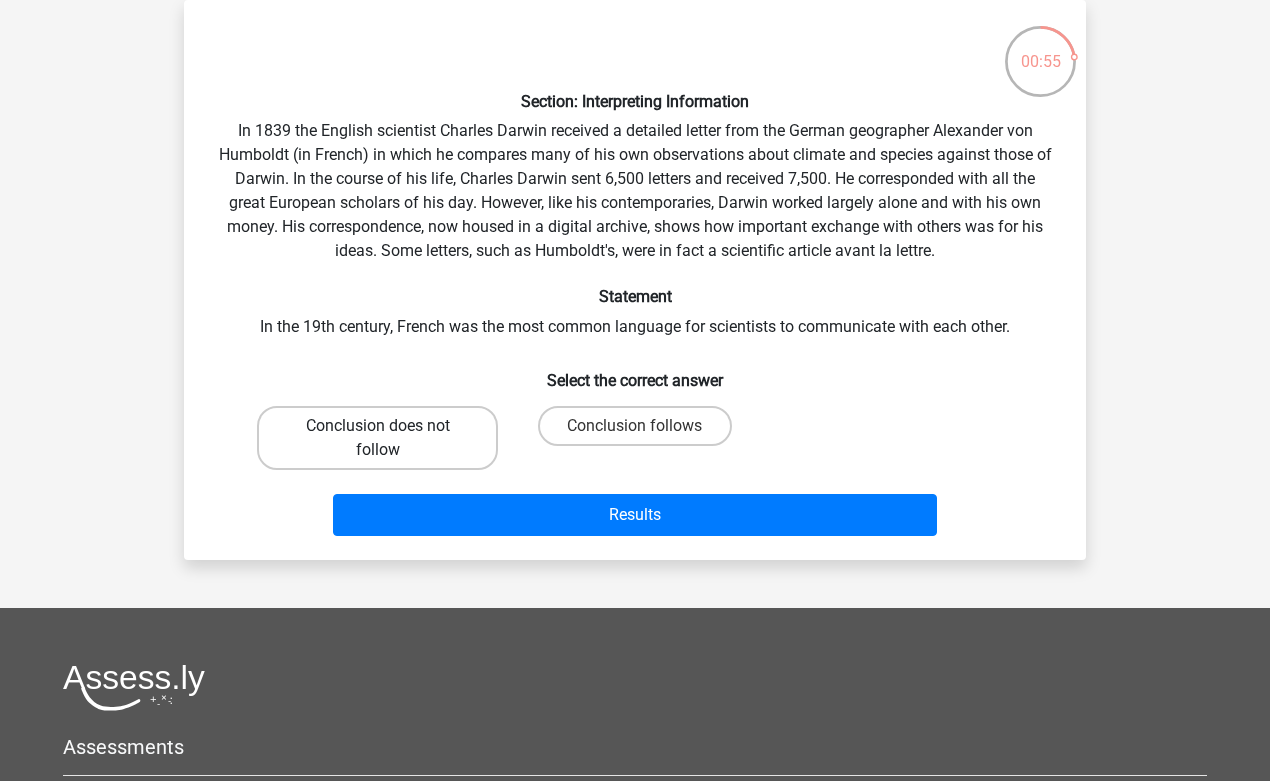 click on "Conclusion does not follow" at bounding box center [377, 438] 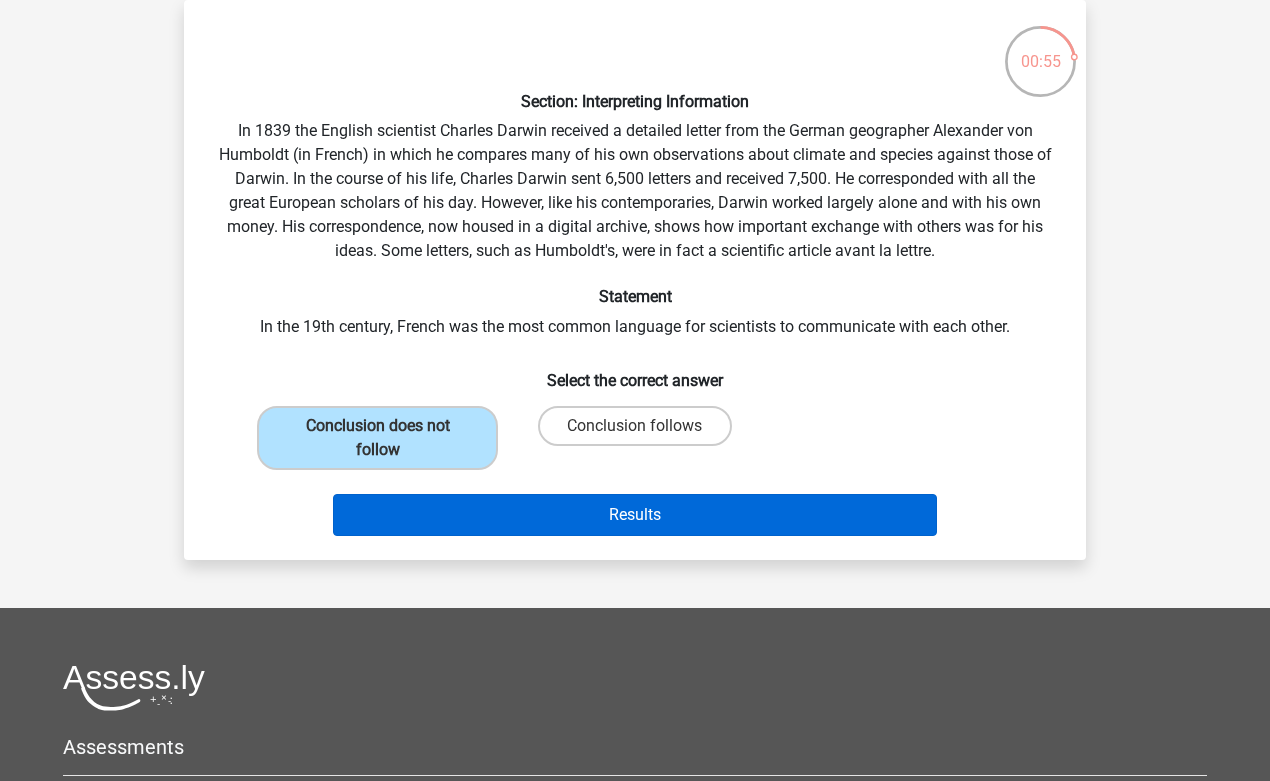 click on "Results" at bounding box center [635, 515] 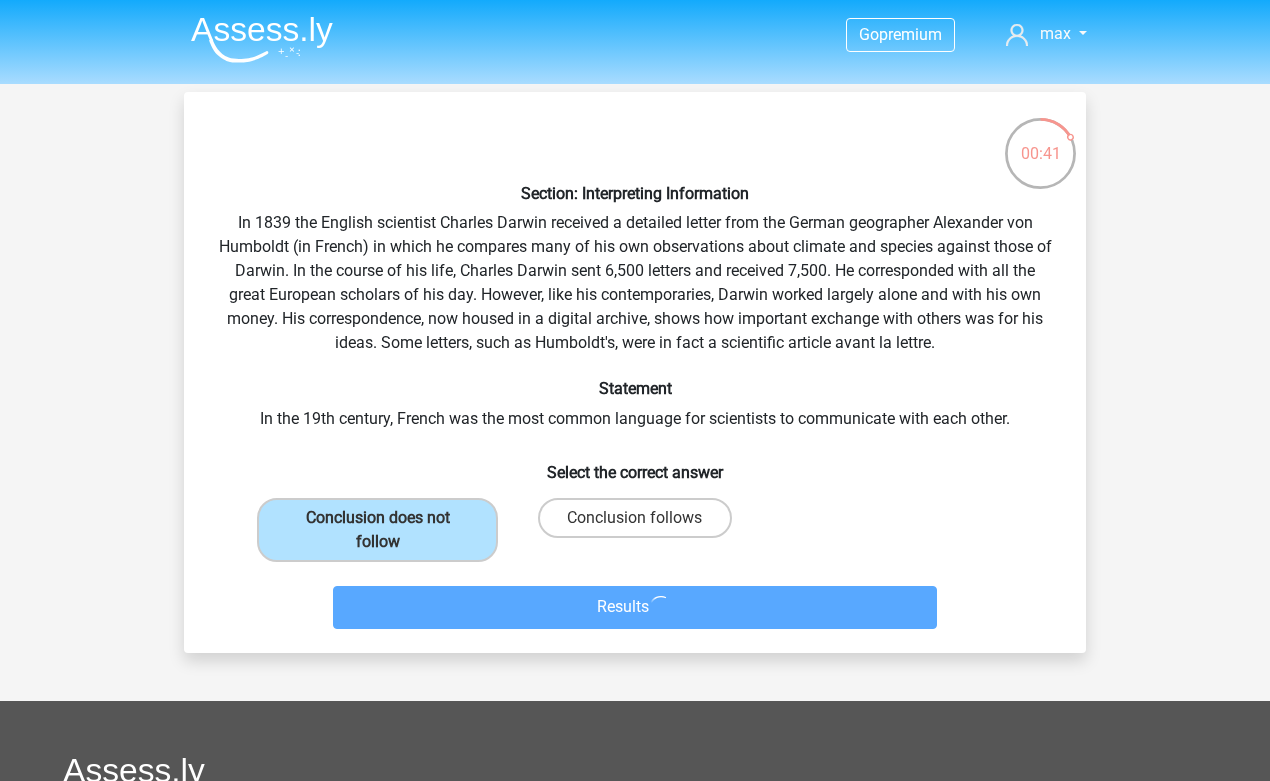 scroll, scrollTop: 0, scrollLeft: 0, axis: both 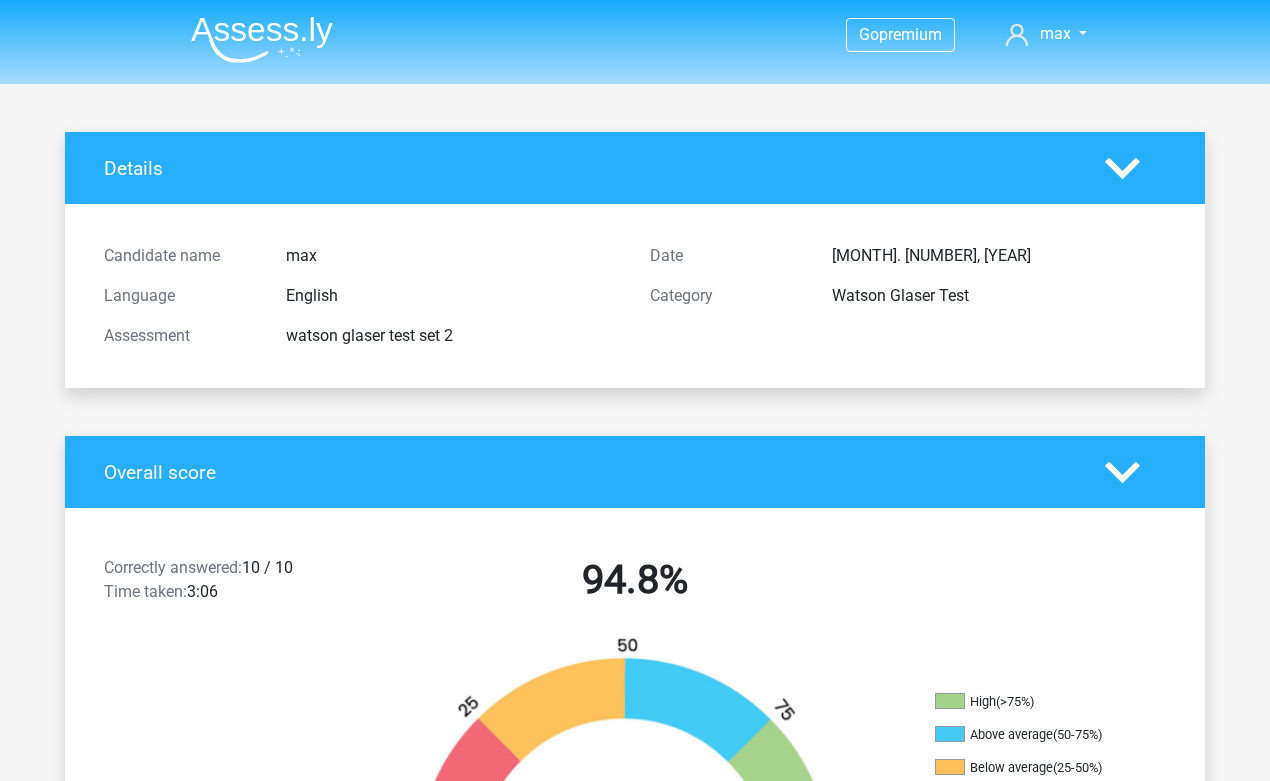 click on "Overall score" at bounding box center (589, 472) 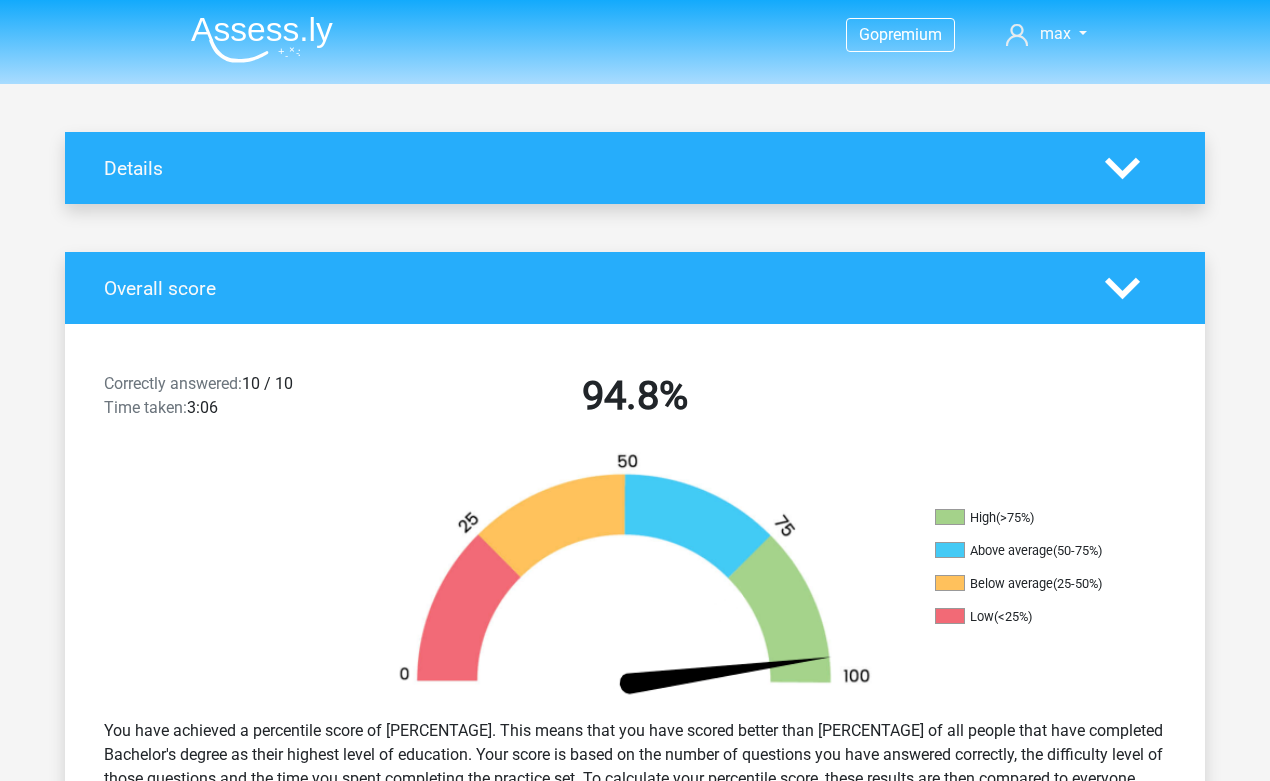 click 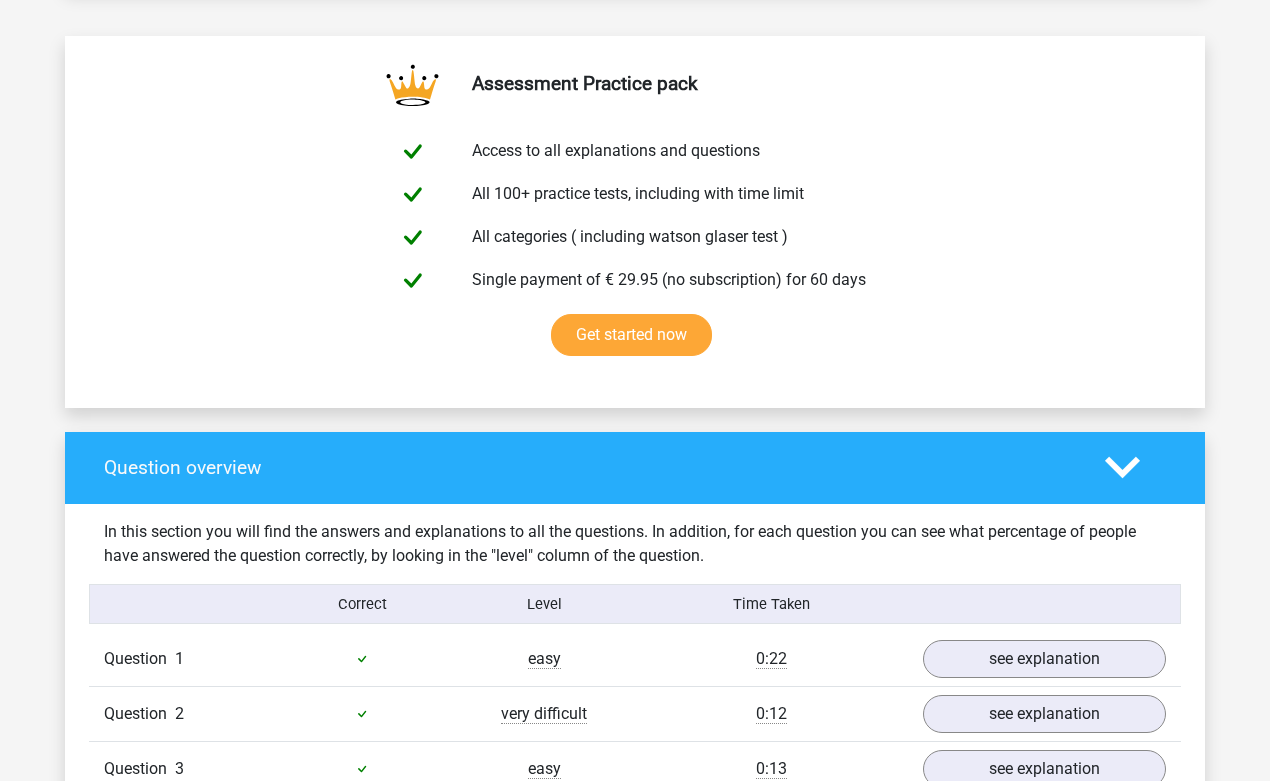 scroll, scrollTop: 759, scrollLeft: 0, axis: vertical 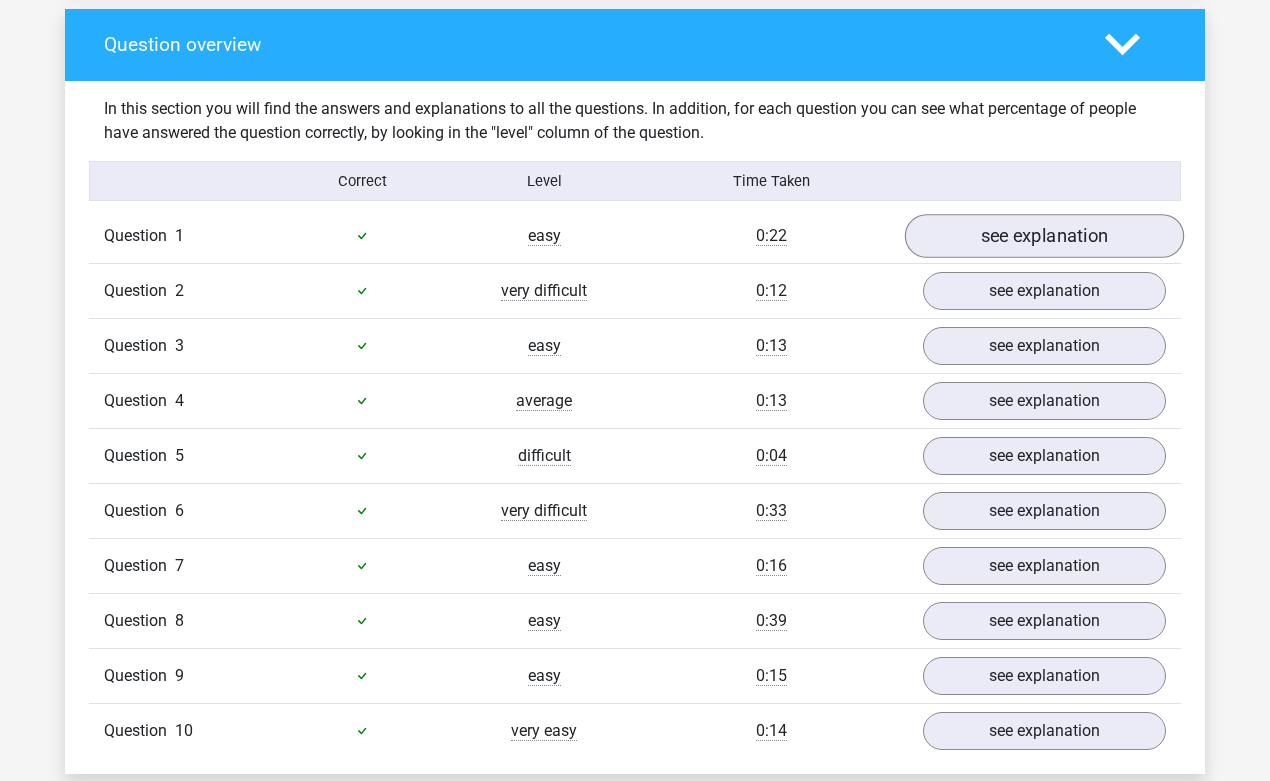 click on "see explanation" at bounding box center (1044, 236) 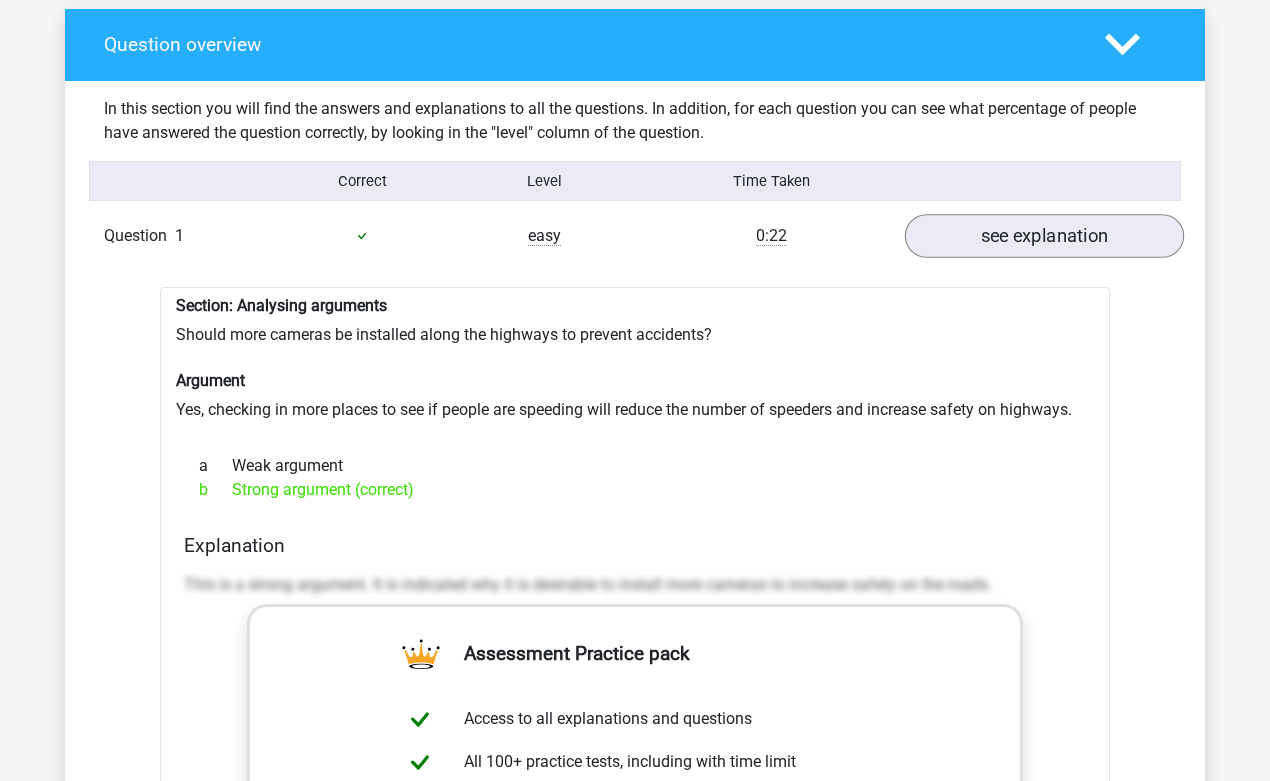 click on "see explanation" at bounding box center (1044, 236) 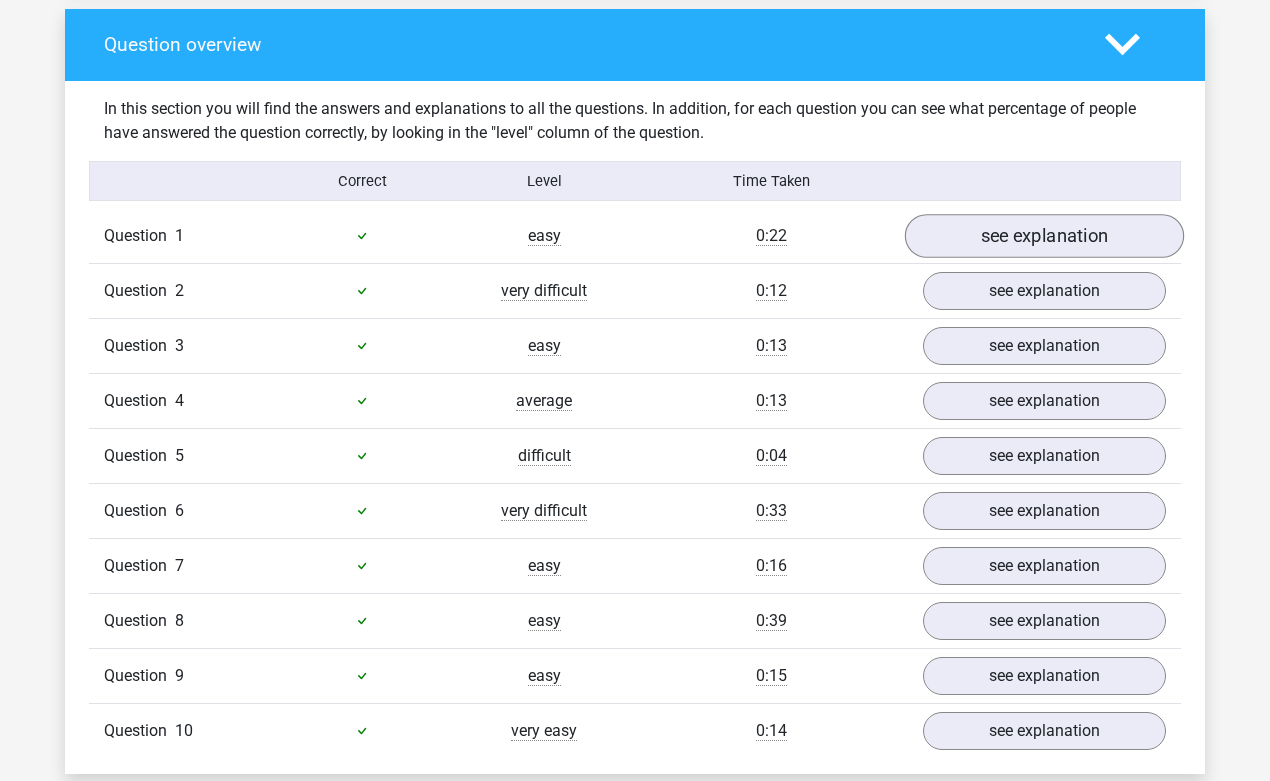 click on "see explanation" at bounding box center (1044, 236) 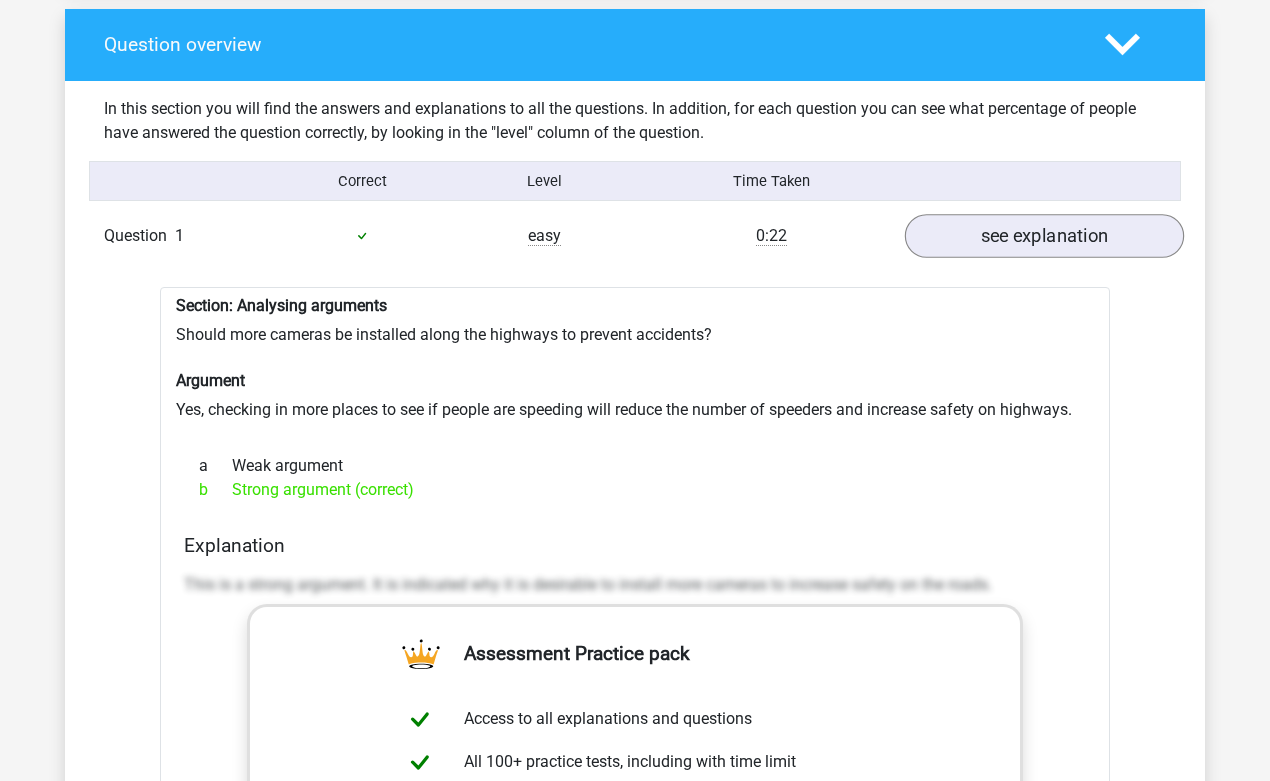 click on "see explanation" at bounding box center (1044, 236) 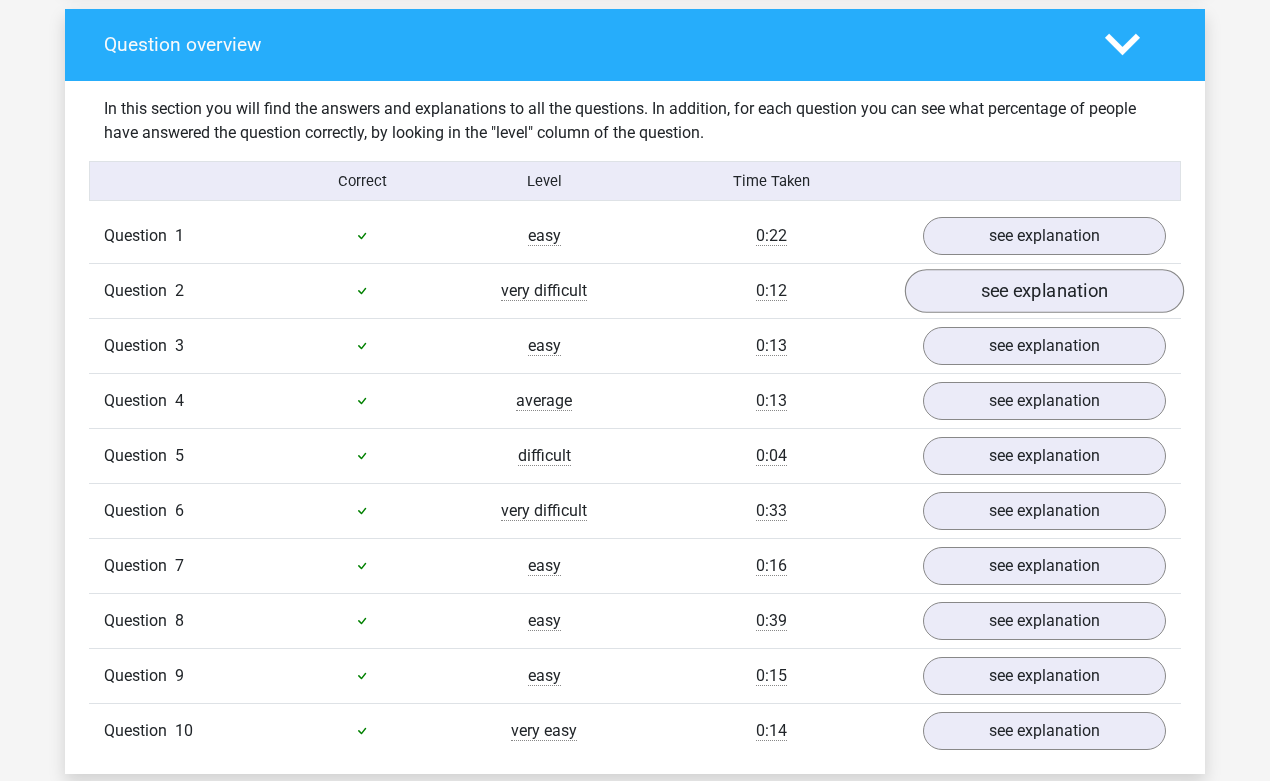click on "see explanation" at bounding box center (1044, 291) 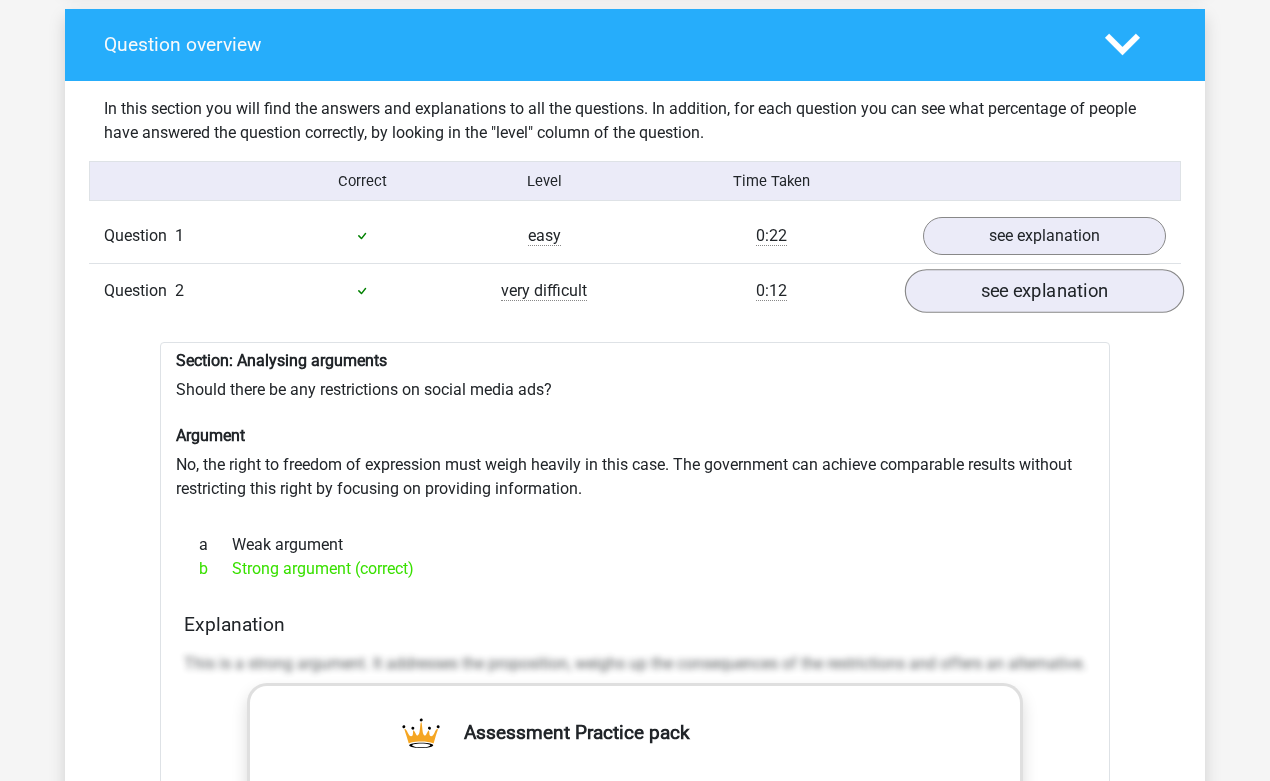 click on "see explanation" at bounding box center (1044, 291) 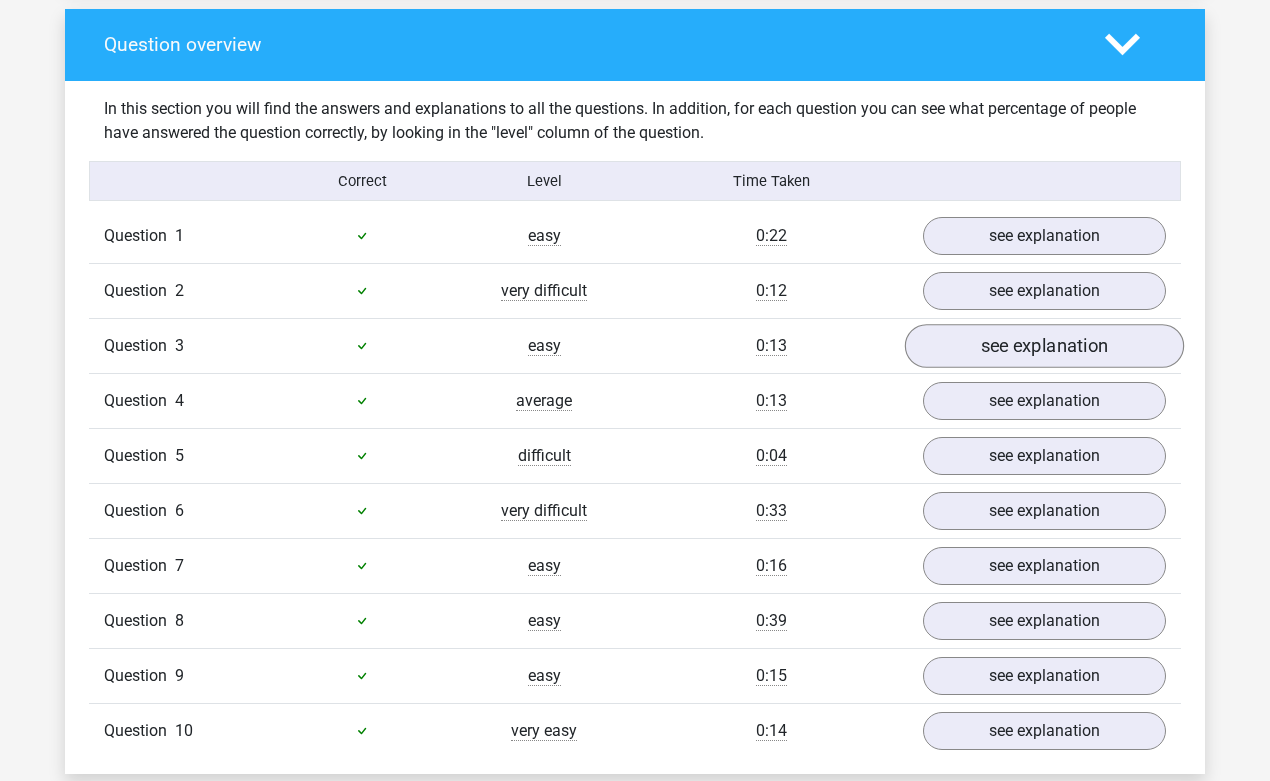 click on "see explanation" at bounding box center [1044, 346] 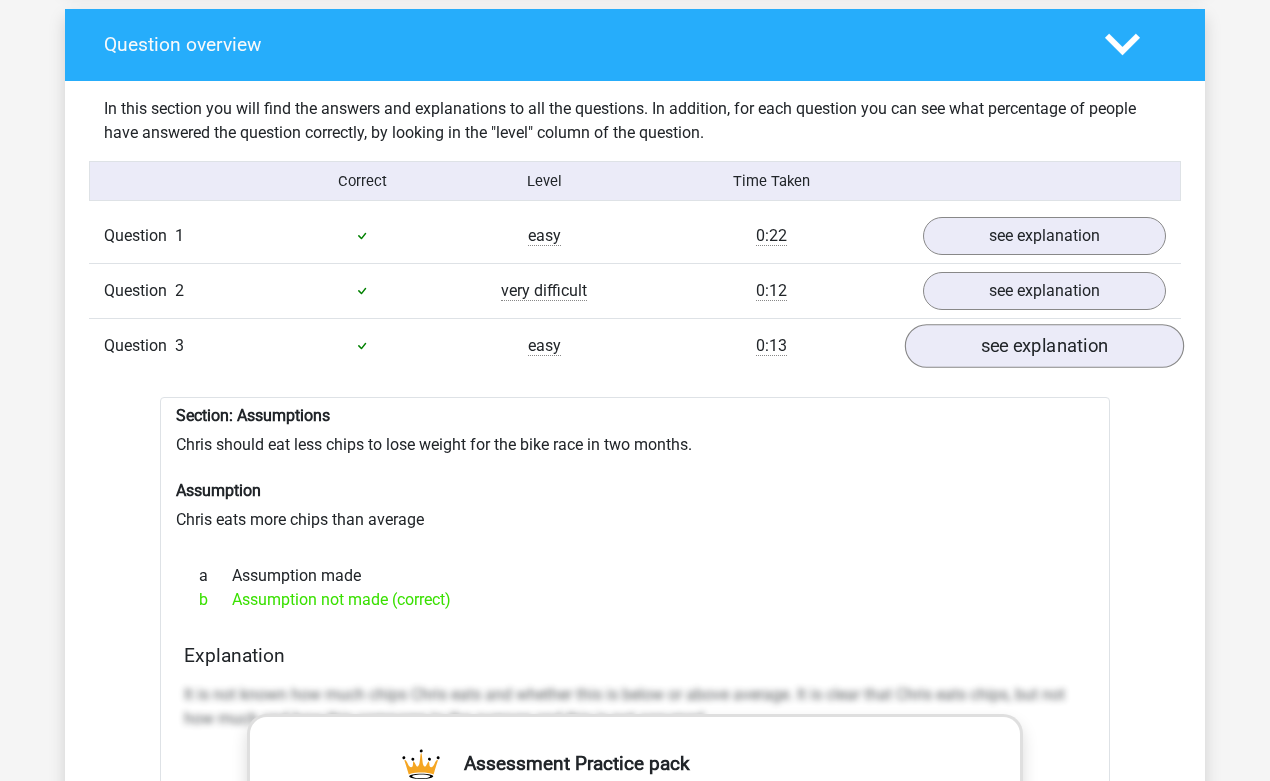 click on "see explanation" at bounding box center [1044, 346] 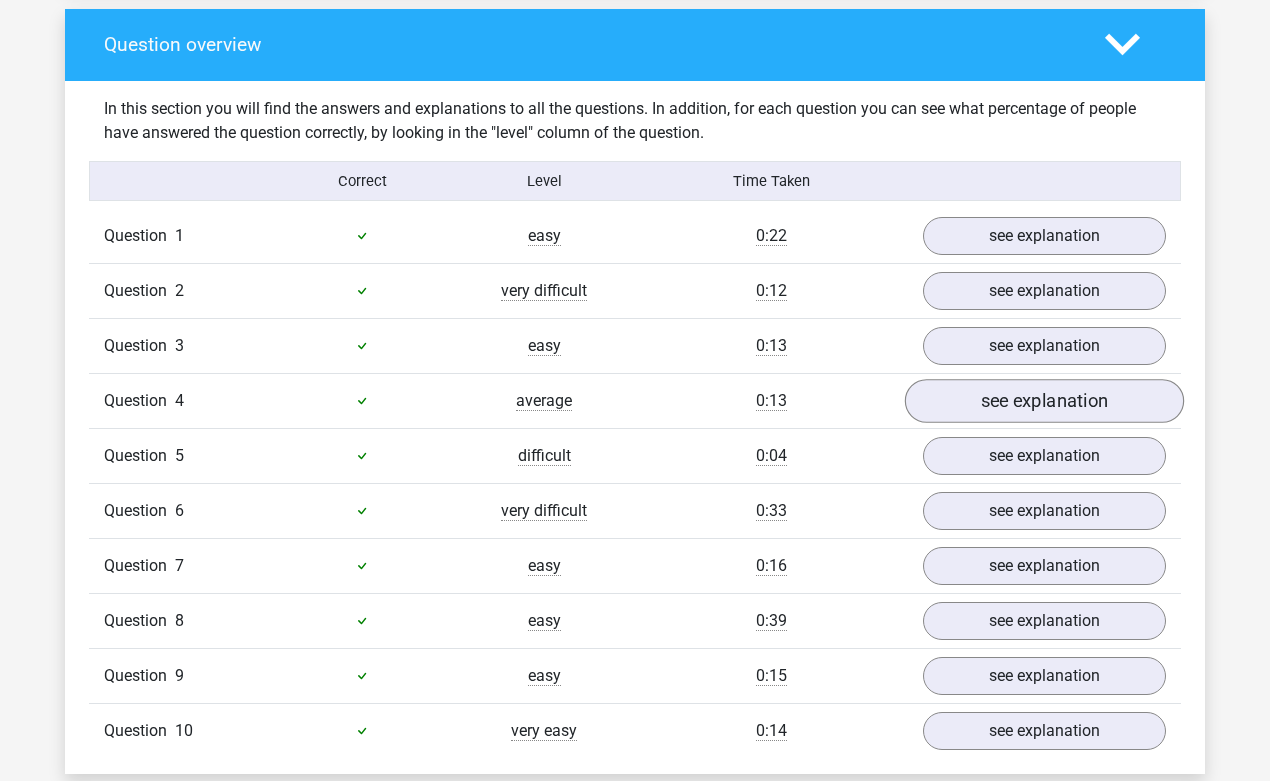 click on "see explanation" at bounding box center (1044, 401) 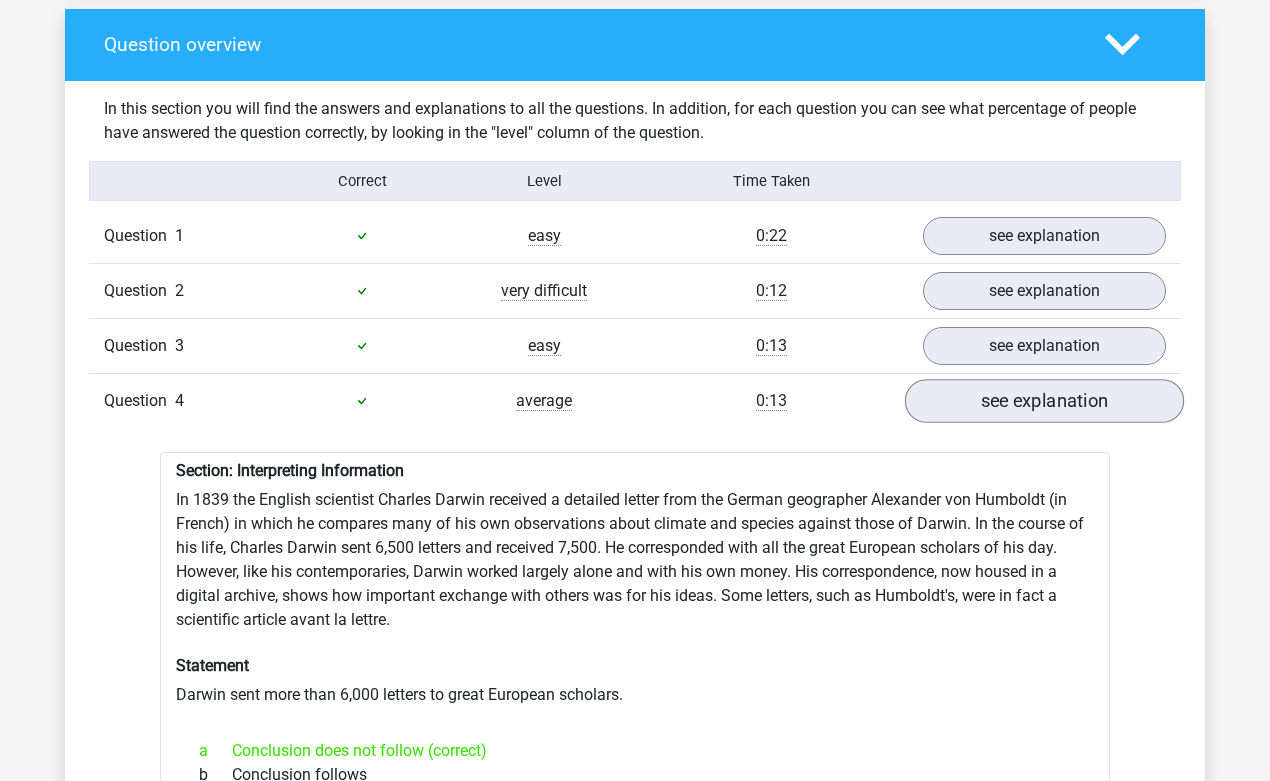 click on "see explanation" at bounding box center (1044, 401) 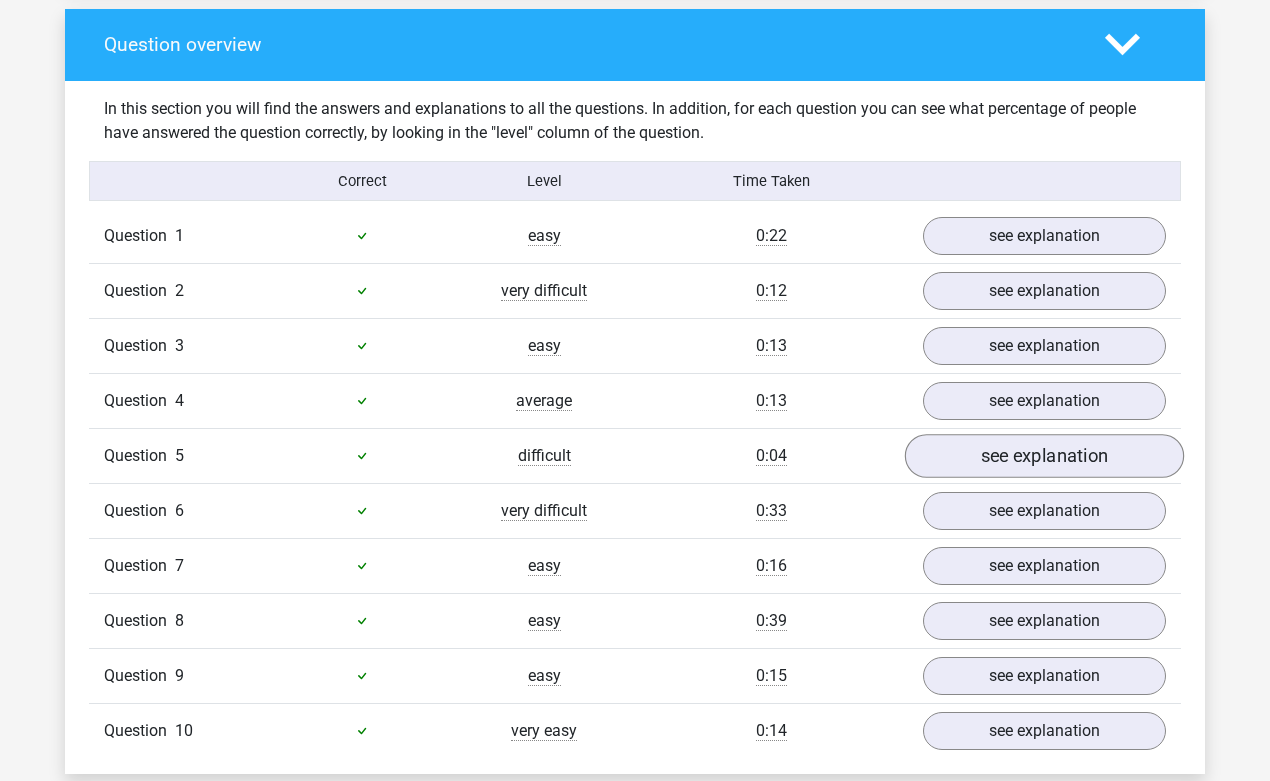 click on "see explanation" at bounding box center (1044, 456) 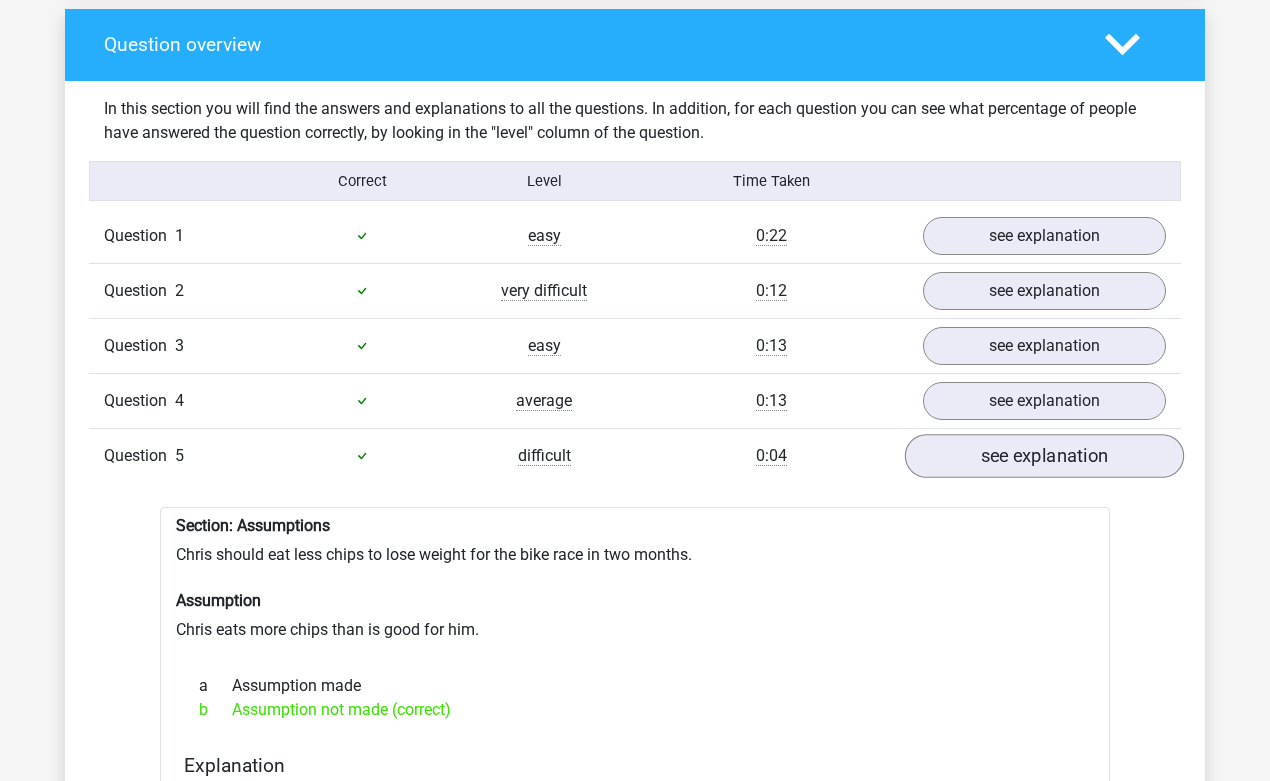 click on "see explanation" at bounding box center [1044, 456] 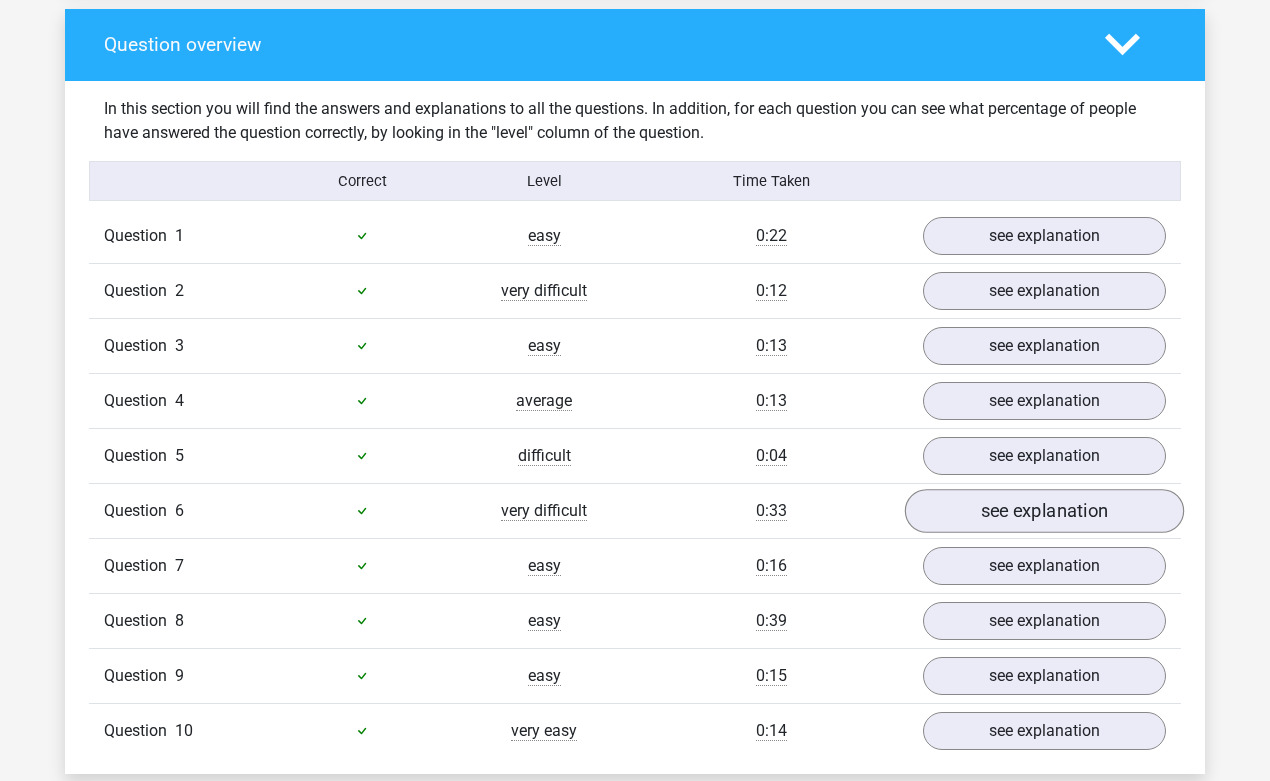 click on "see explanation" at bounding box center [1044, 511] 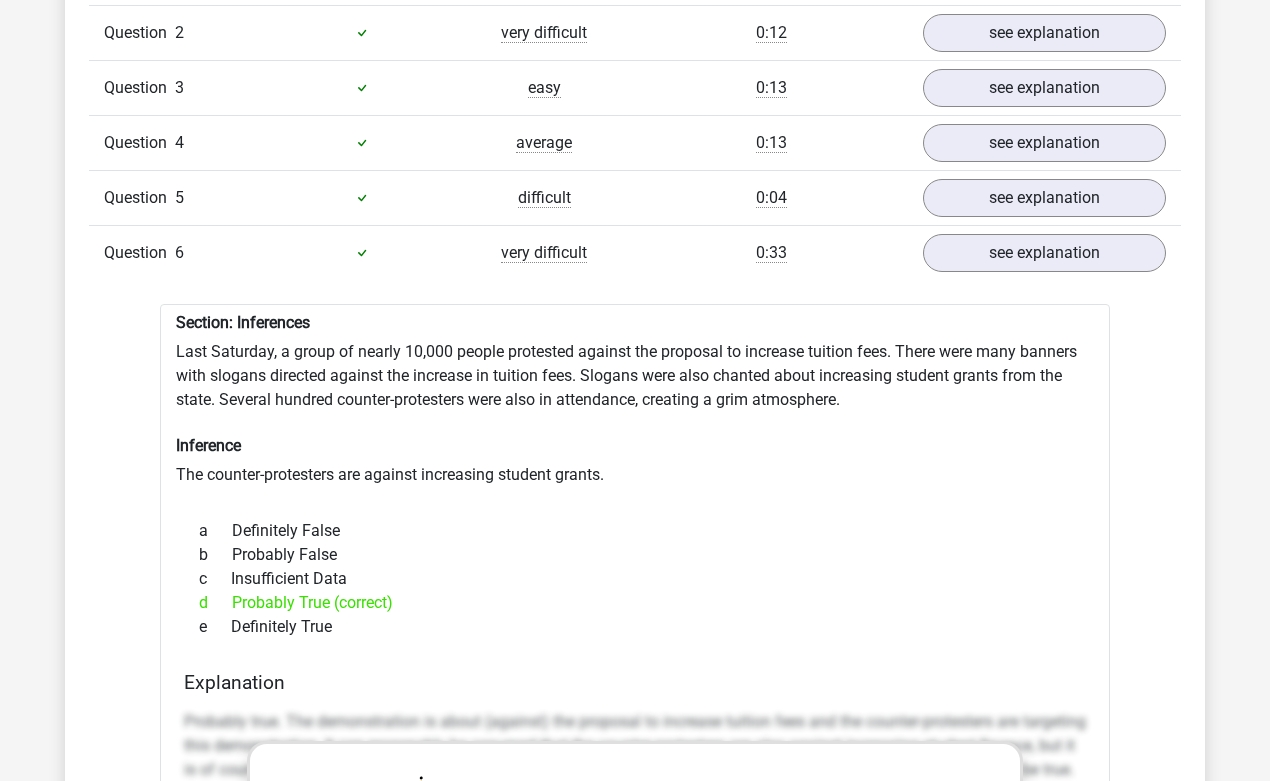 scroll, scrollTop: 1018, scrollLeft: 0, axis: vertical 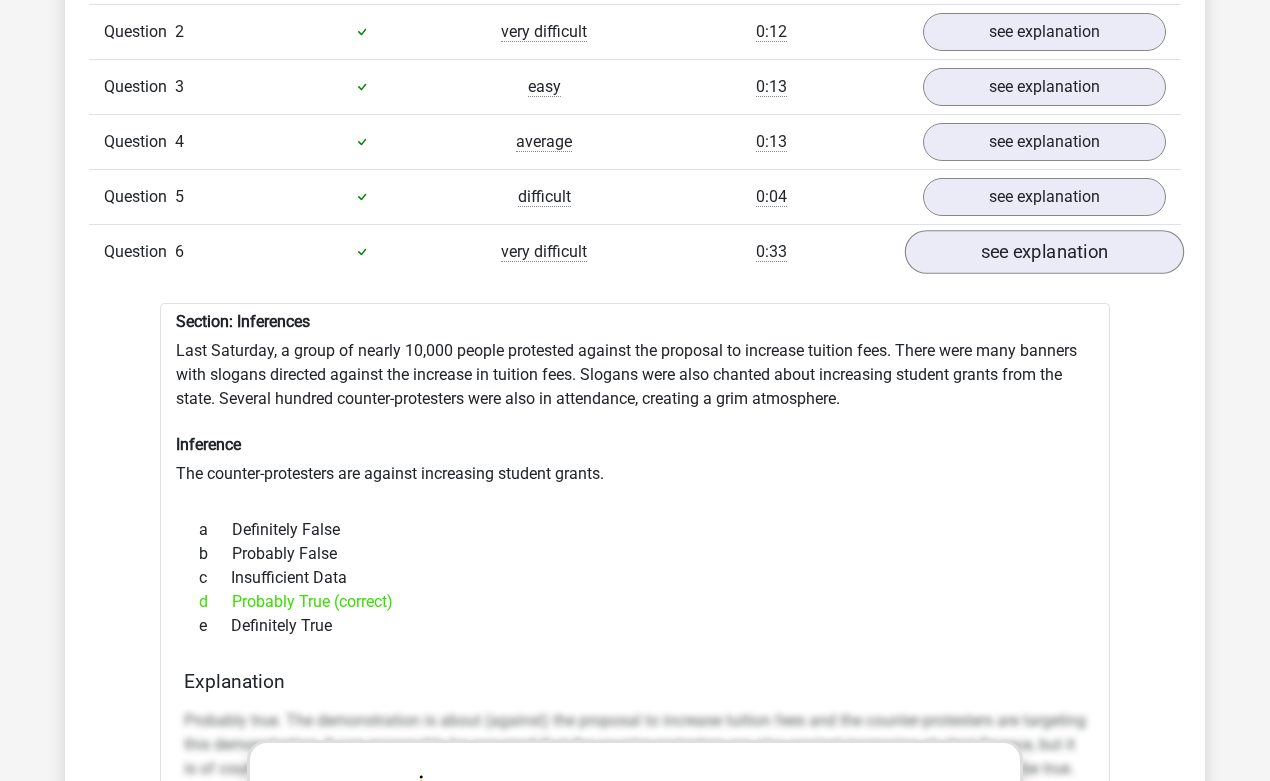 click on "see explanation" at bounding box center (1044, 252) 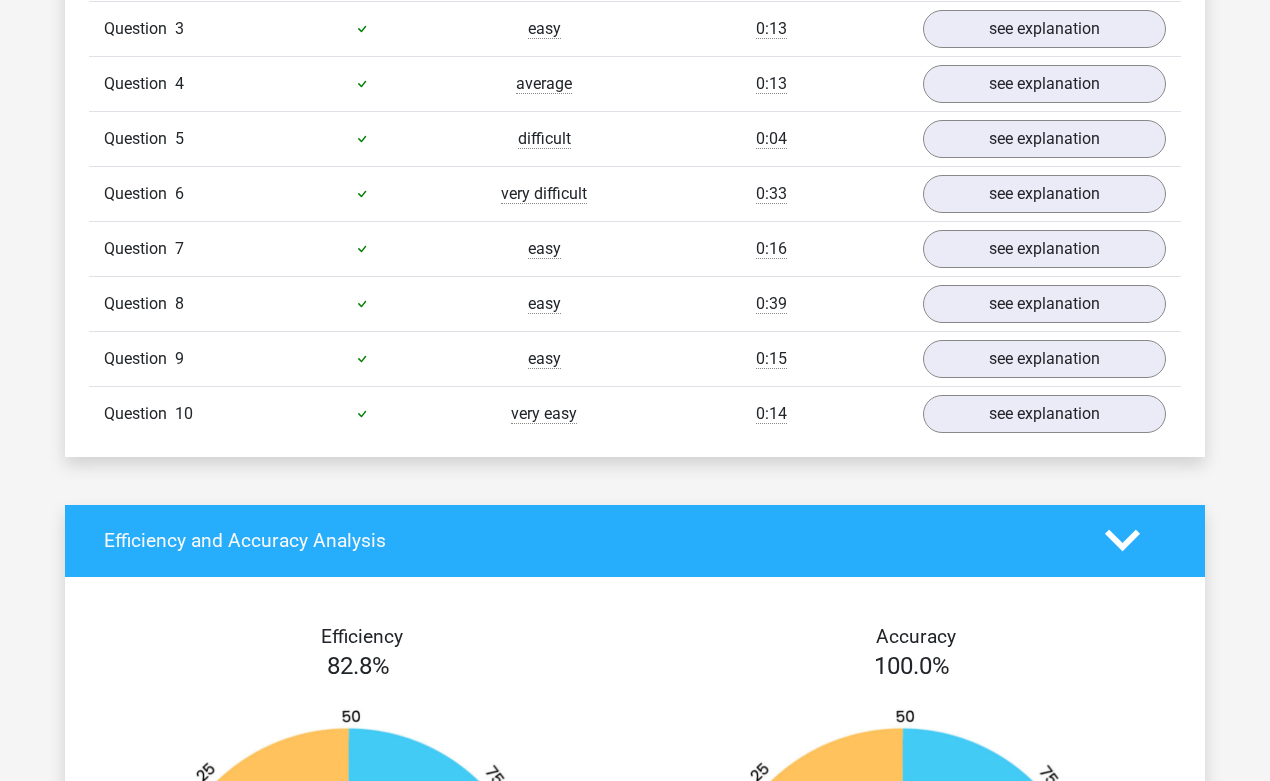 scroll, scrollTop: 1077, scrollLeft: 0, axis: vertical 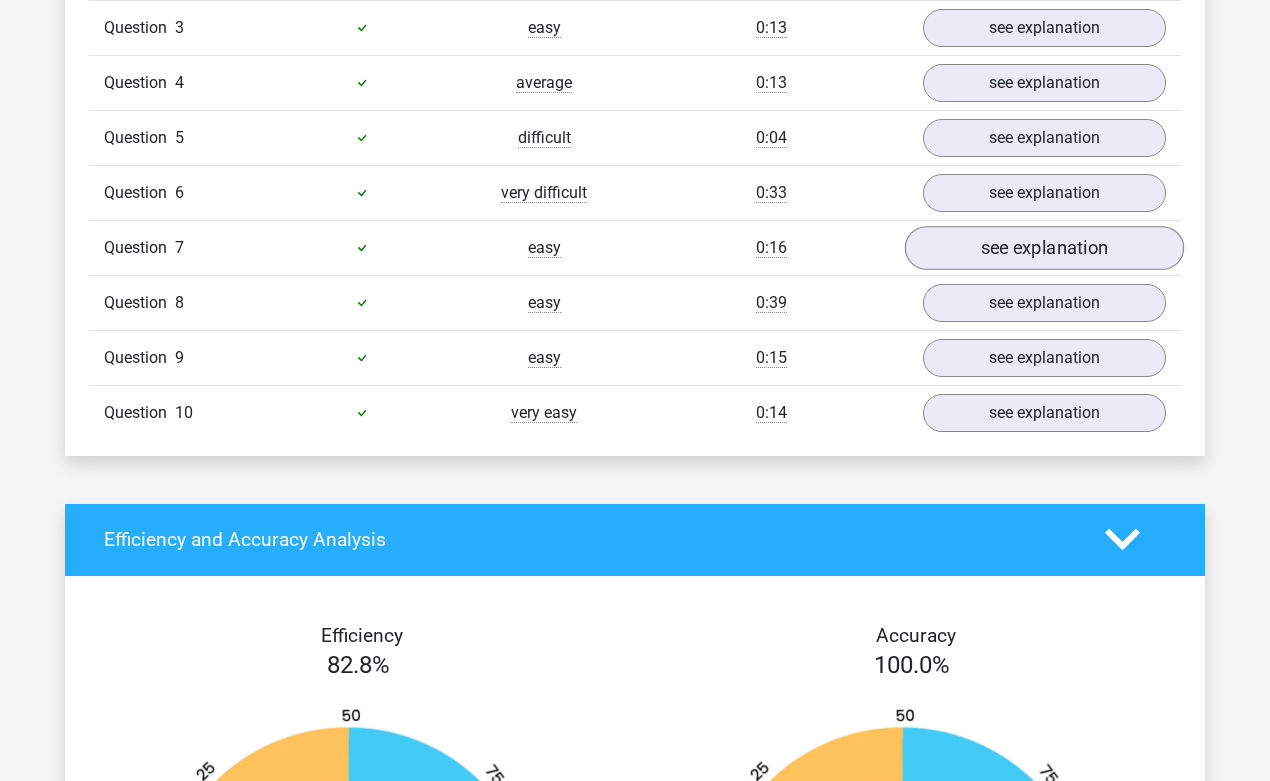 click on "see explanation" at bounding box center [1044, 248] 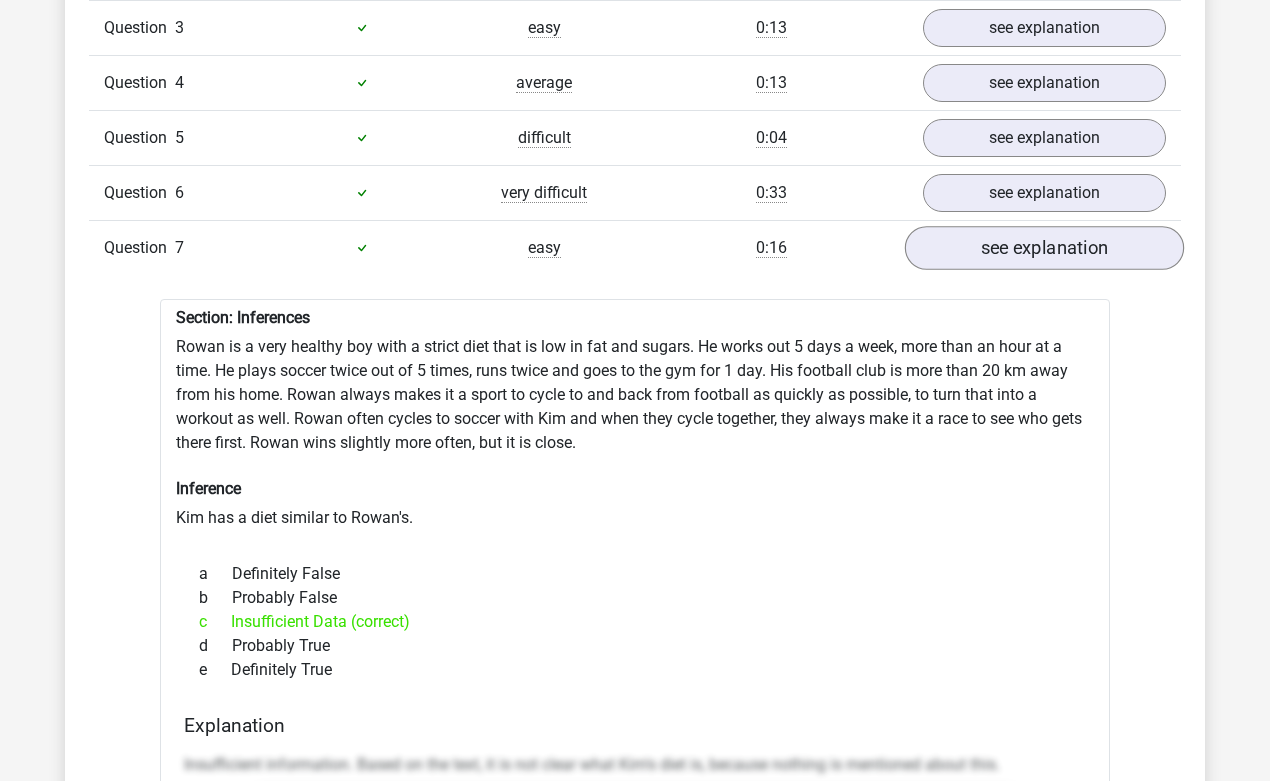 click on "see explanation" at bounding box center [1044, 248] 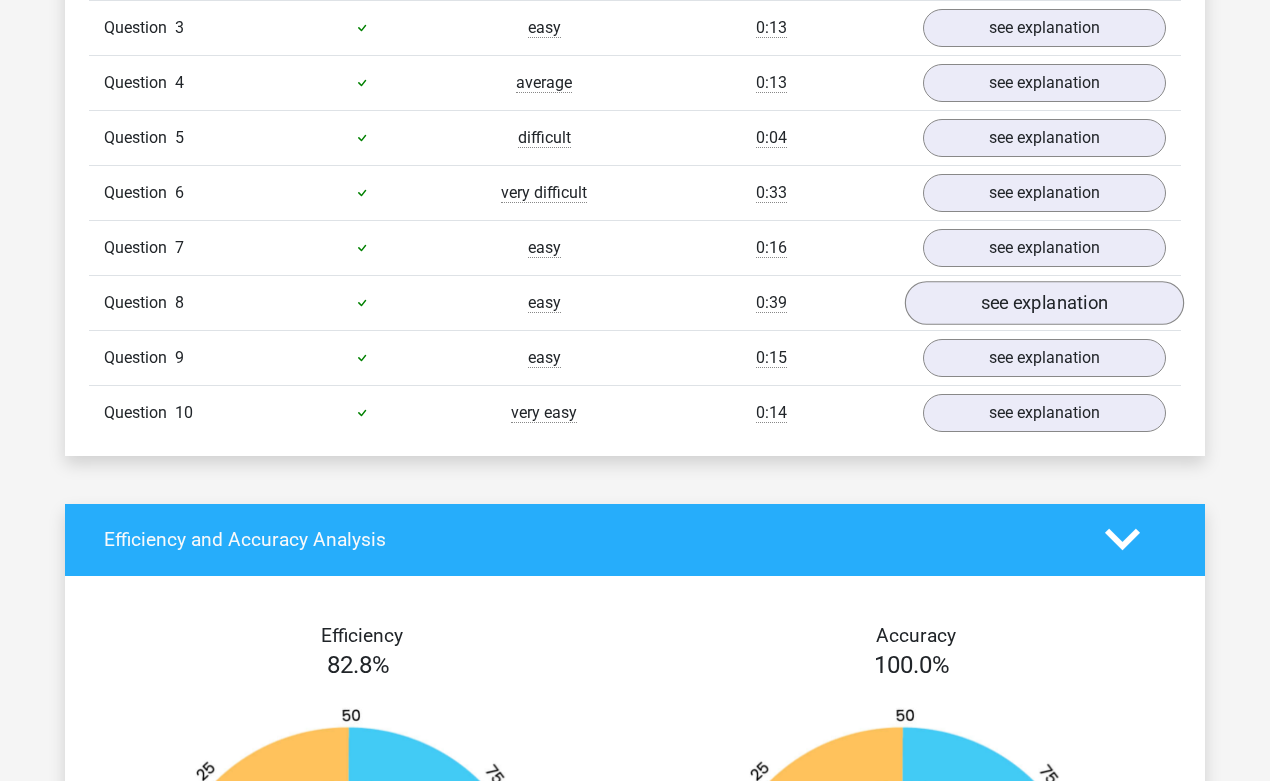 click on "see explanation" at bounding box center (1044, 303) 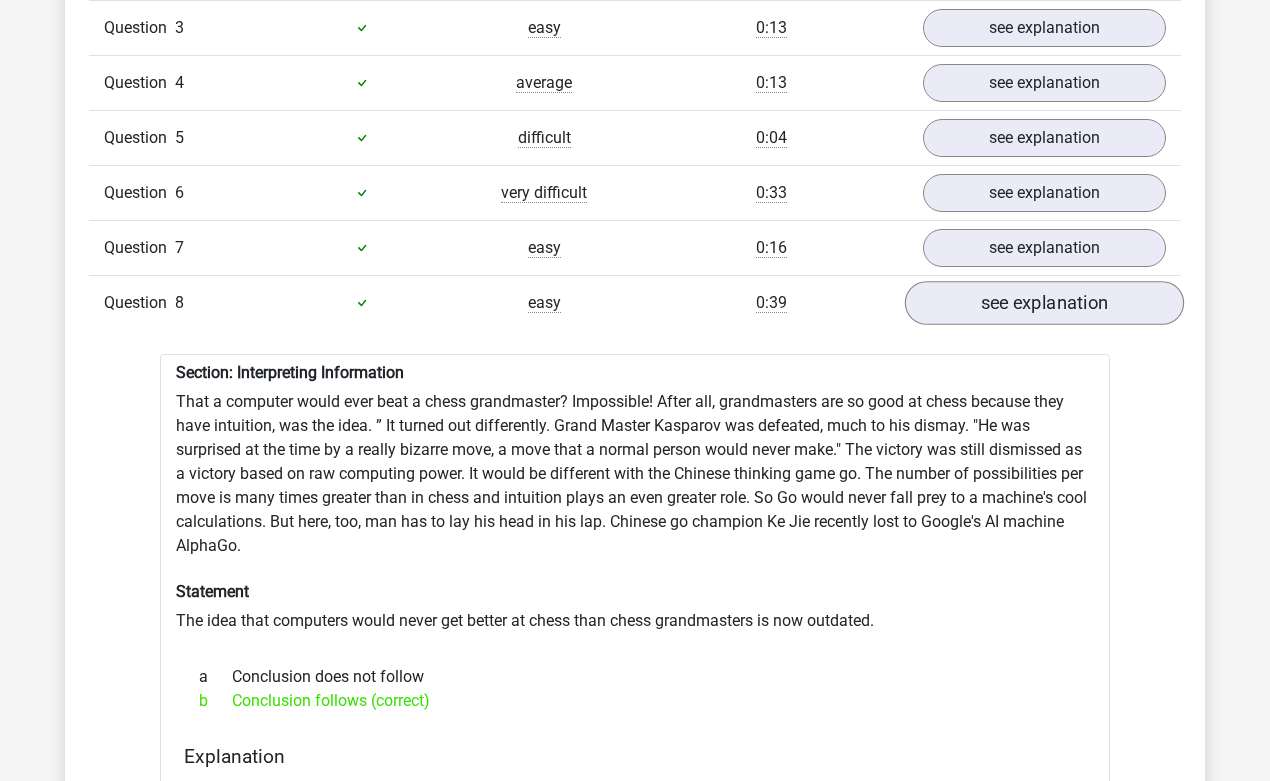 click on "see explanation" at bounding box center (1044, 303) 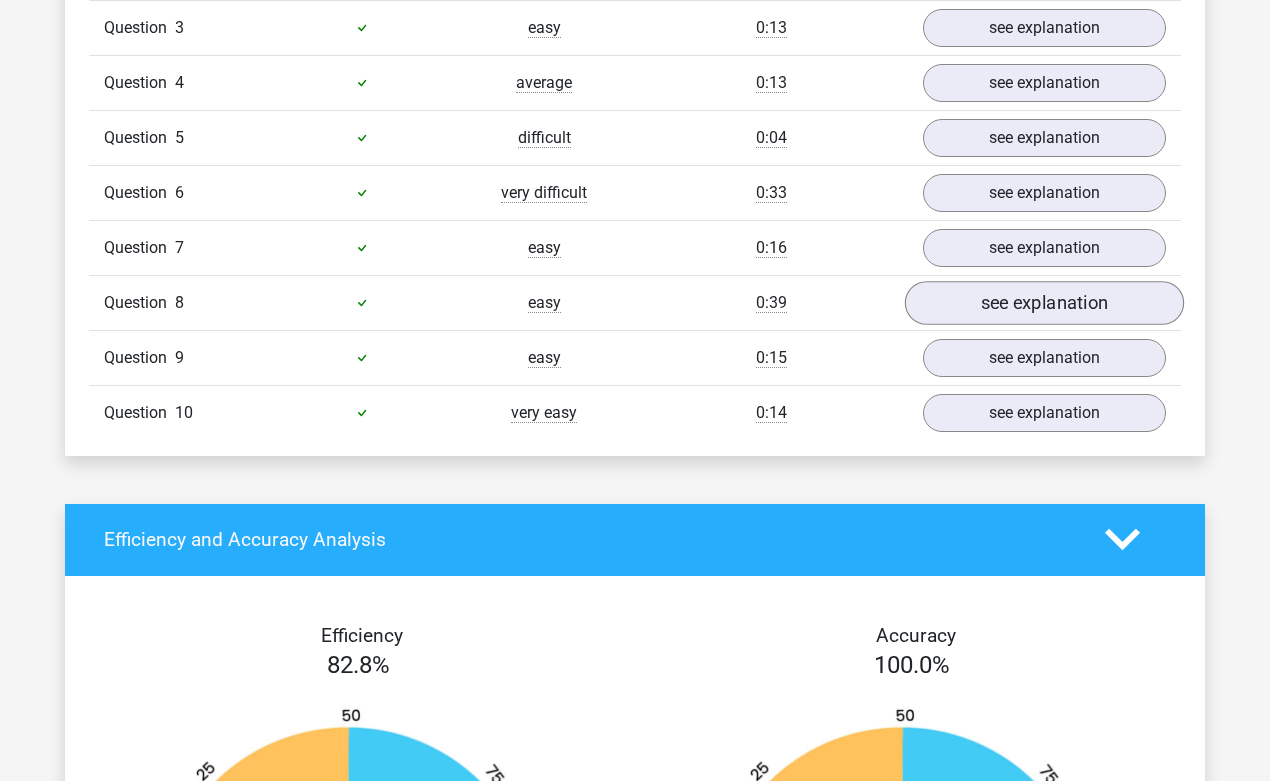 click on "see explanation" at bounding box center [1044, 303] 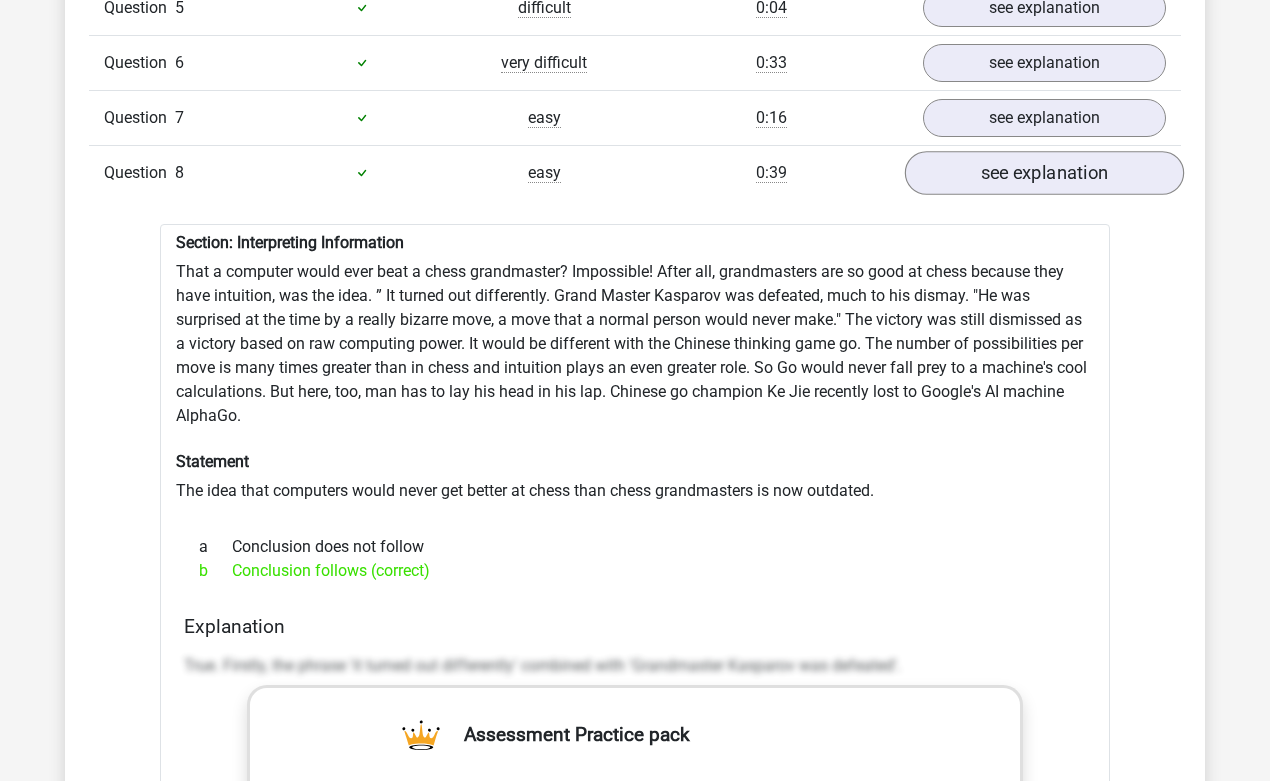 scroll, scrollTop: 1211, scrollLeft: 0, axis: vertical 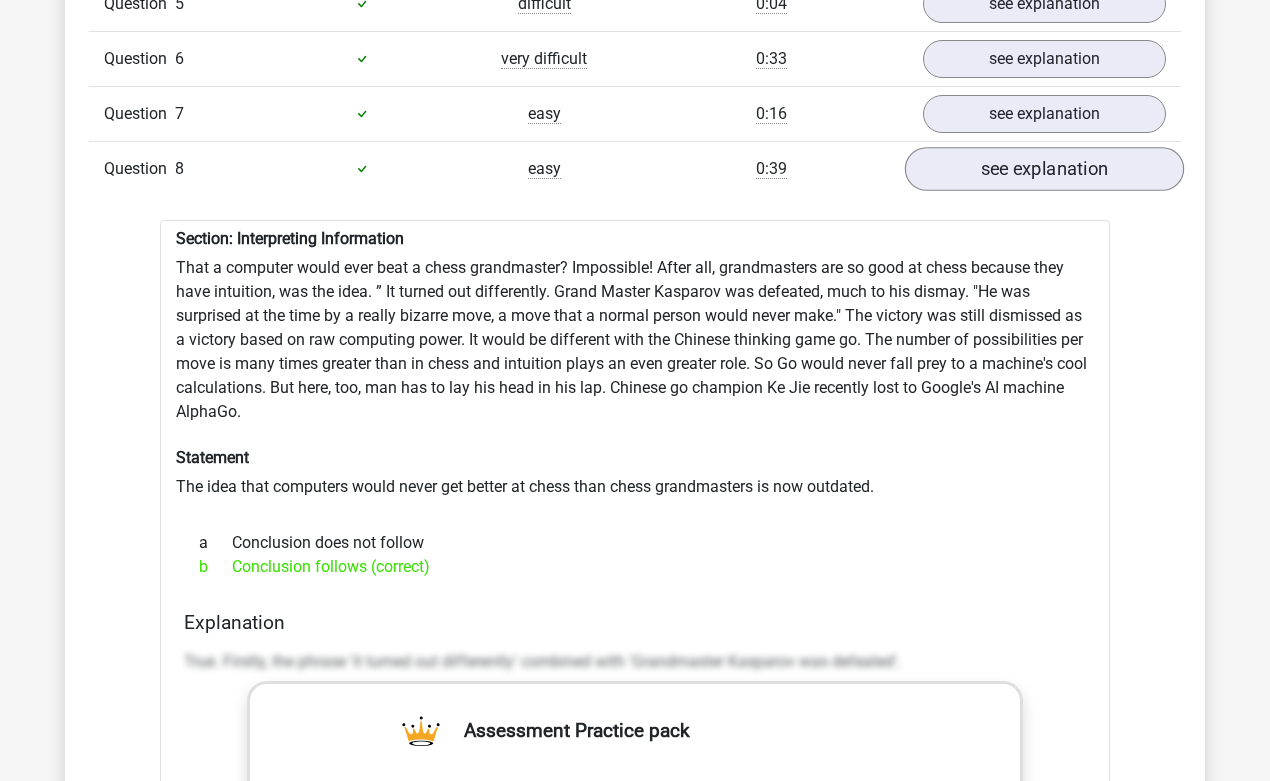 click on "see explanation" at bounding box center (1044, 169) 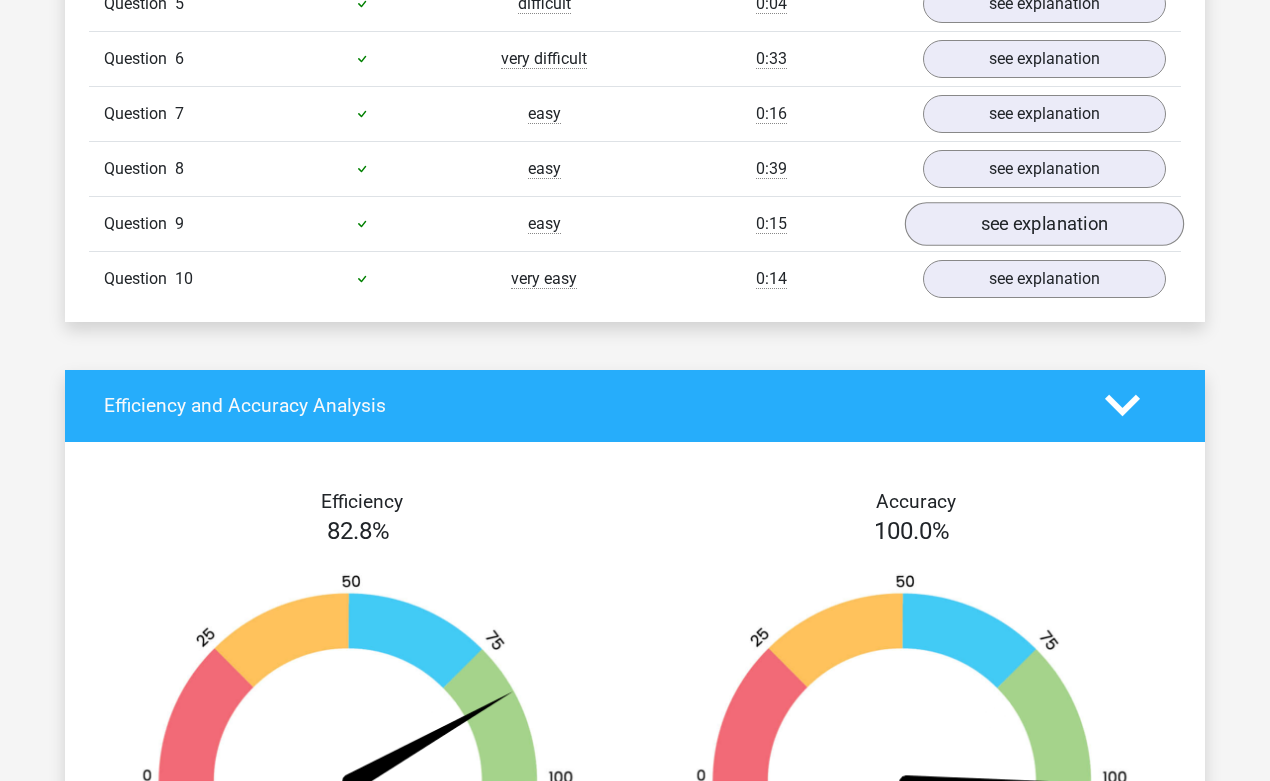 click on "see explanation" at bounding box center (1044, 224) 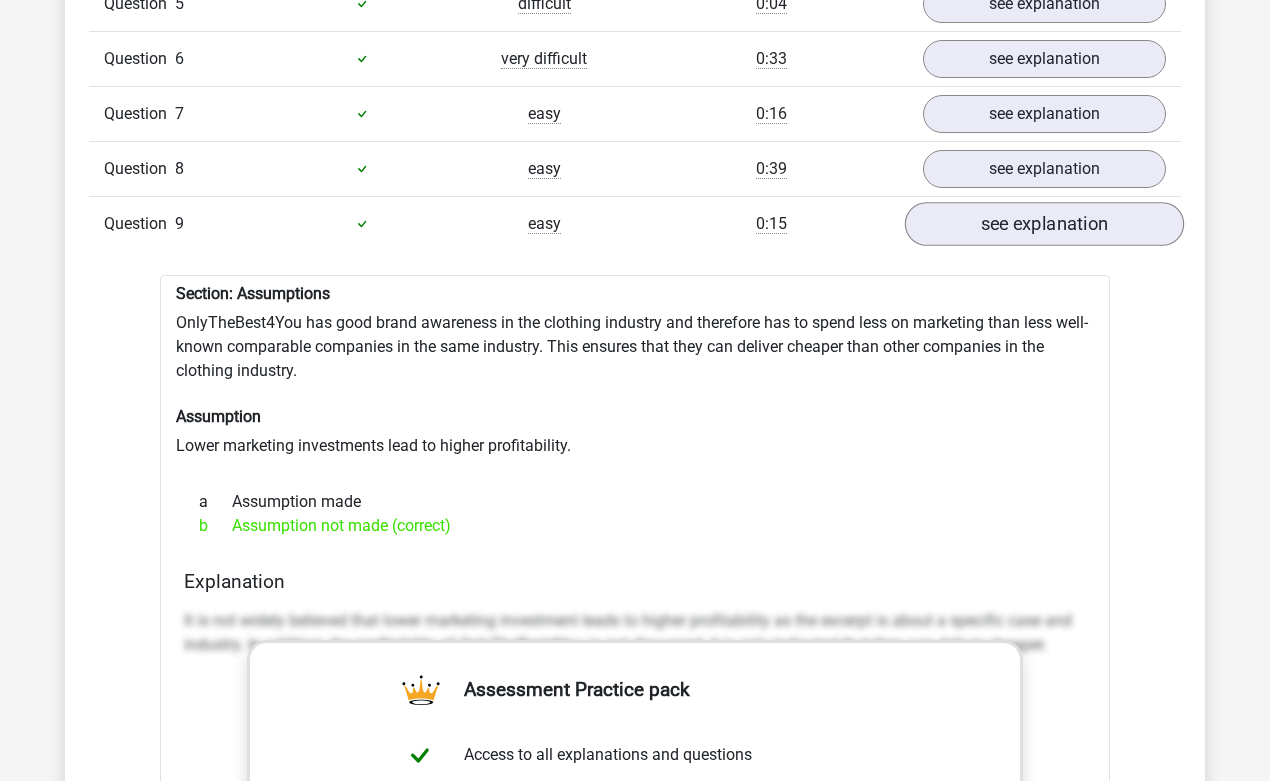 click on "see explanation" at bounding box center (1044, 224) 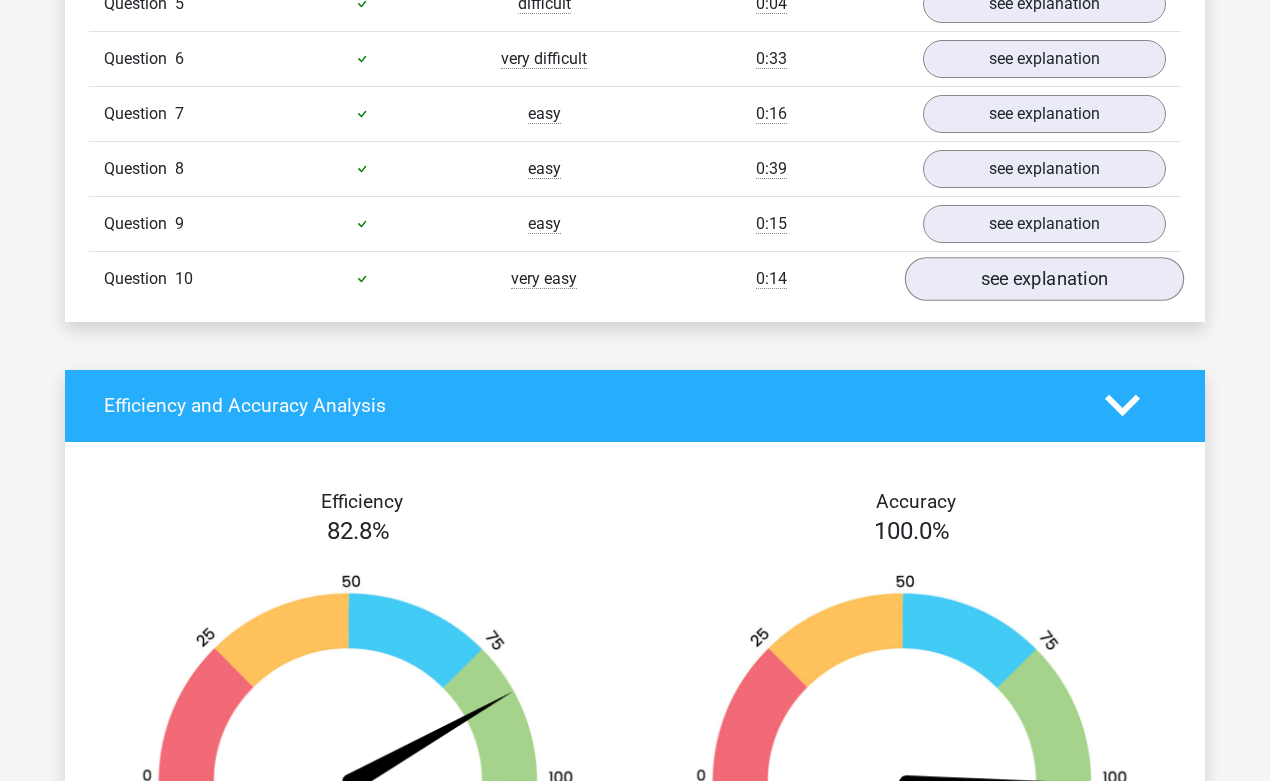 click on "see explanation" at bounding box center (1044, 279) 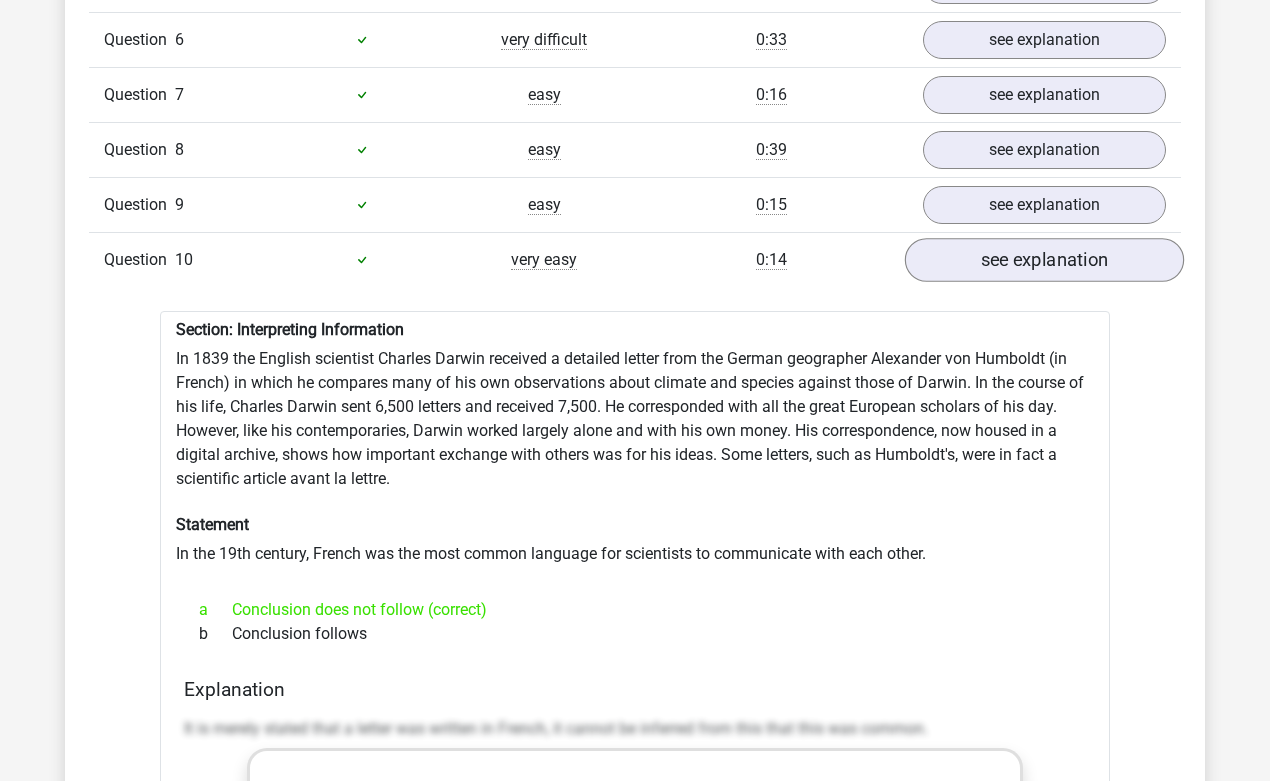 scroll, scrollTop: 1235, scrollLeft: 0, axis: vertical 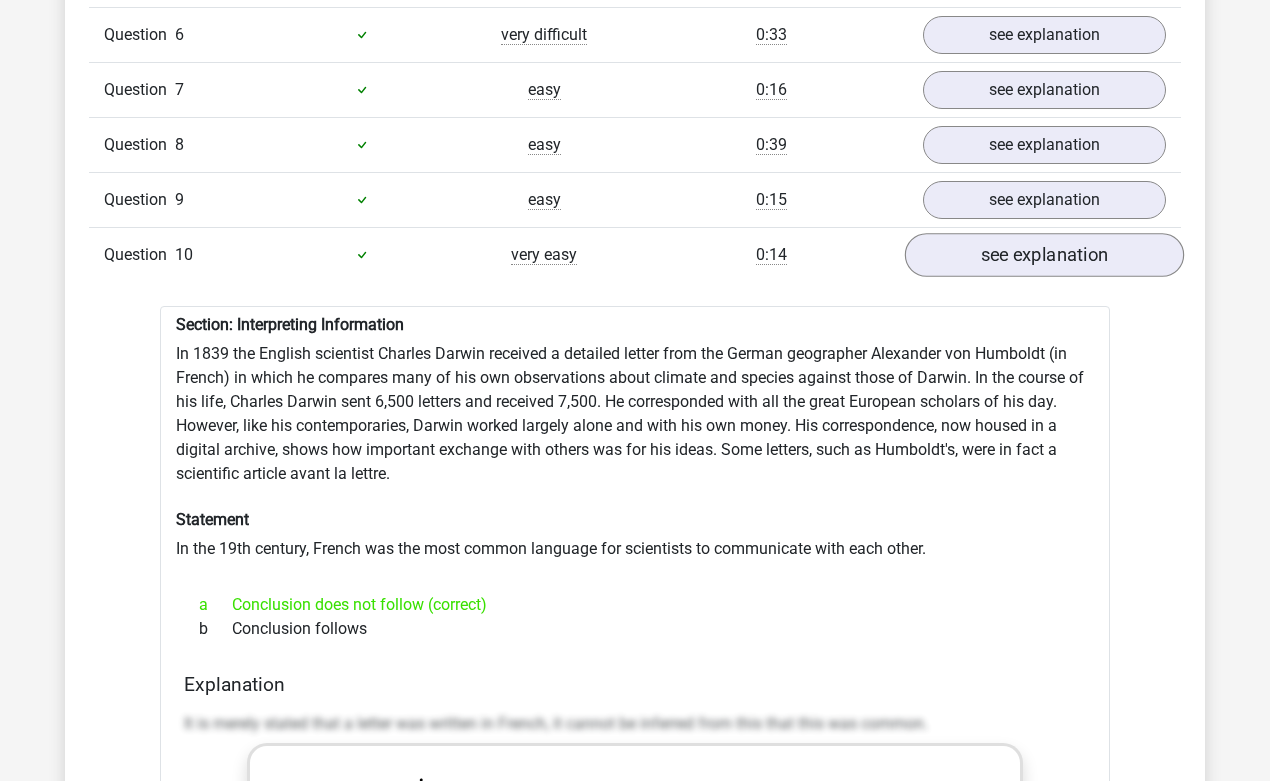 click on "see explanation" at bounding box center [1044, 255] 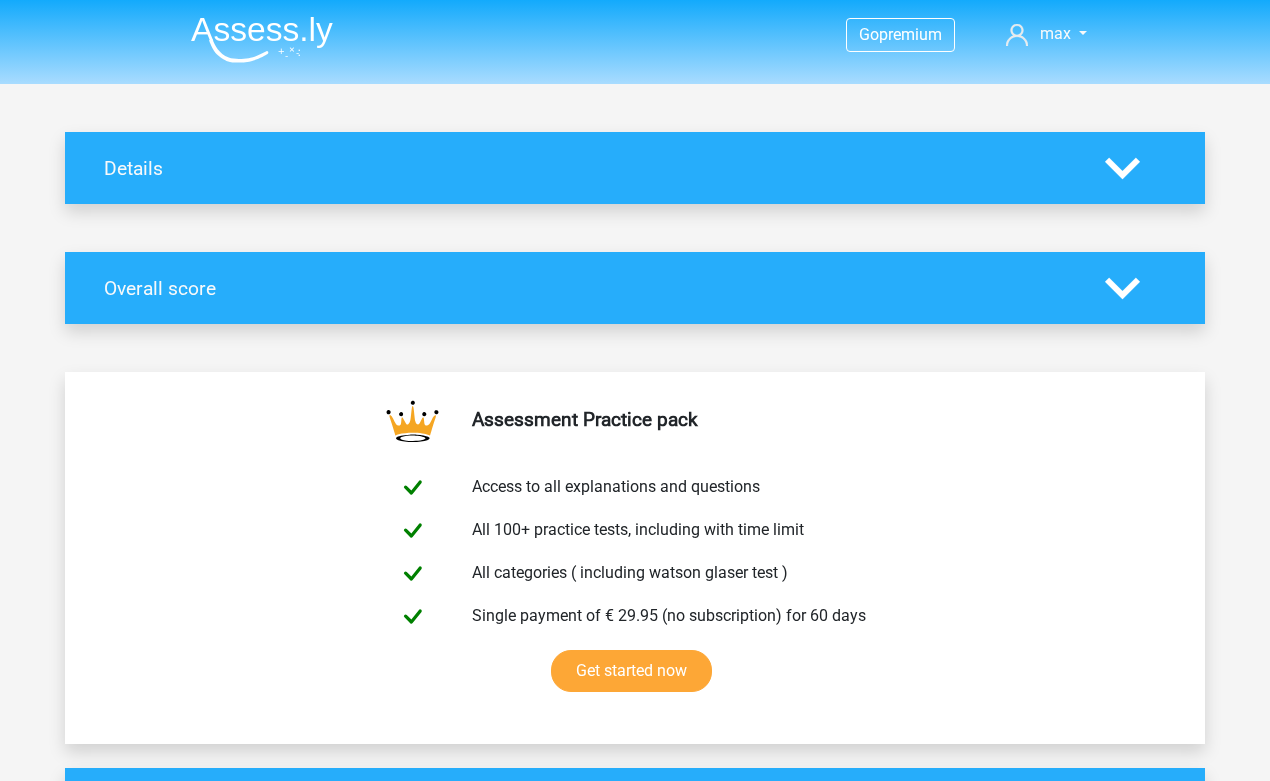 scroll, scrollTop: 0, scrollLeft: 0, axis: both 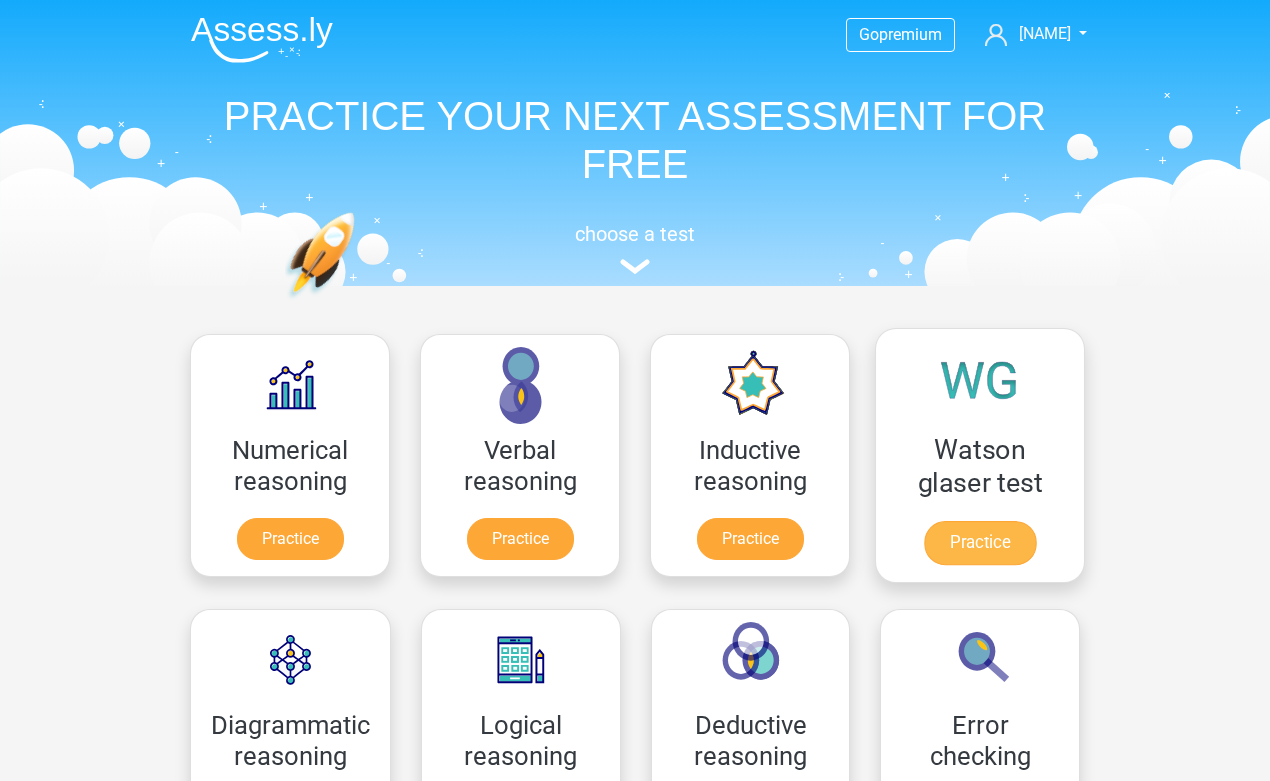 click on "Practice" at bounding box center [980, 543] 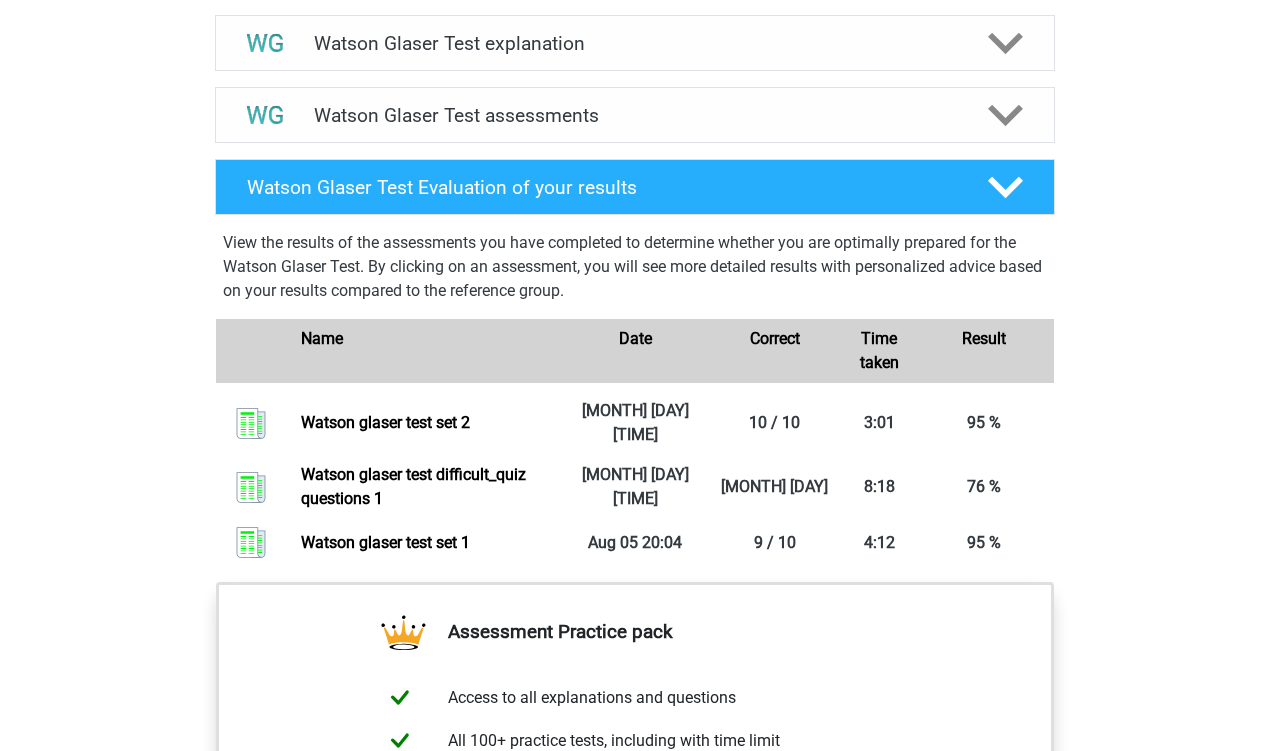scroll, scrollTop: 1160, scrollLeft: 0, axis: vertical 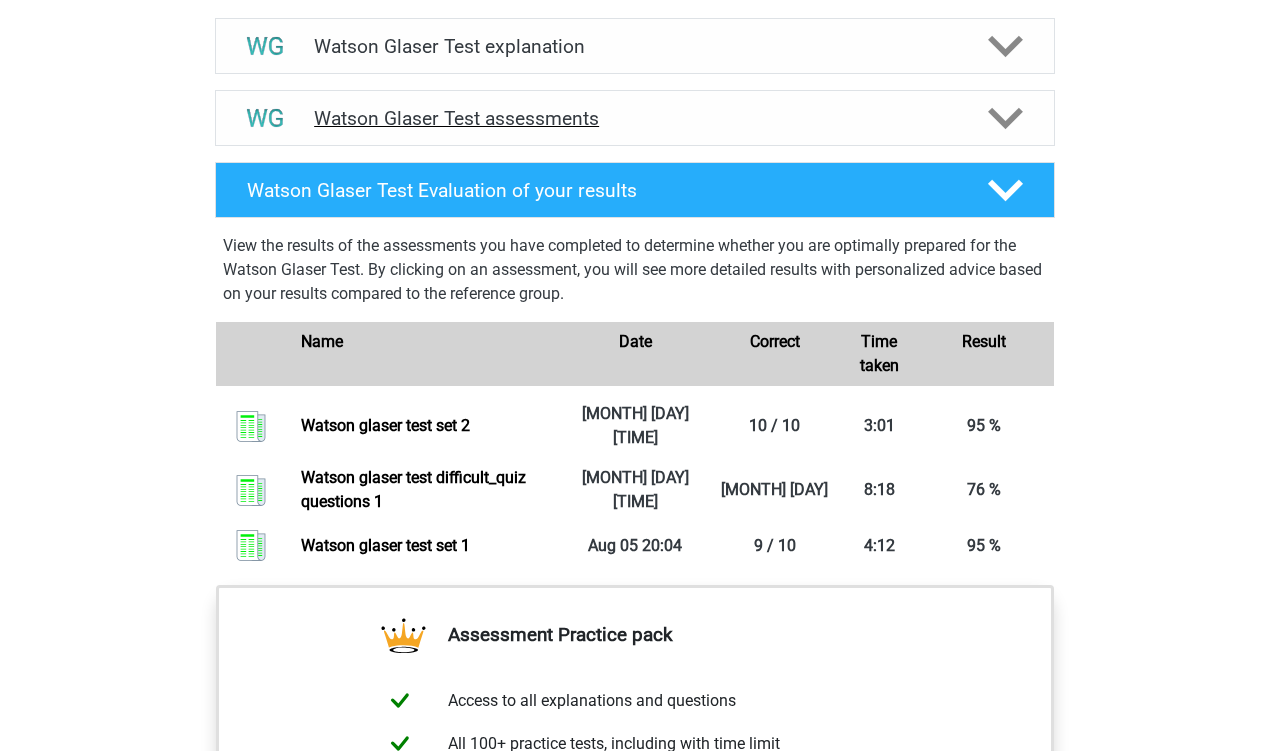 click on "Watson Glaser Test assessments" at bounding box center [635, 118] 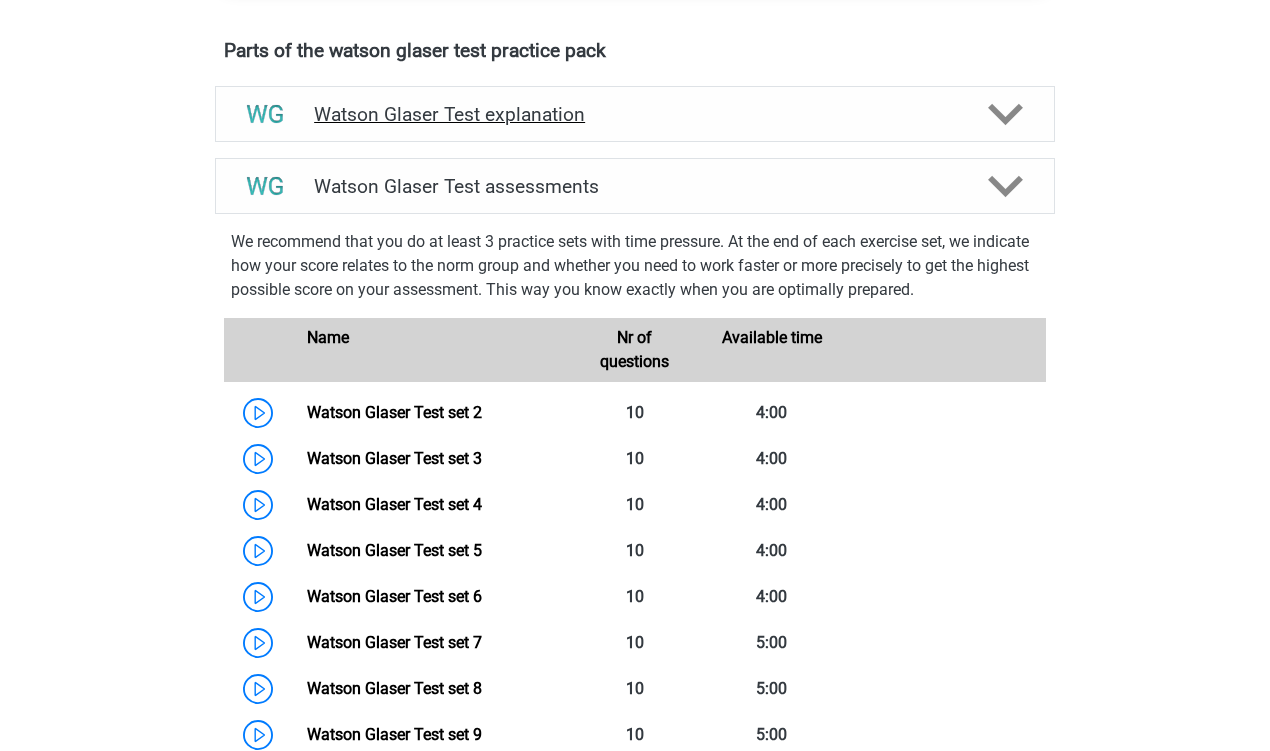 scroll, scrollTop: 1096, scrollLeft: 0, axis: vertical 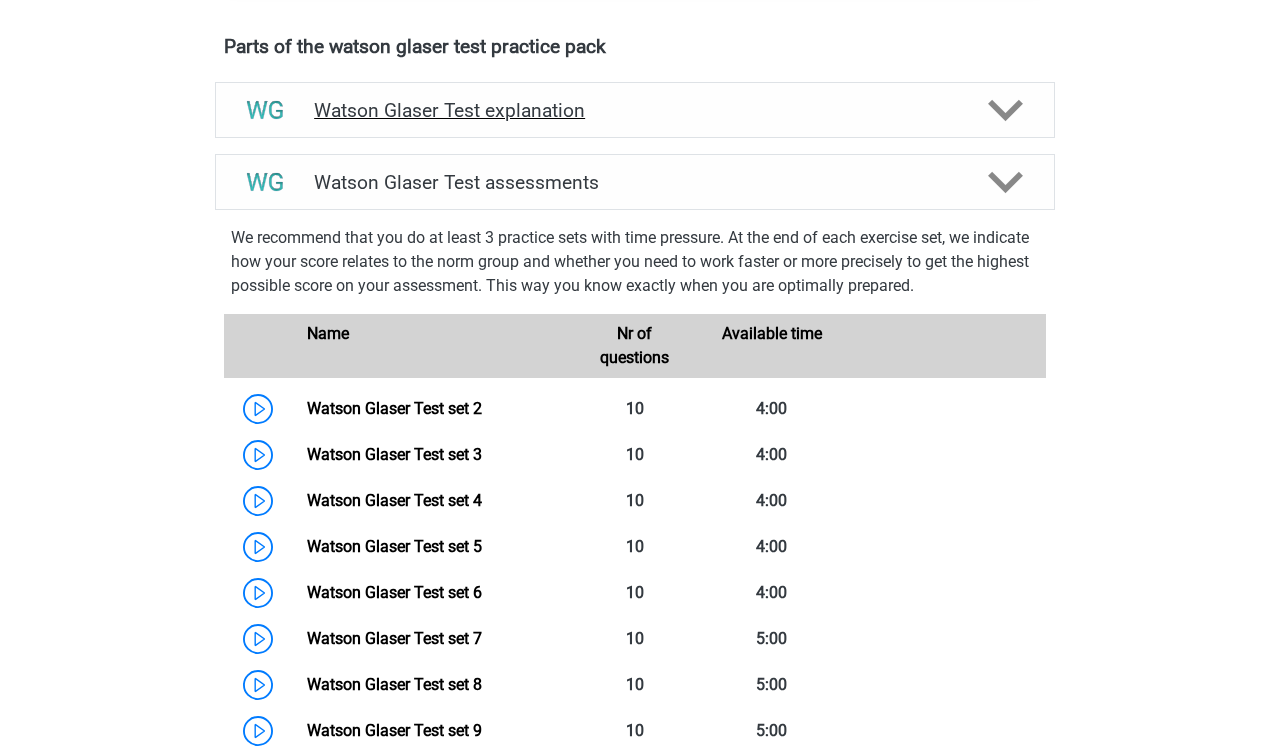 click on "Watson Glaser Test explanation" at bounding box center [635, 110] 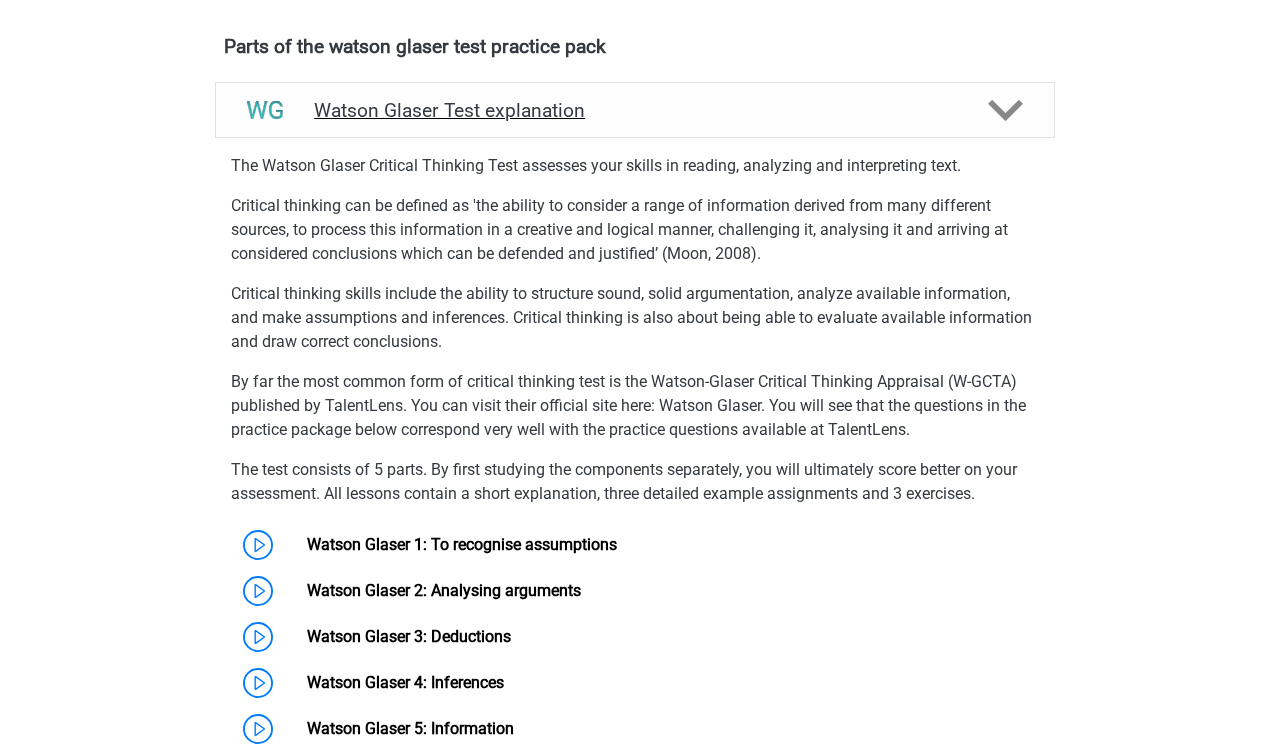 click on "Watson Glaser Test explanation" at bounding box center (635, 110) 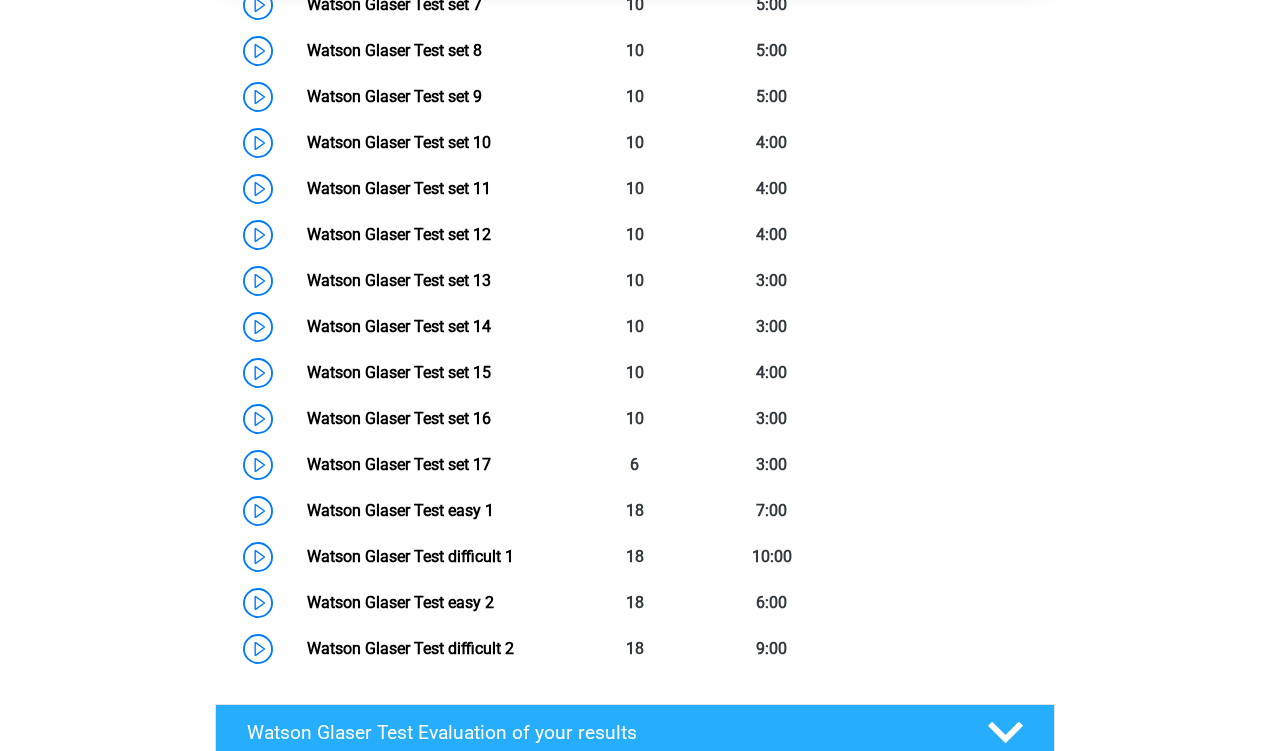 scroll, scrollTop: 1812, scrollLeft: 0, axis: vertical 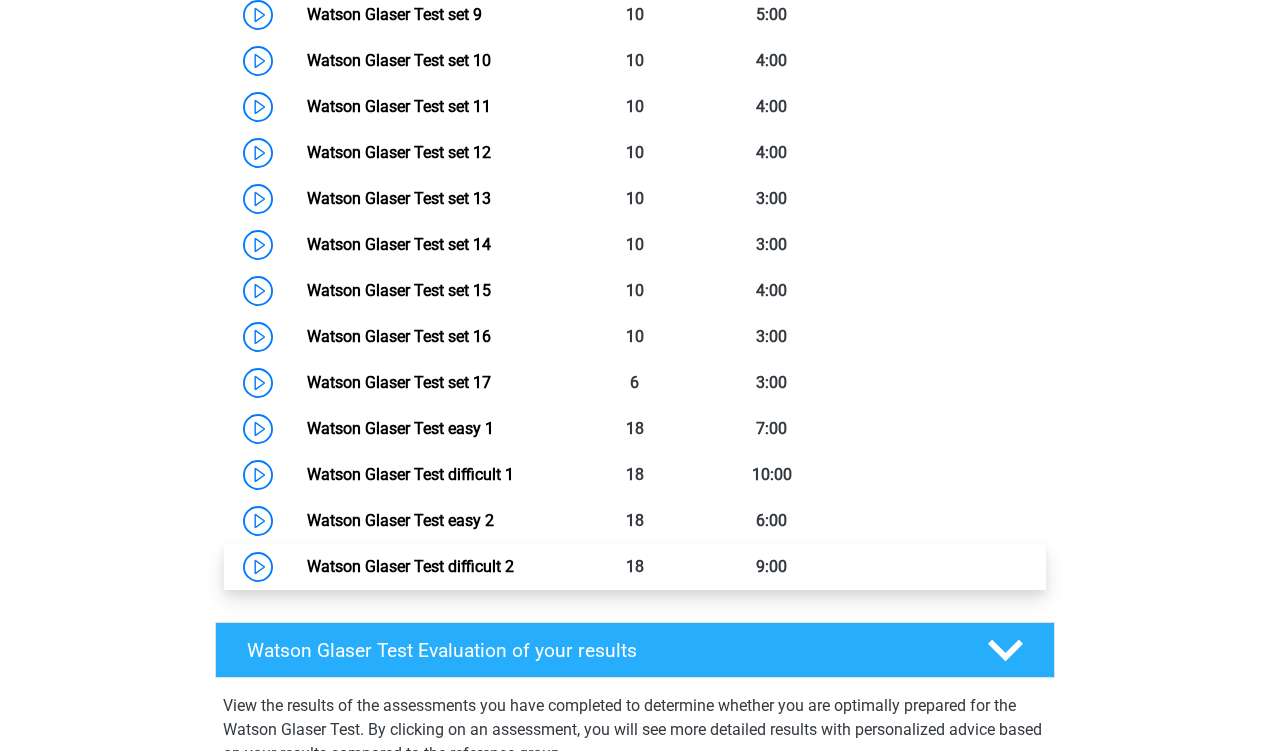 click on "Watson Glaser Test
difficult 2" at bounding box center [410, 566] 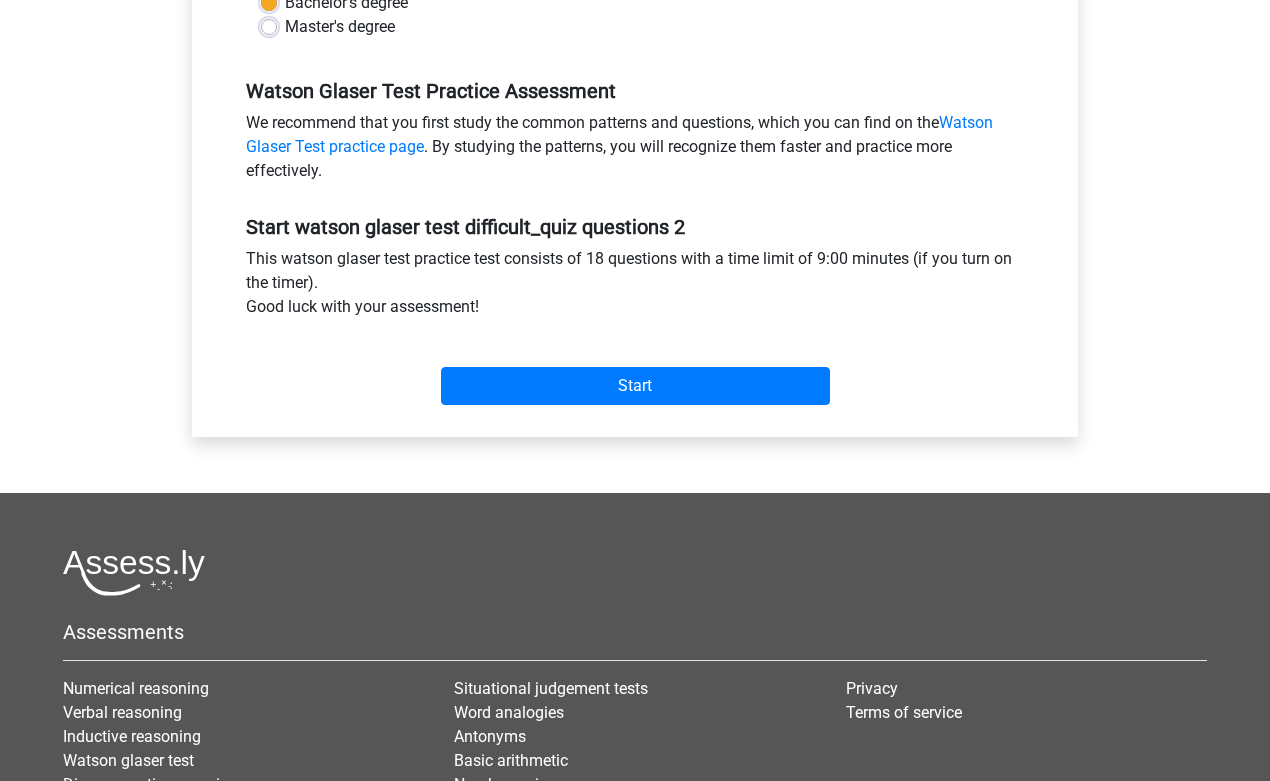 scroll, scrollTop: 488, scrollLeft: 0, axis: vertical 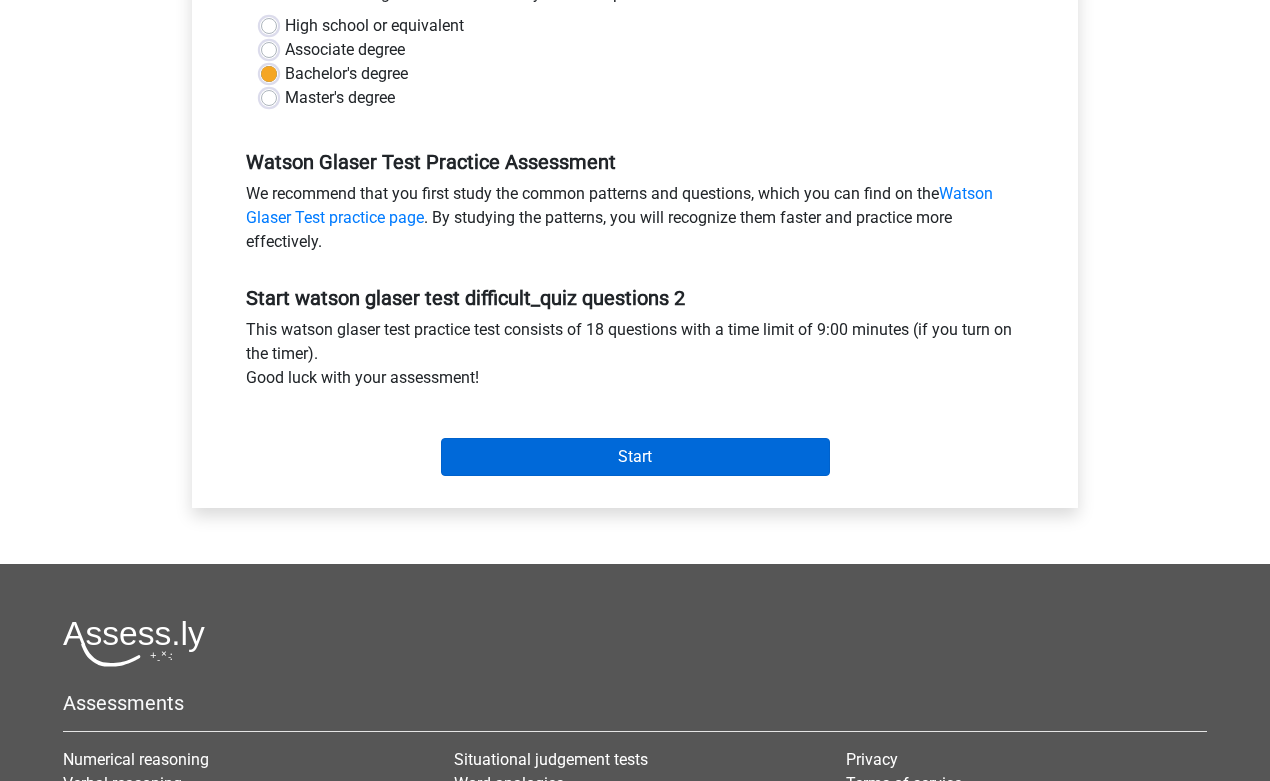 click on "Start" at bounding box center [635, 457] 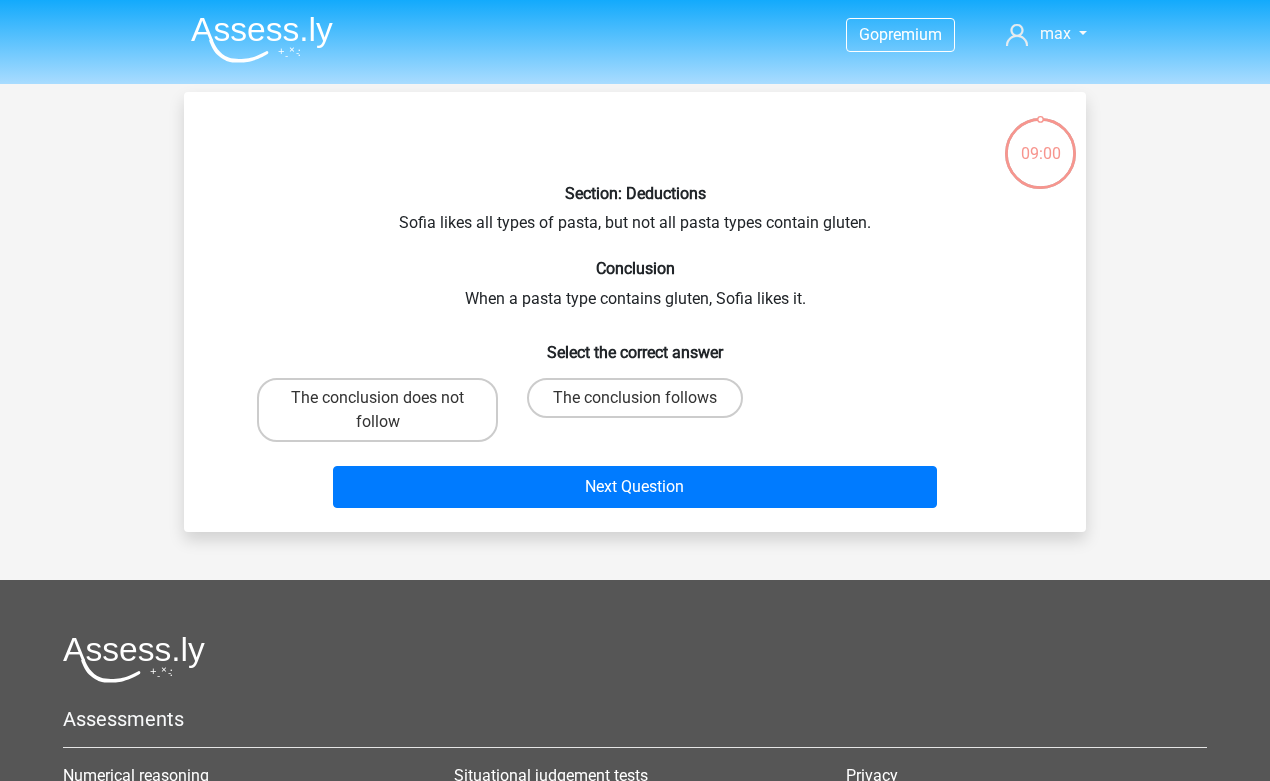 scroll, scrollTop: 0, scrollLeft: 0, axis: both 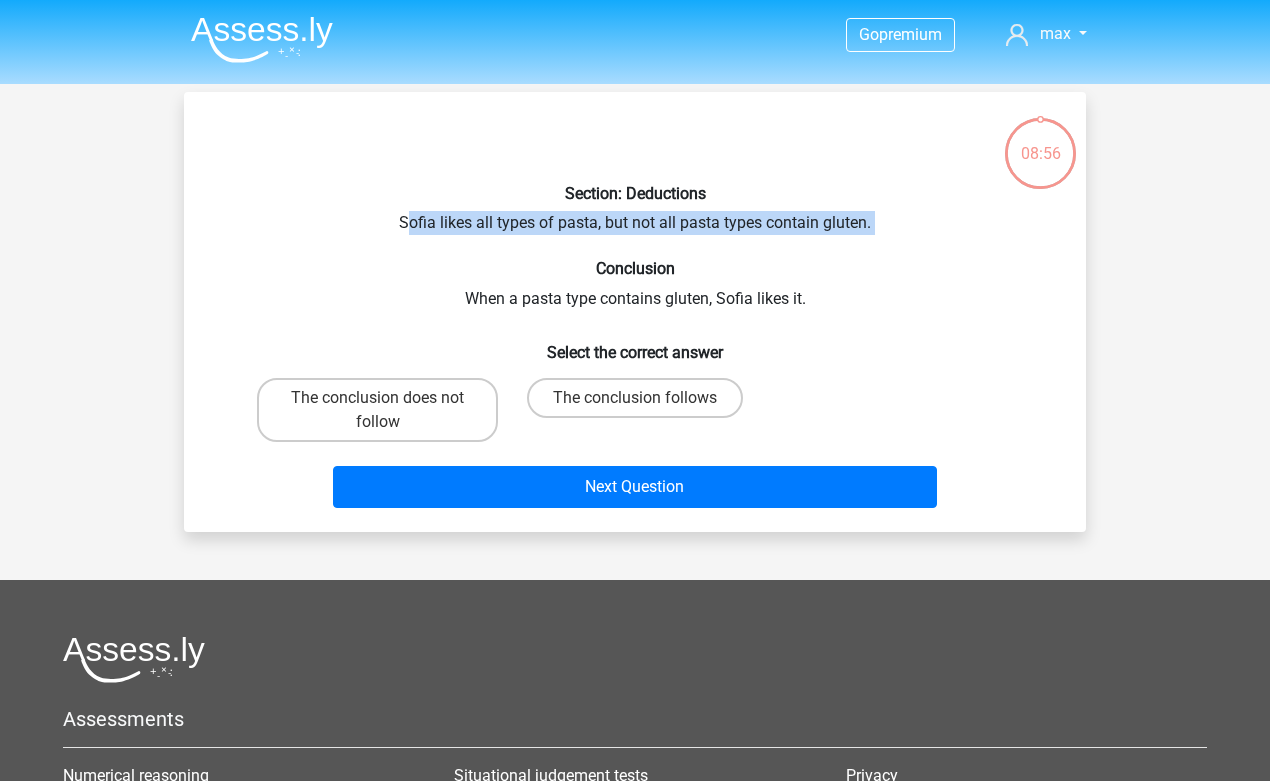 drag, startPoint x: 405, startPoint y: 227, endPoint x: 896, endPoint y: 246, distance: 491.3675 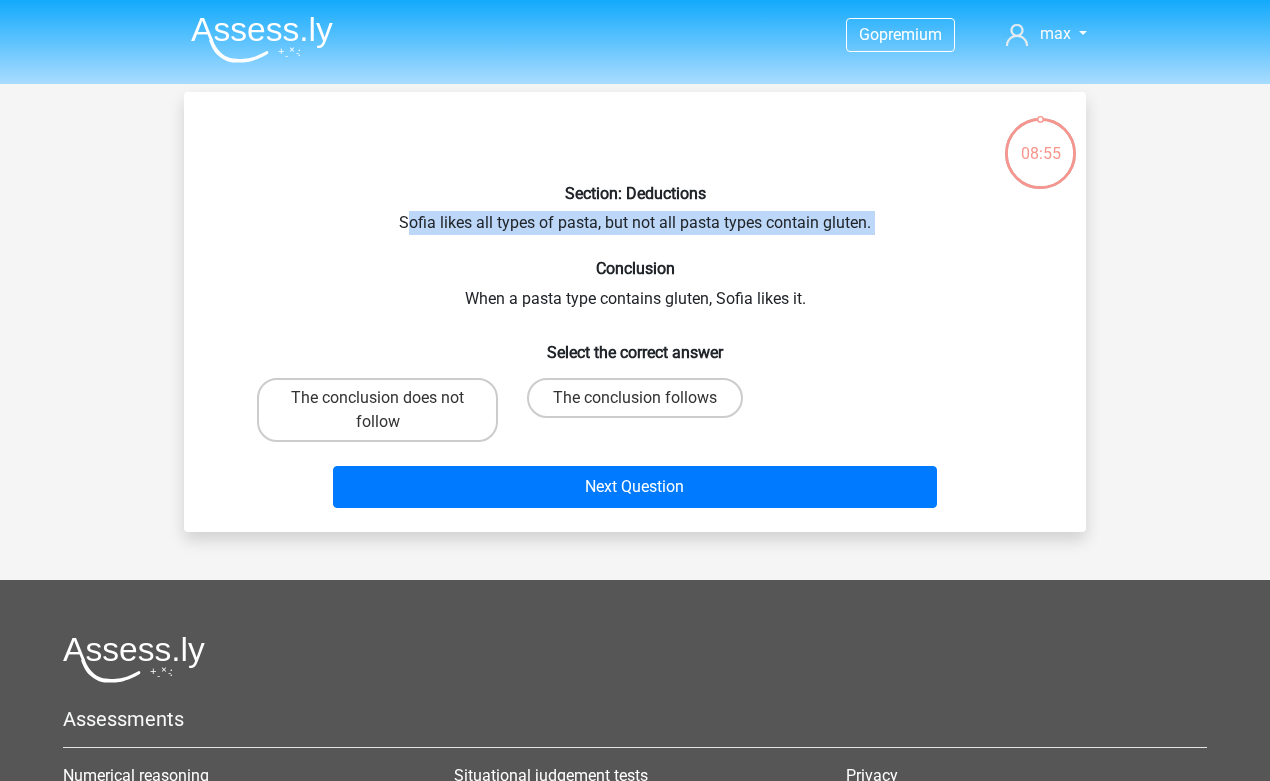 click on "Section: Deductions Sofia likes all types of pasta, but not all pasta types contain gluten. Conclusion When a pasta type contains gluten, Sofia likes it.
Select the correct answer
The conclusion does not follow
The conclusion follows
Next Question" at bounding box center (635, 312) 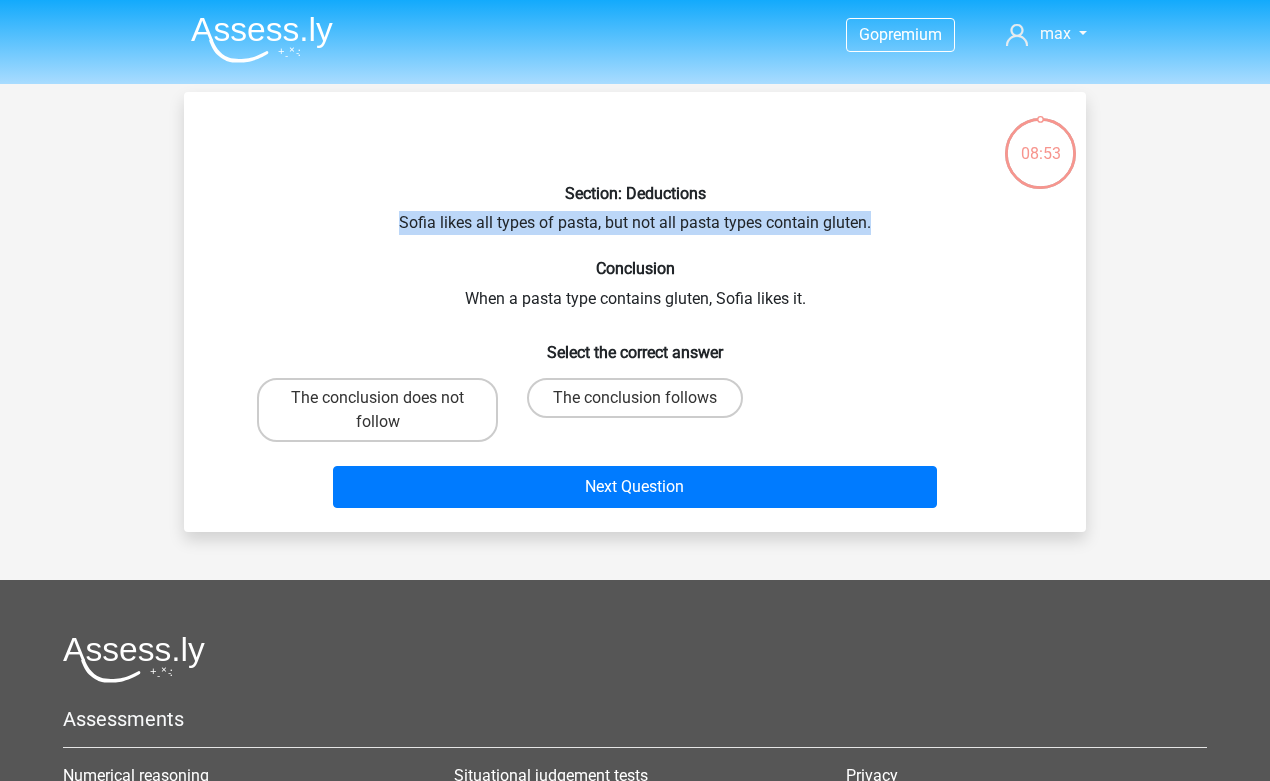 drag, startPoint x: 882, startPoint y: 231, endPoint x: 401, endPoint y: 227, distance: 481.01663 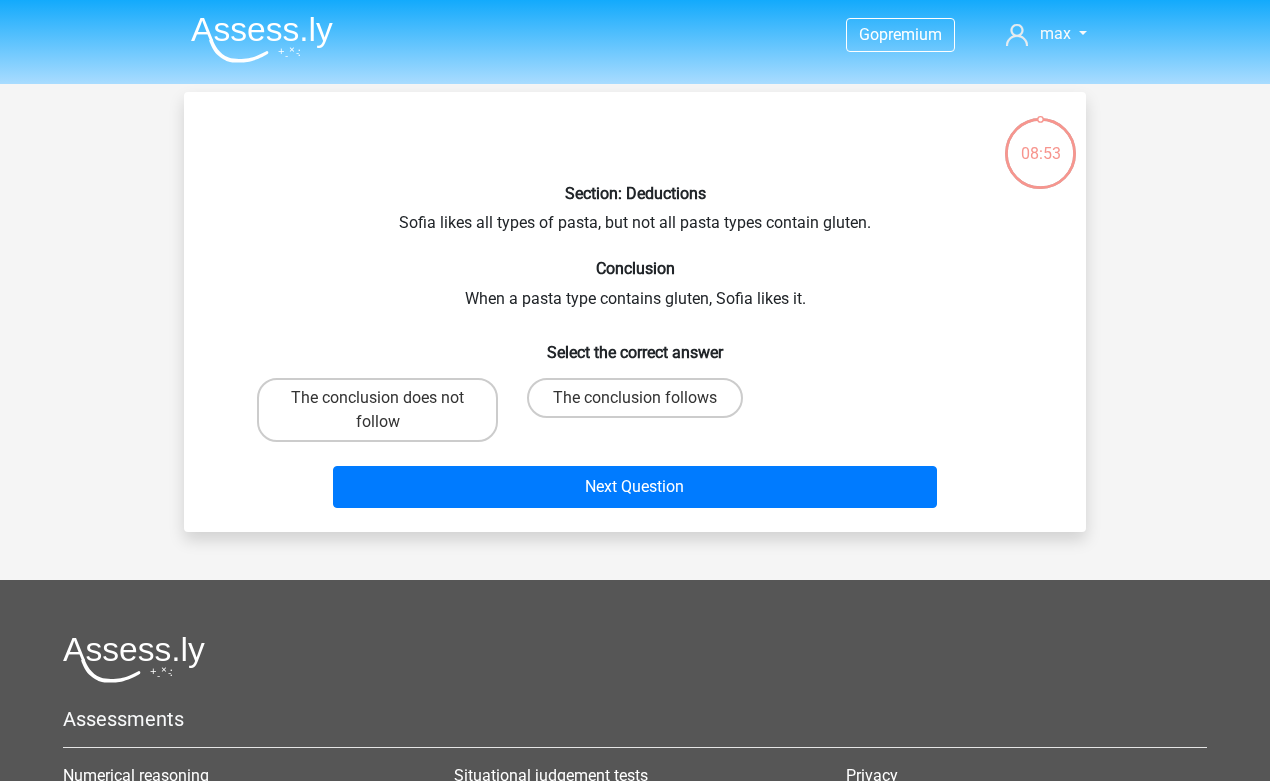 click on "Section: Deductions Sofia likes all types of pasta, but not all pasta types contain gluten. Conclusion When a pasta type contains gluten, Sofia likes it.
Select the correct answer
The conclusion does not follow
The conclusion follows
Next Question" at bounding box center [635, 312] 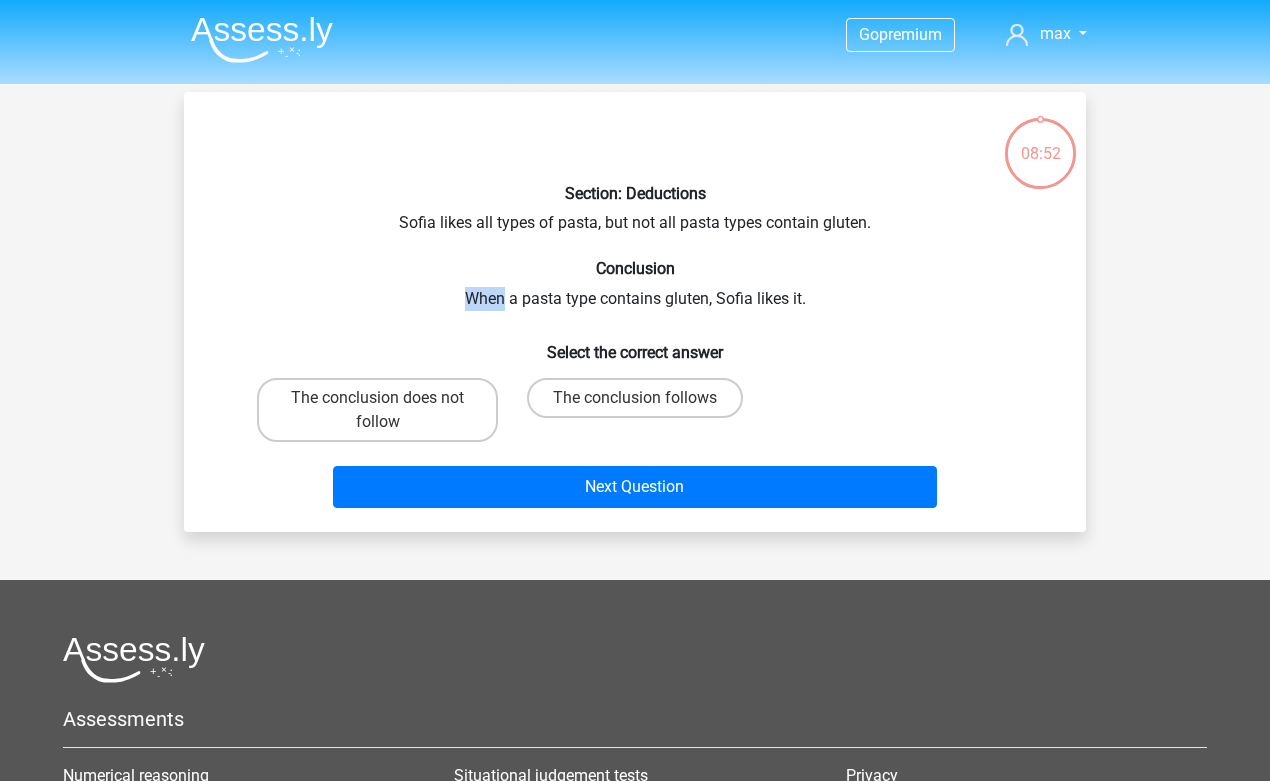 click on "Section: Deductions Sofia likes all types of pasta, but not all pasta types contain gluten. Conclusion When a pasta type contains gluten, Sofia likes it.
Select the correct answer
The conclusion does not follow
The conclusion follows
Next Question" at bounding box center [635, 312] 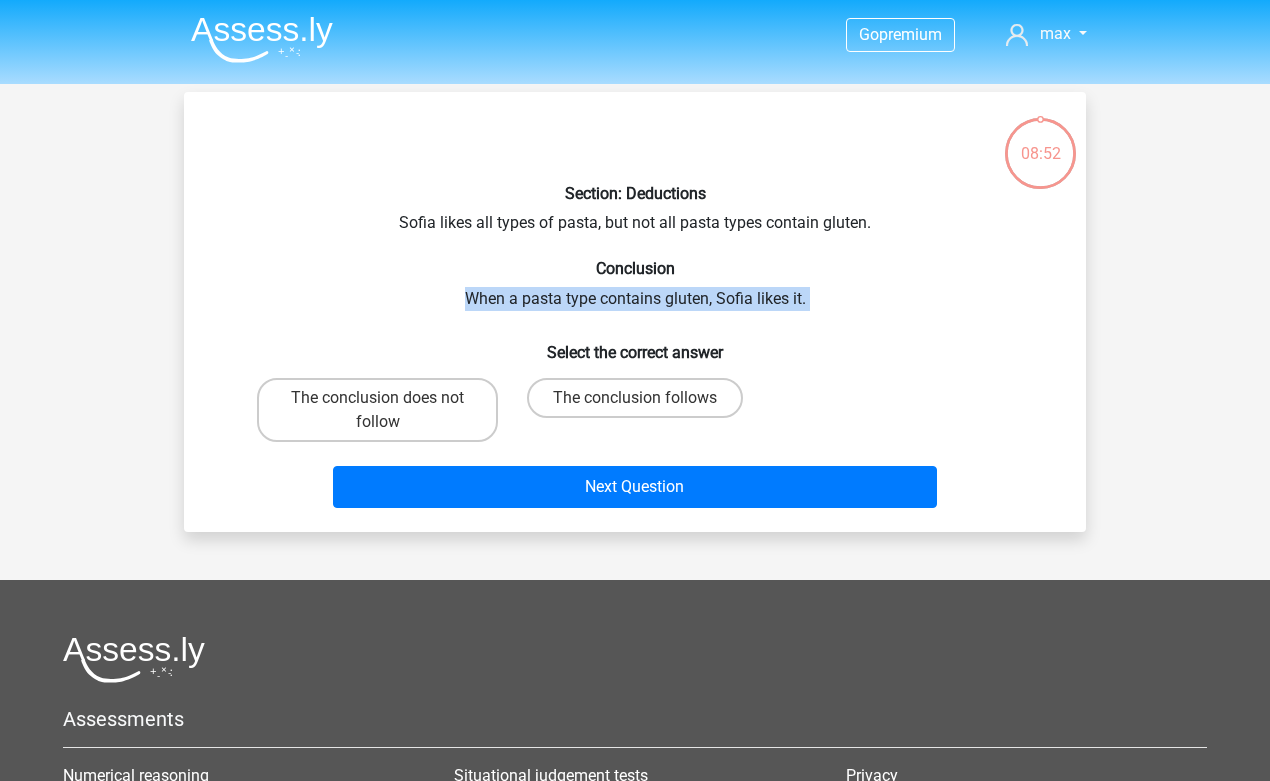 click on "Section: Deductions Sofia likes all types of pasta, but not all pasta types contain gluten. Conclusion When a pasta type contains gluten, Sofia likes it.
Select the correct answer
The conclusion does not follow
The conclusion follows
Next Question" at bounding box center [635, 312] 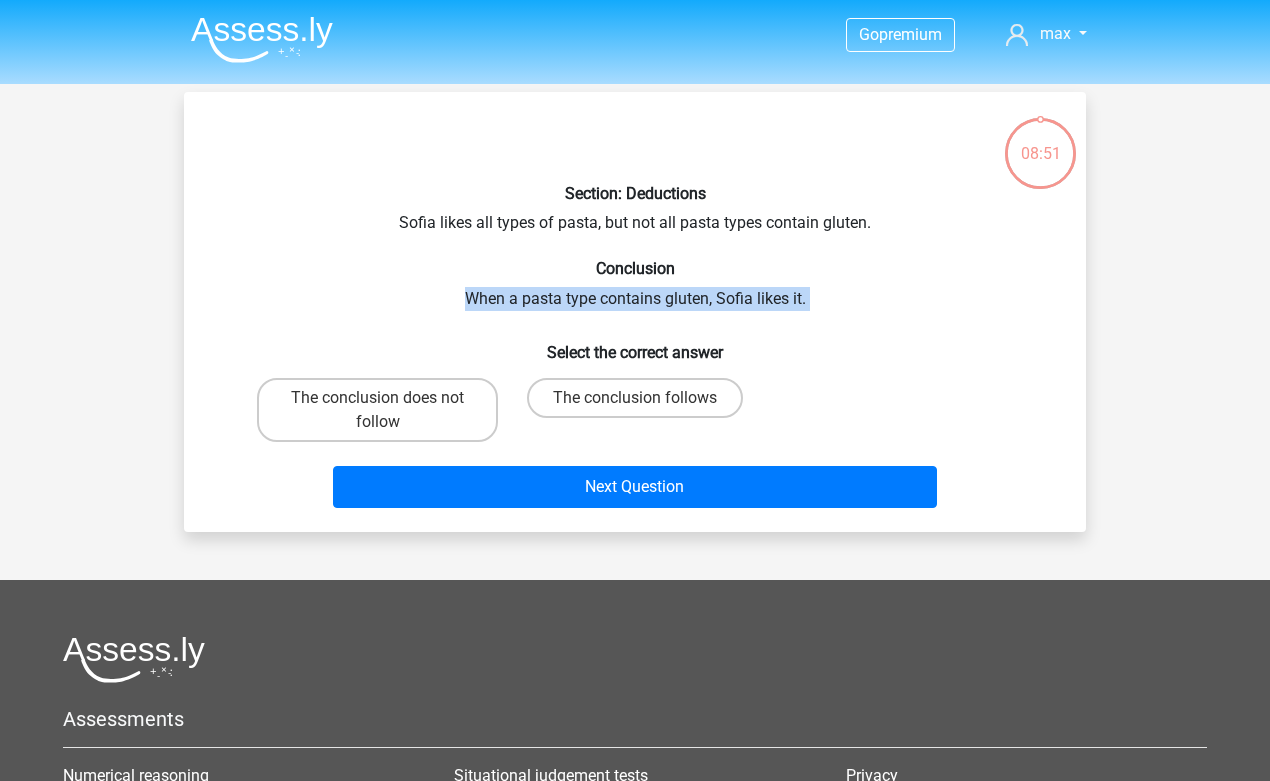 click on "Section: Deductions Sofia likes all types of pasta, but not all pasta types contain gluten. Conclusion When a pasta type contains gluten, Sofia likes it.
Select the correct answer
The conclusion does not follow
The conclusion follows
Next Question" at bounding box center [635, 312] 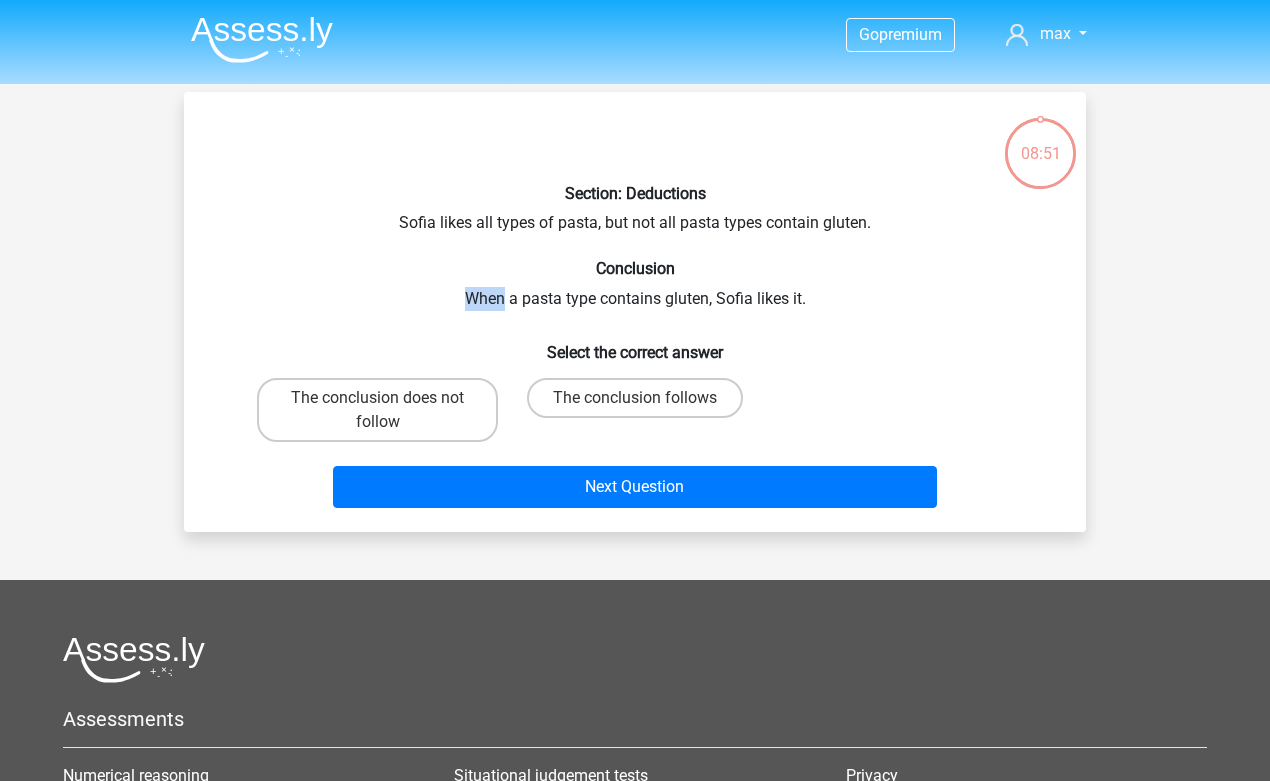 click on "Section: Deductions Sofia likes all types of pasta, but not all pasta types contain gluten. Conclusion When a pasta type contains gluten, Sofia likes it.
Select the correct answer
The conclusion does not follow
The conclusion follows
Next Question" at bounding box center (635, 312) 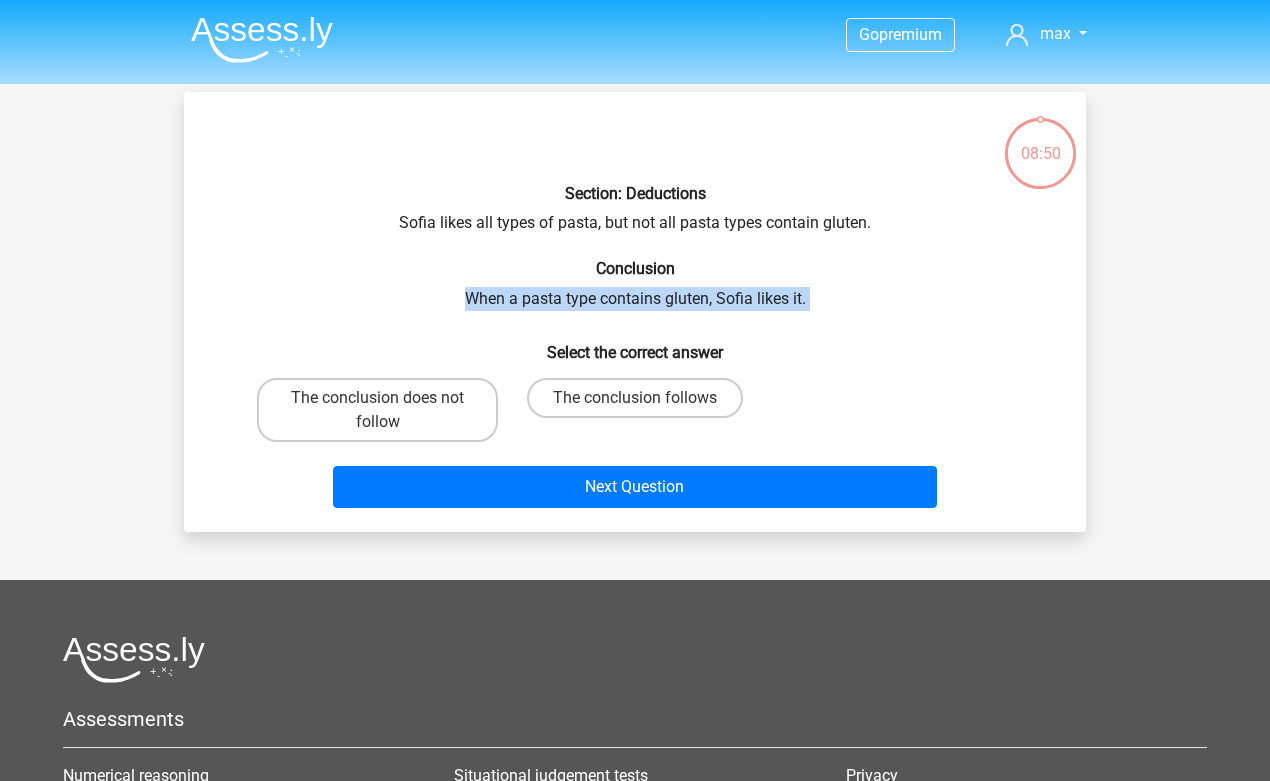 click on "Section: Deductions Sofia likes all types of pasta, but not all pasta types contain gluten. Conclusion When a pasta type contains gluten, Sofia likes it.
Select the correct answer
The conclusion does not follow
The conclusion follows
Next Question" at bounding box center [635, 312] 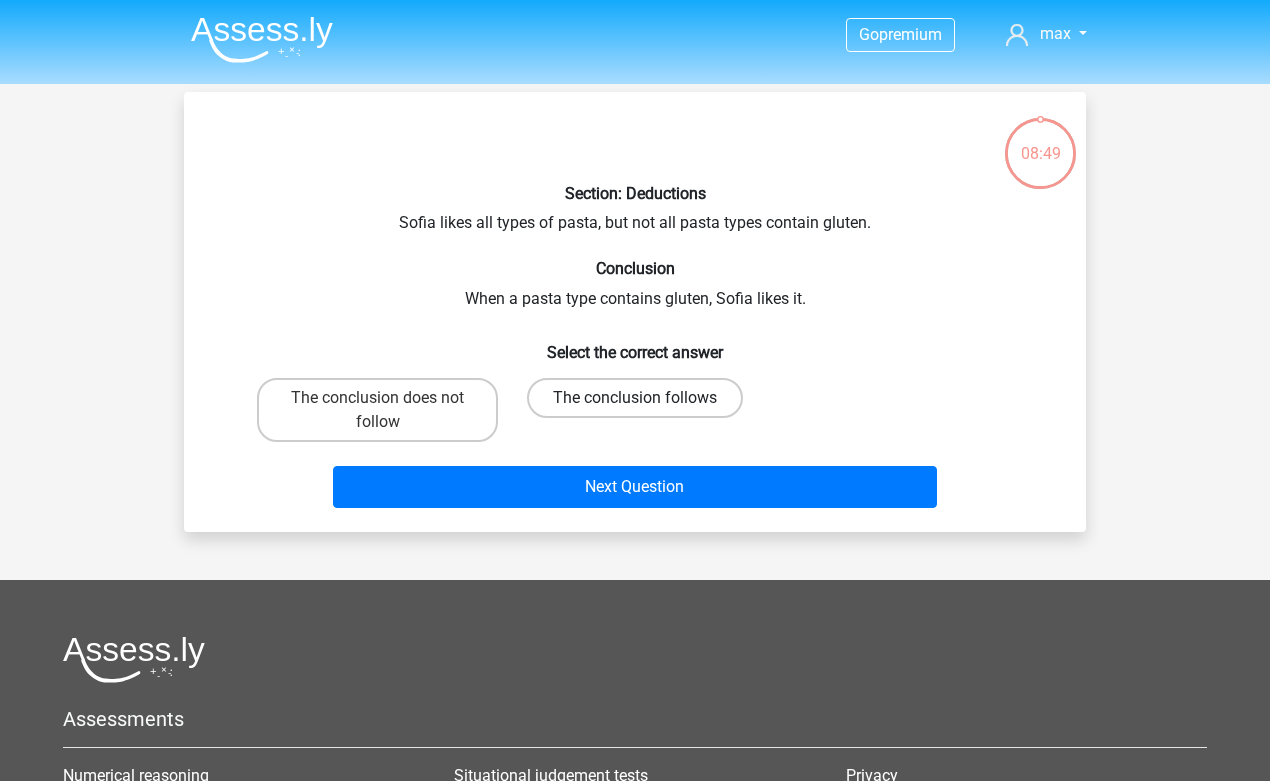 click on "The conclusion follows" at bounding box center [635, 398] 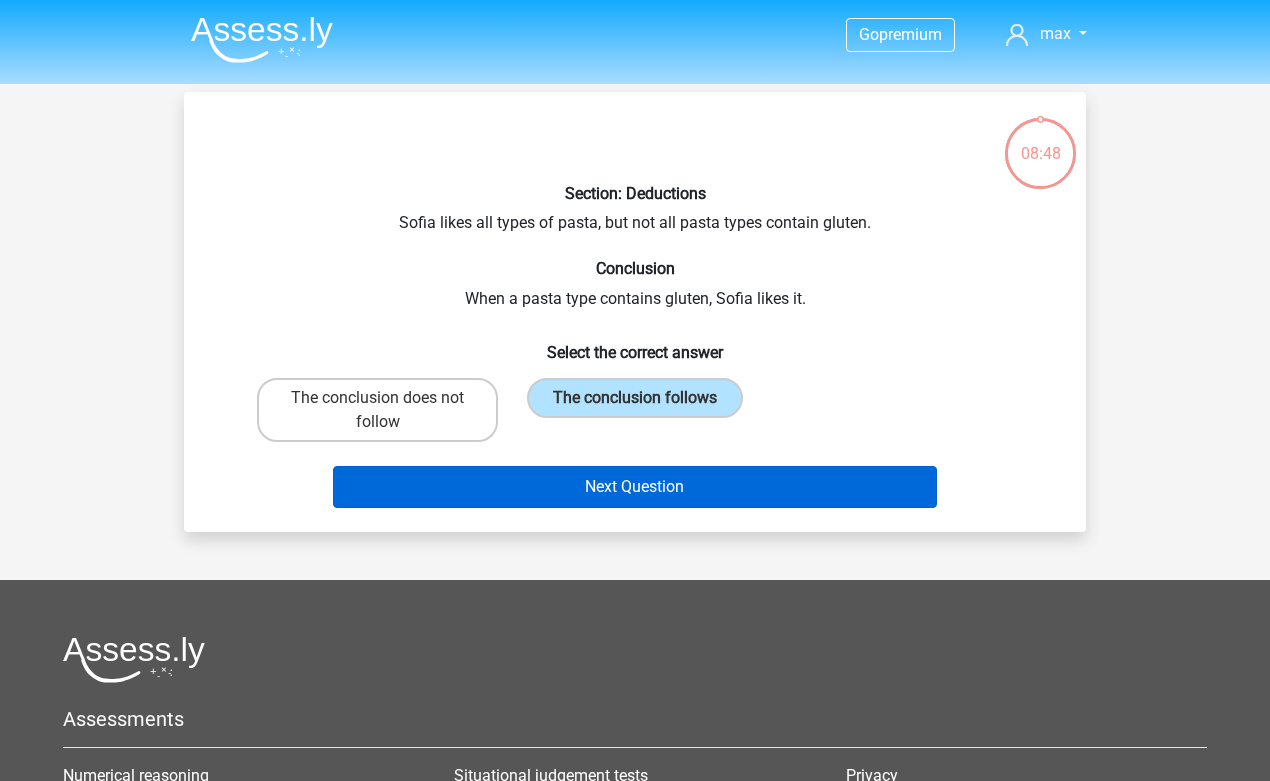 click on "Next Question" at bounding box center (635, 487) 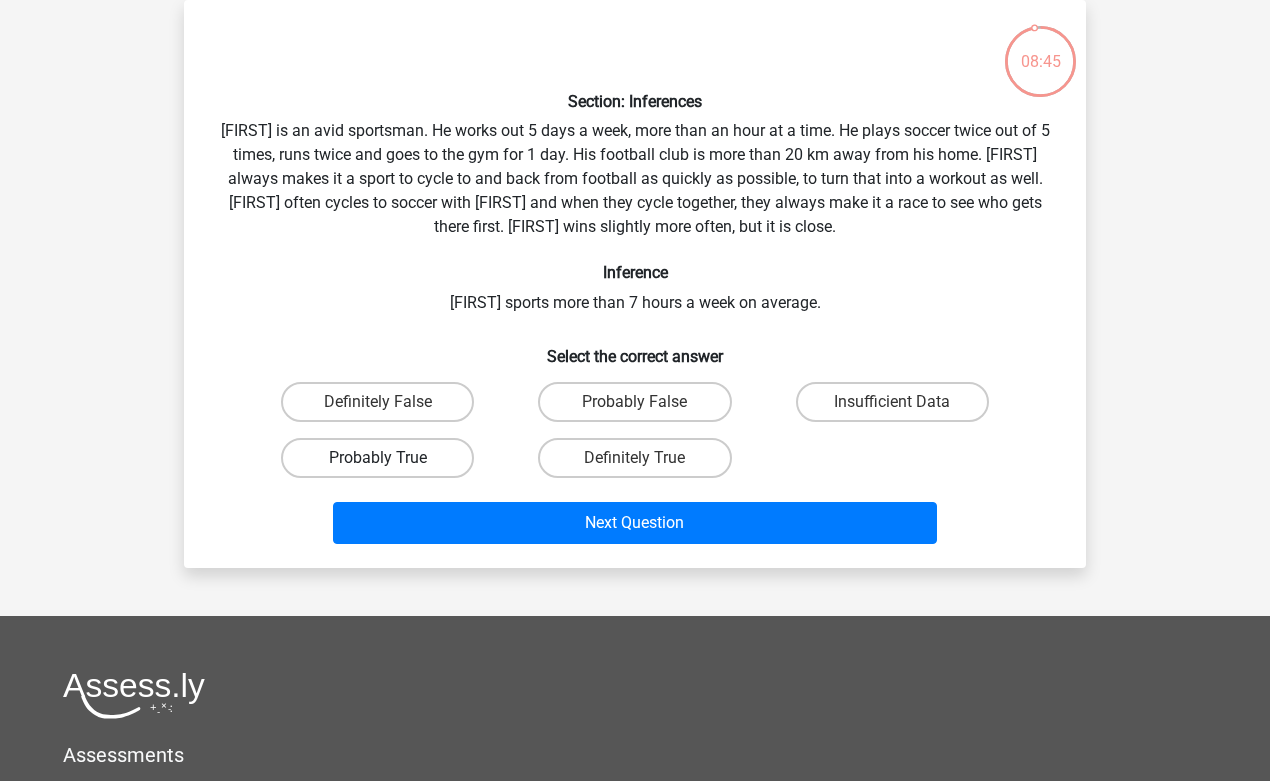 click on "Probably True" at bounding box center [377, 458] 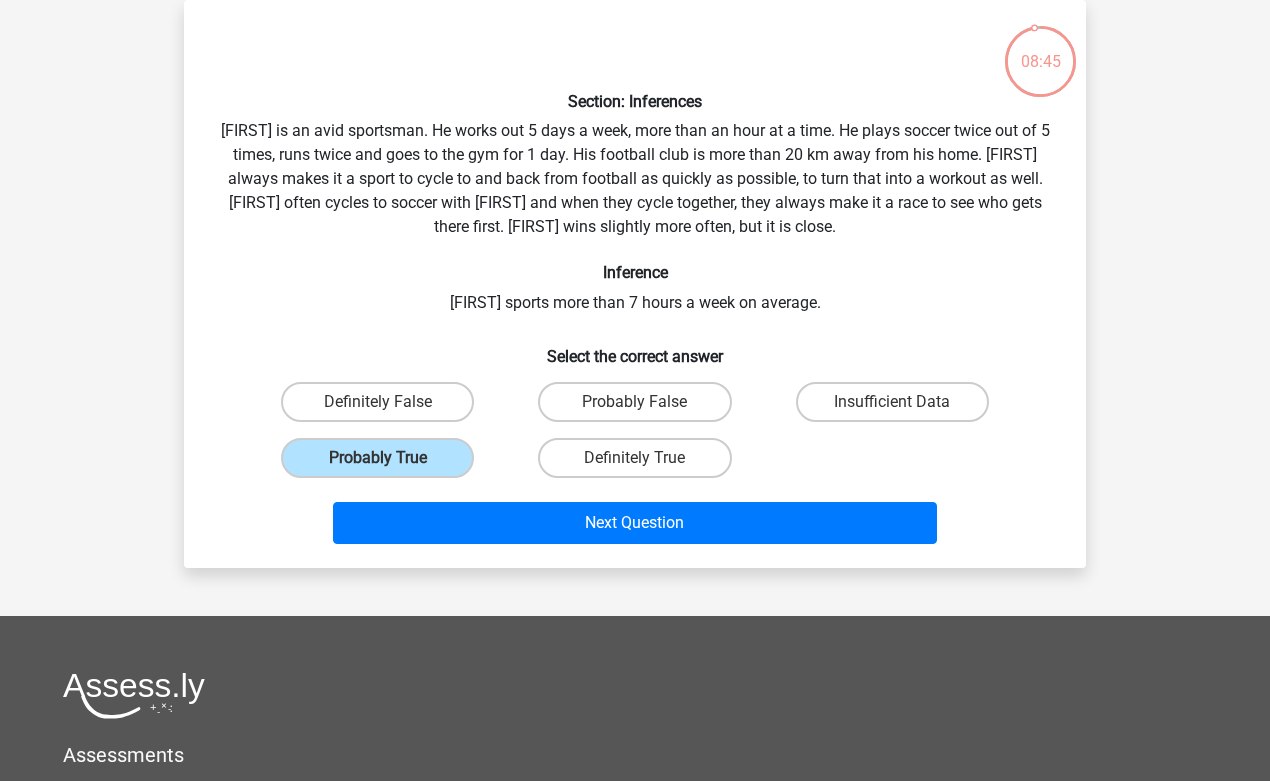 click on "Next Question" at bounding box center [635, 519] 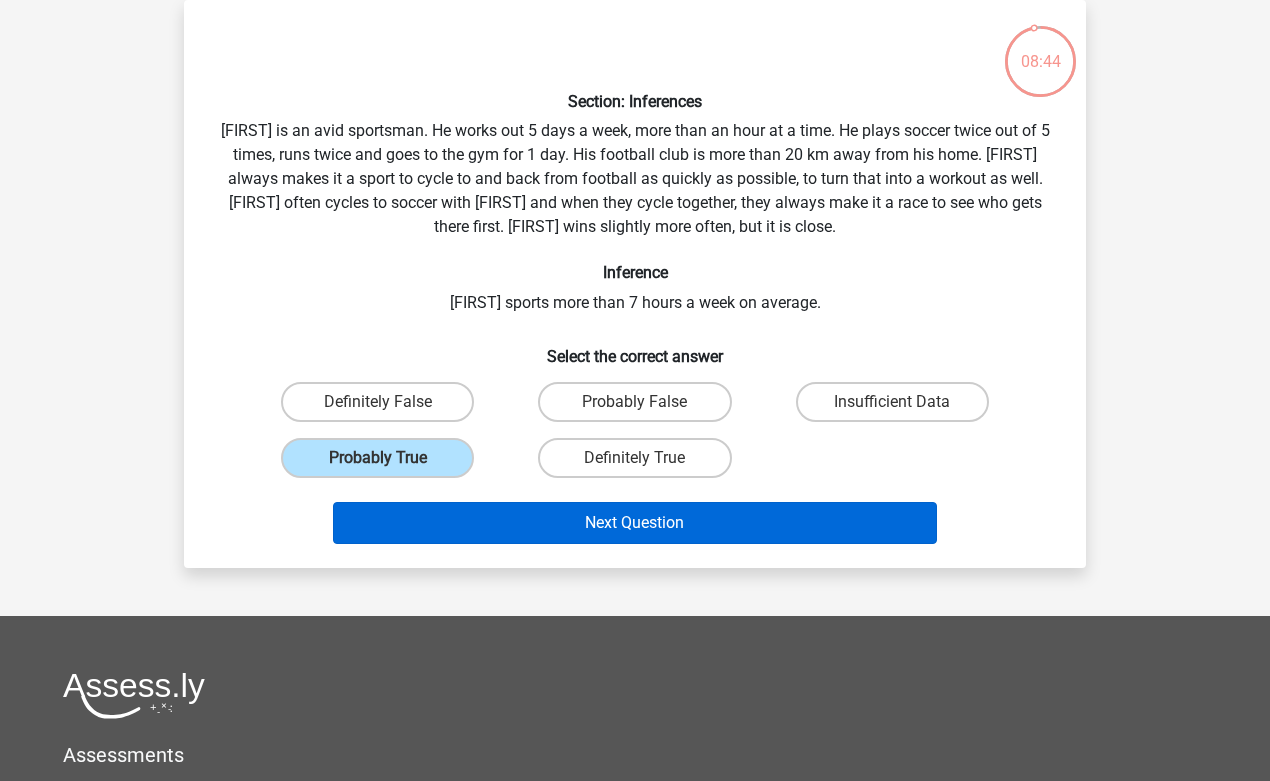 click on "Next Question" at bounding box center (635, 523) 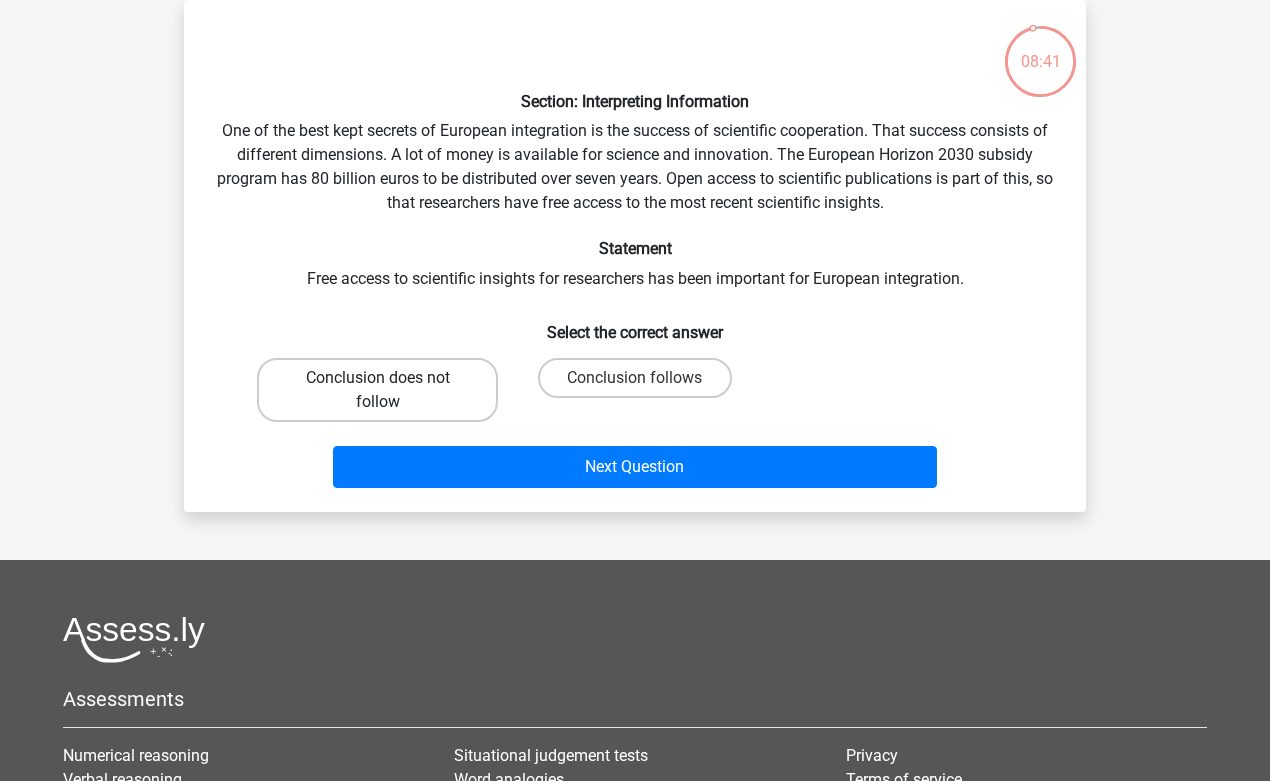 click on "Conclusion does not follow" at bounding box center (377, 390) 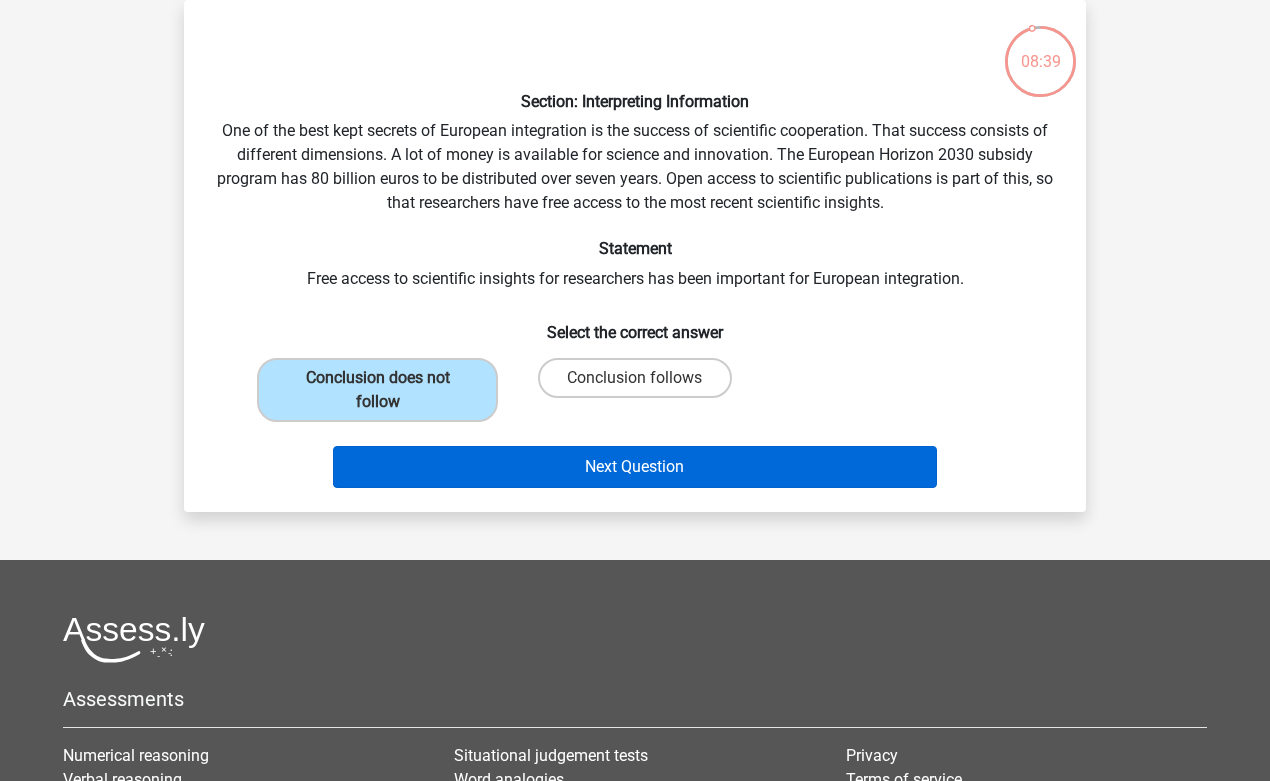 click on "Next Question" at bounding box center [635, 467] 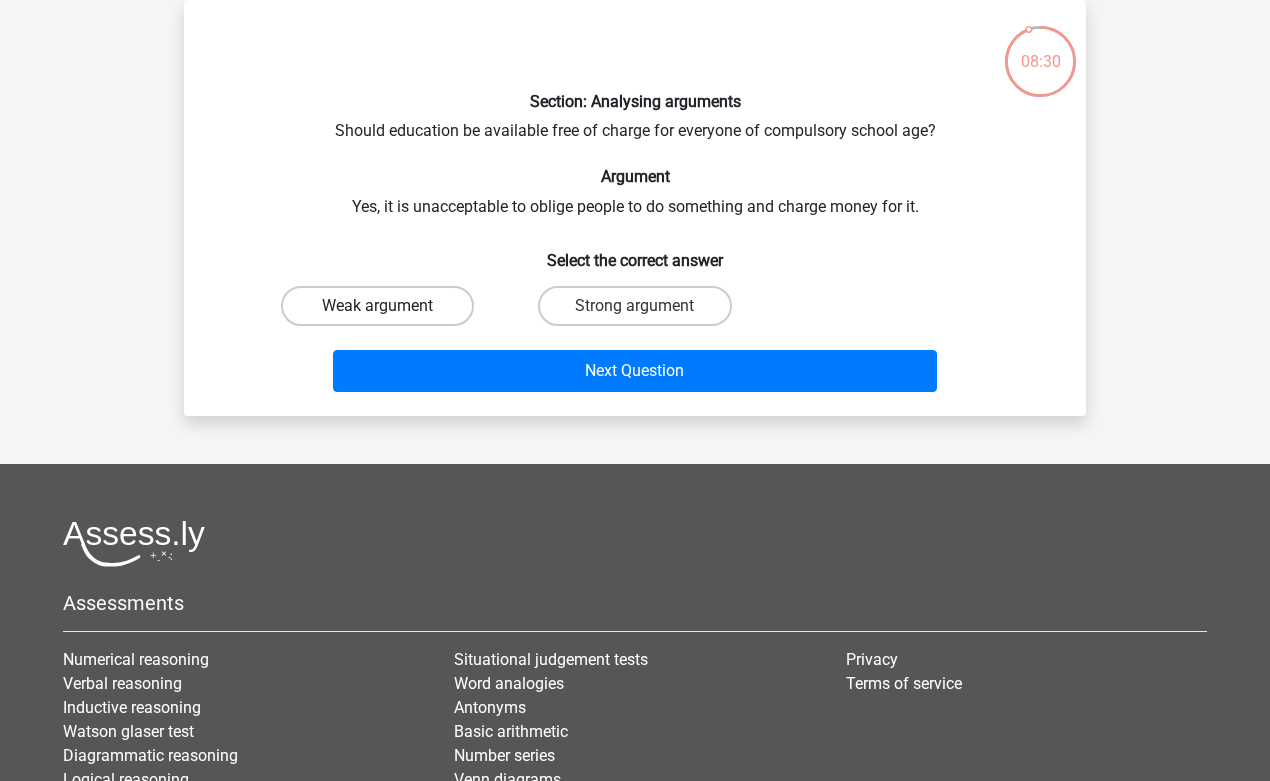 click on "Weak argument" at bounding box center (377, 306) 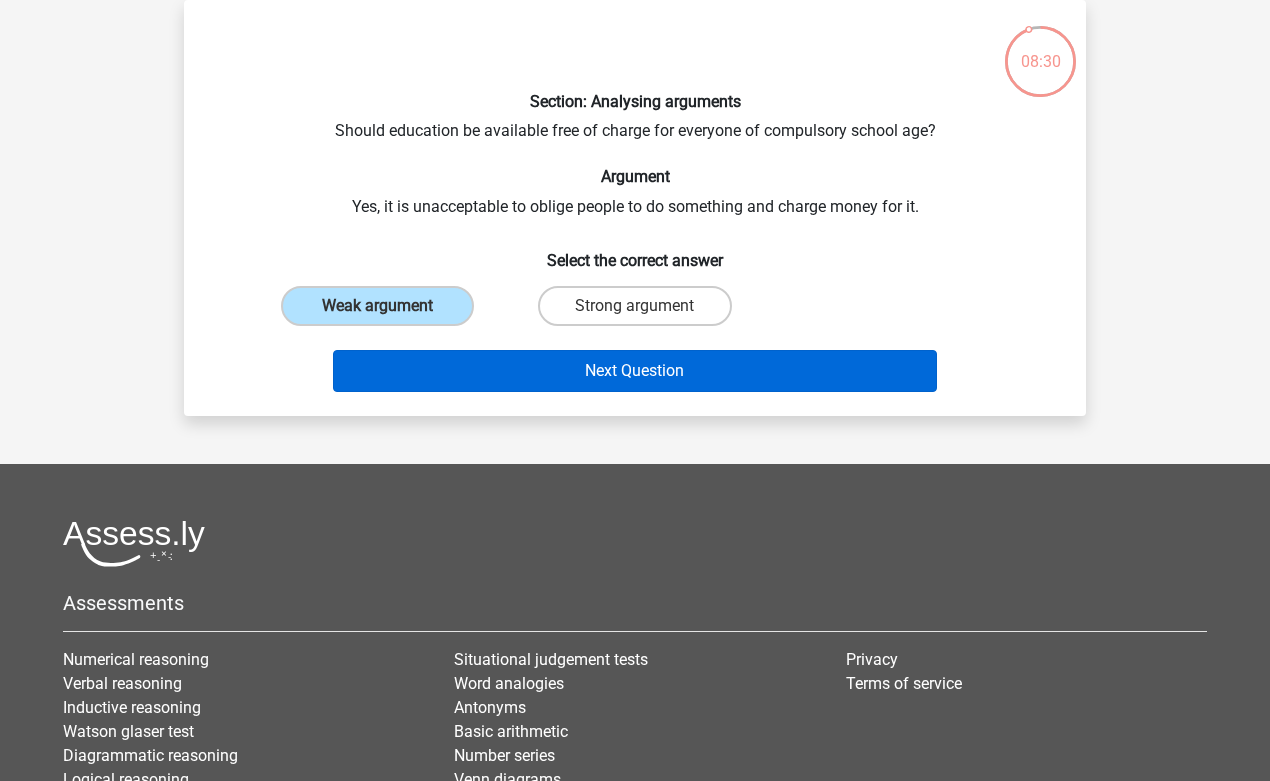 click on "Next Question" at bounding box center (635, 371) 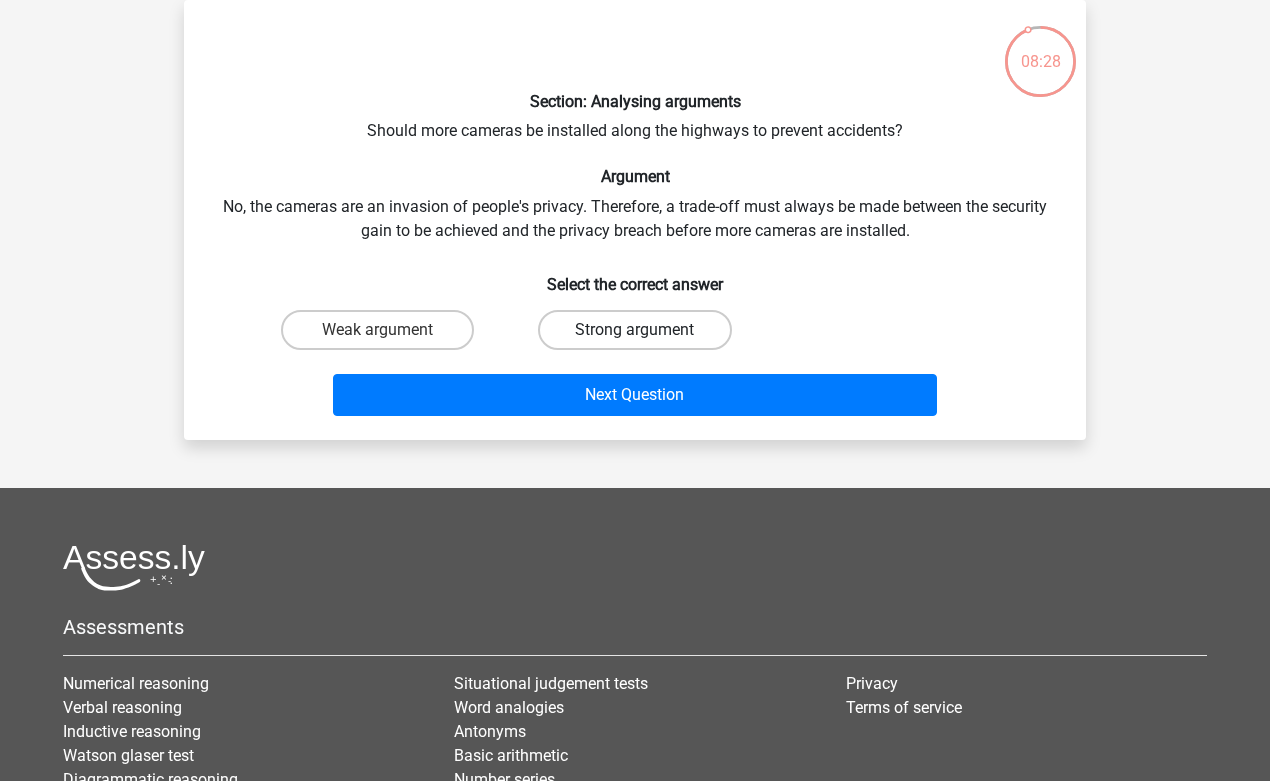 click on "Strong argument" at bounding box center (634, 330) 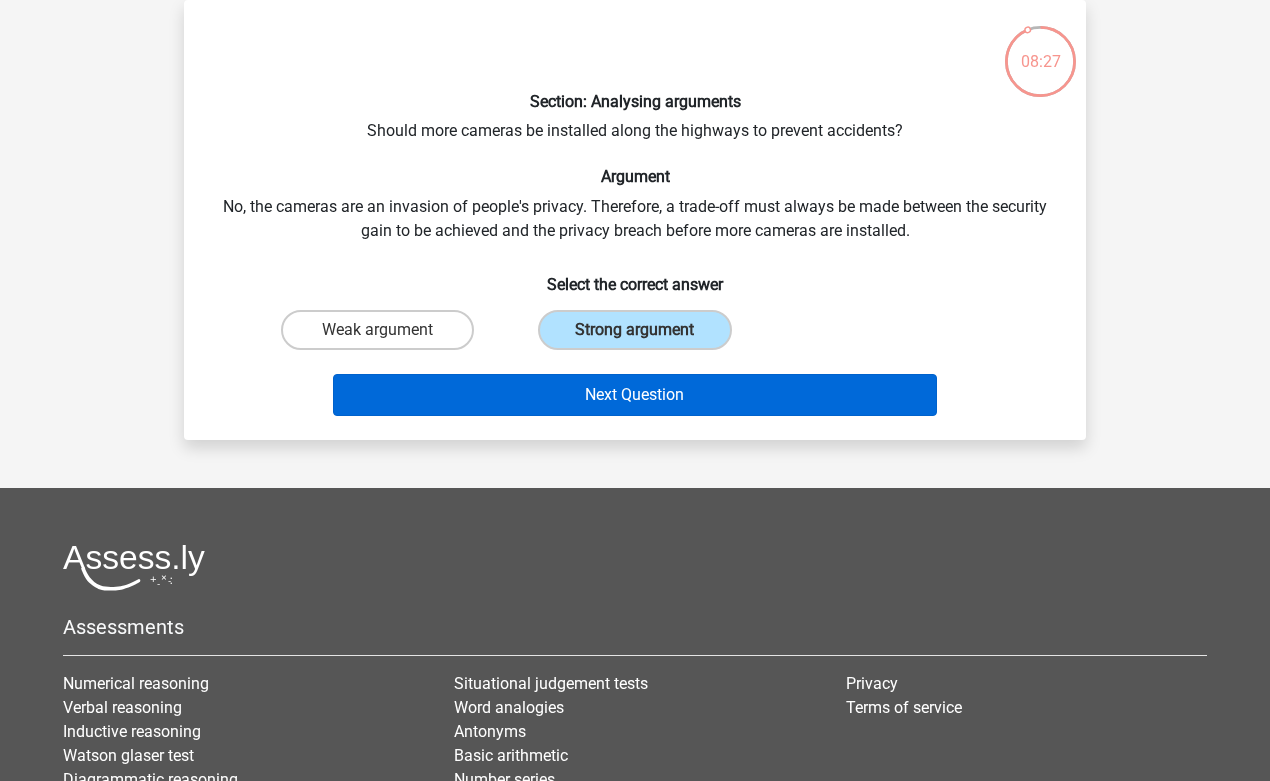 click on "Next Question" at bounding box center (635, 395) 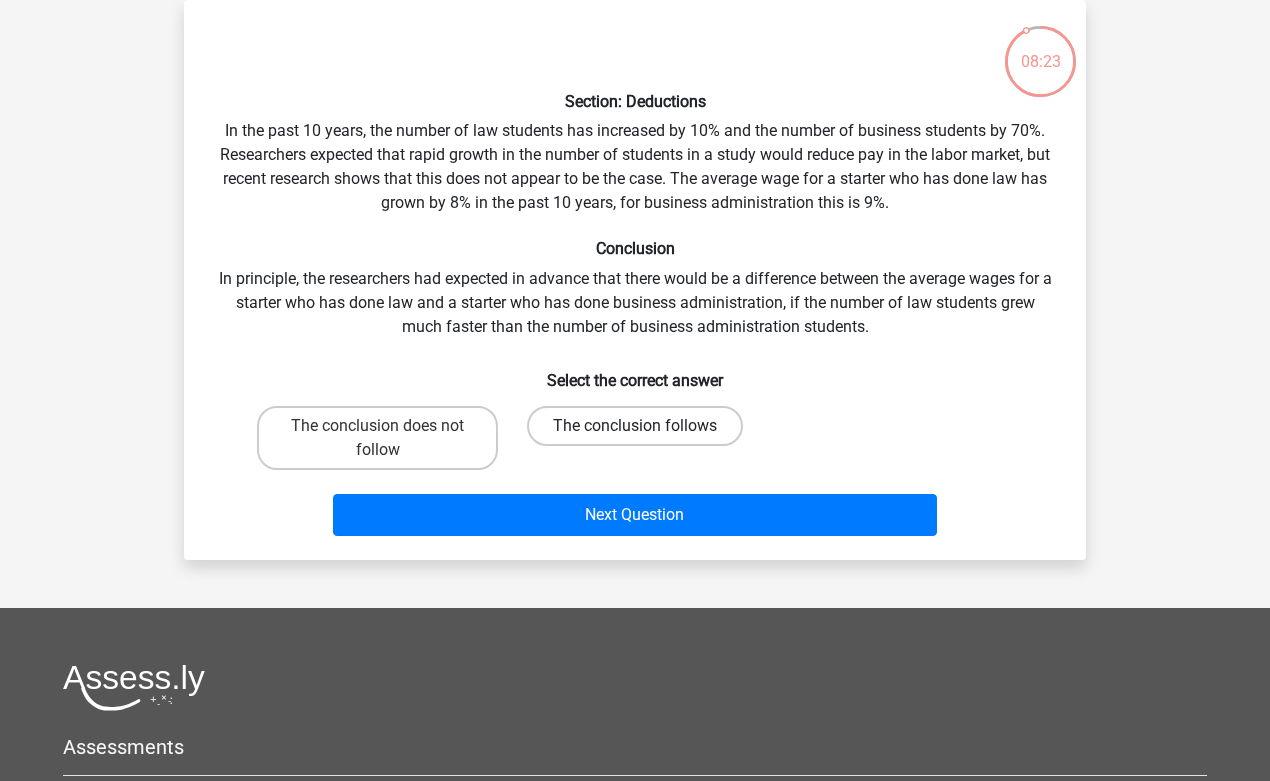 click on "The conclusion follows" at bounding box center (635, 426) 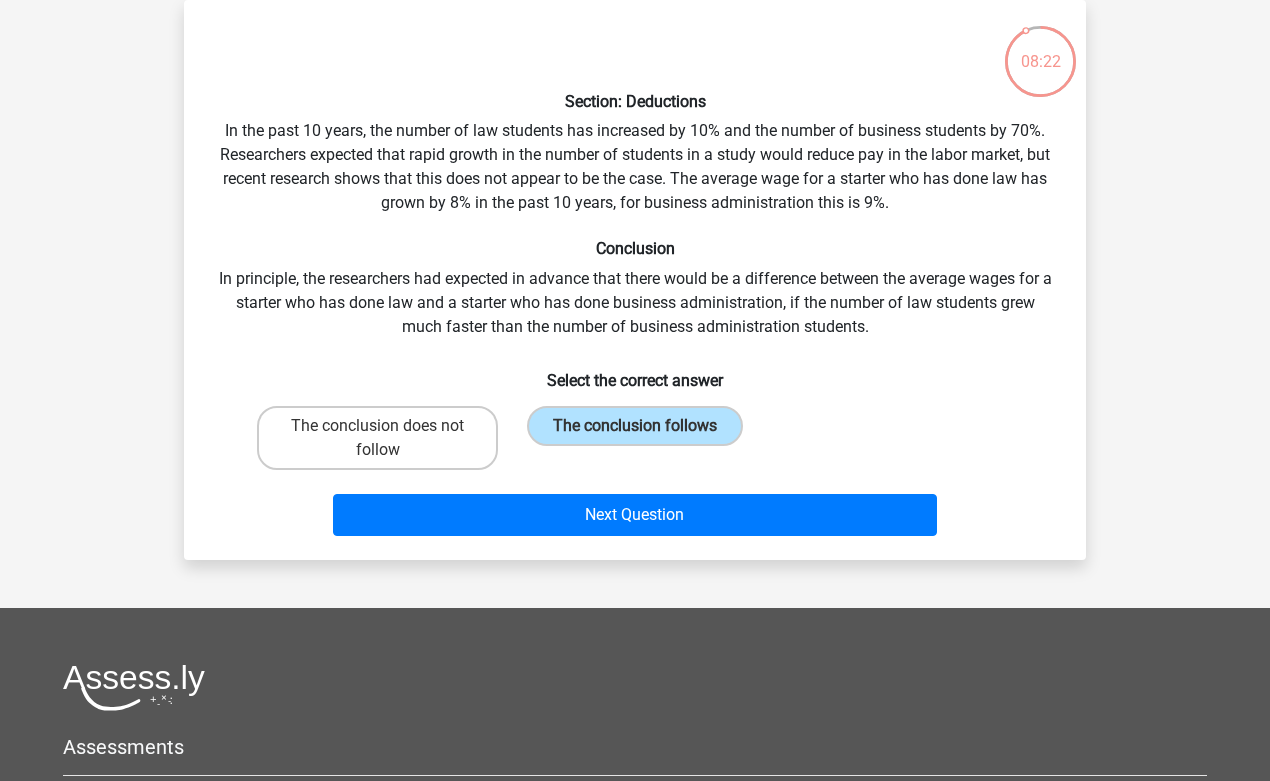 click on "Next Question" at bounding box center (635, 511) 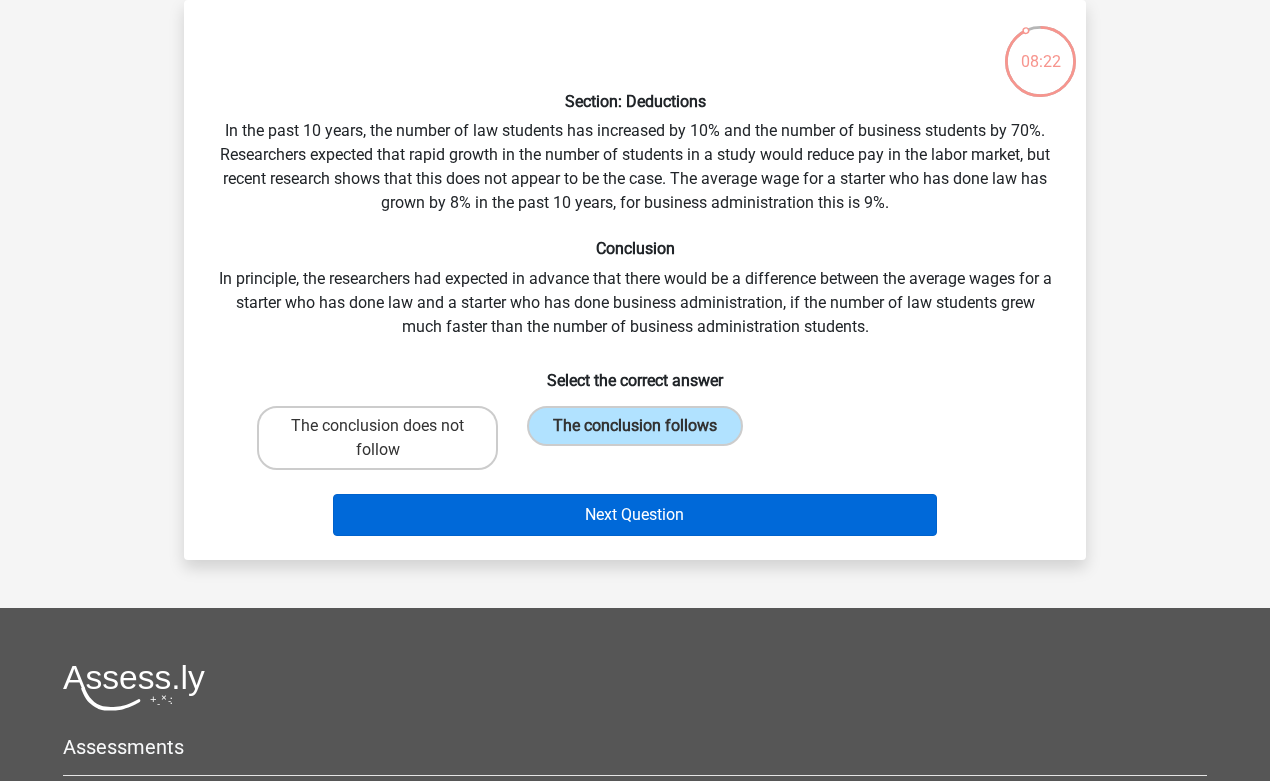 click on "Next Question" at bounding box center (635, 515) 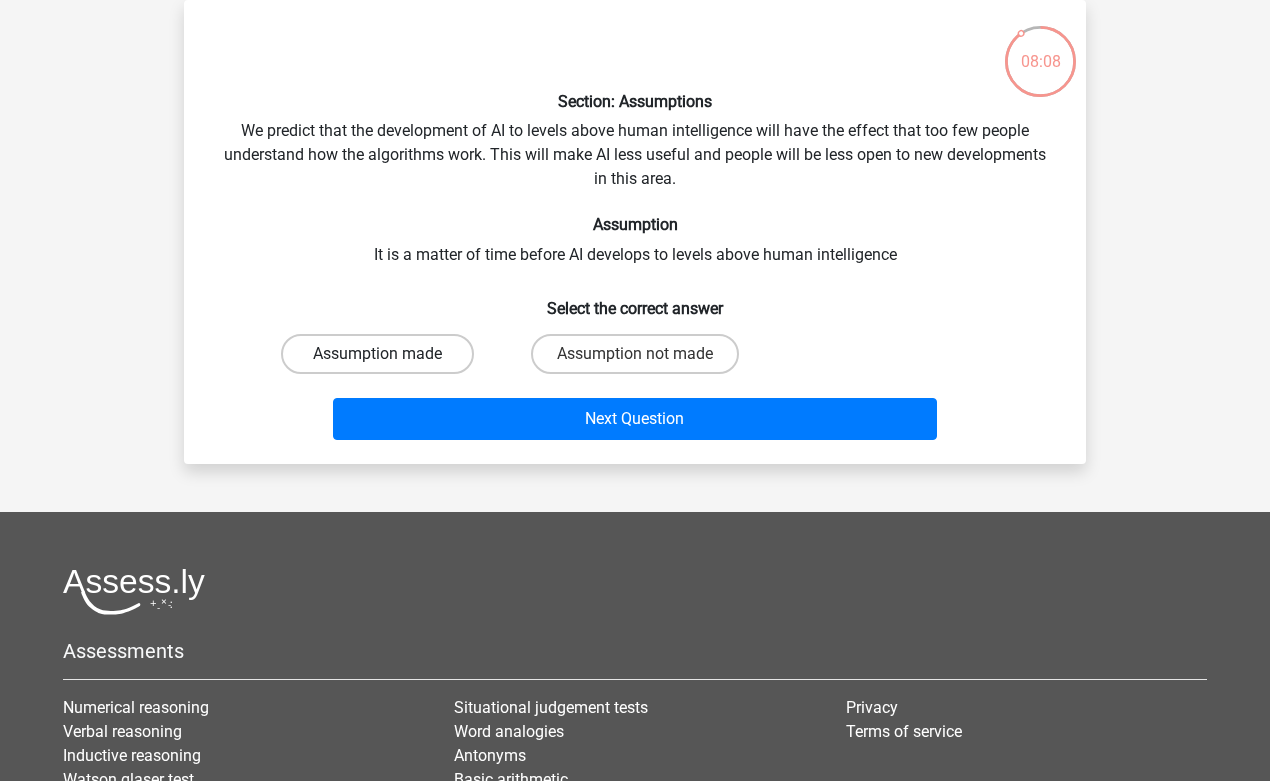click on "Assumption made" at bounding box center [377, 354] 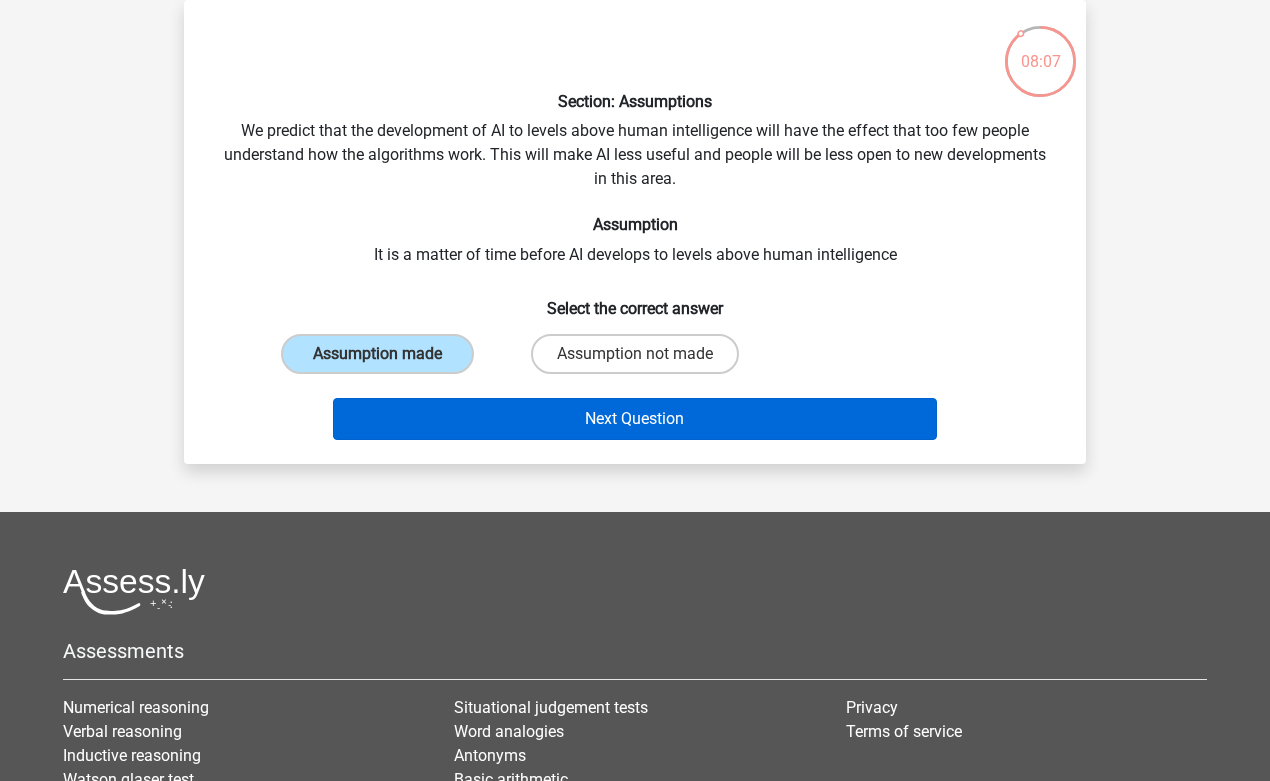 click on "Next Question" at bounding box center [635, 419] 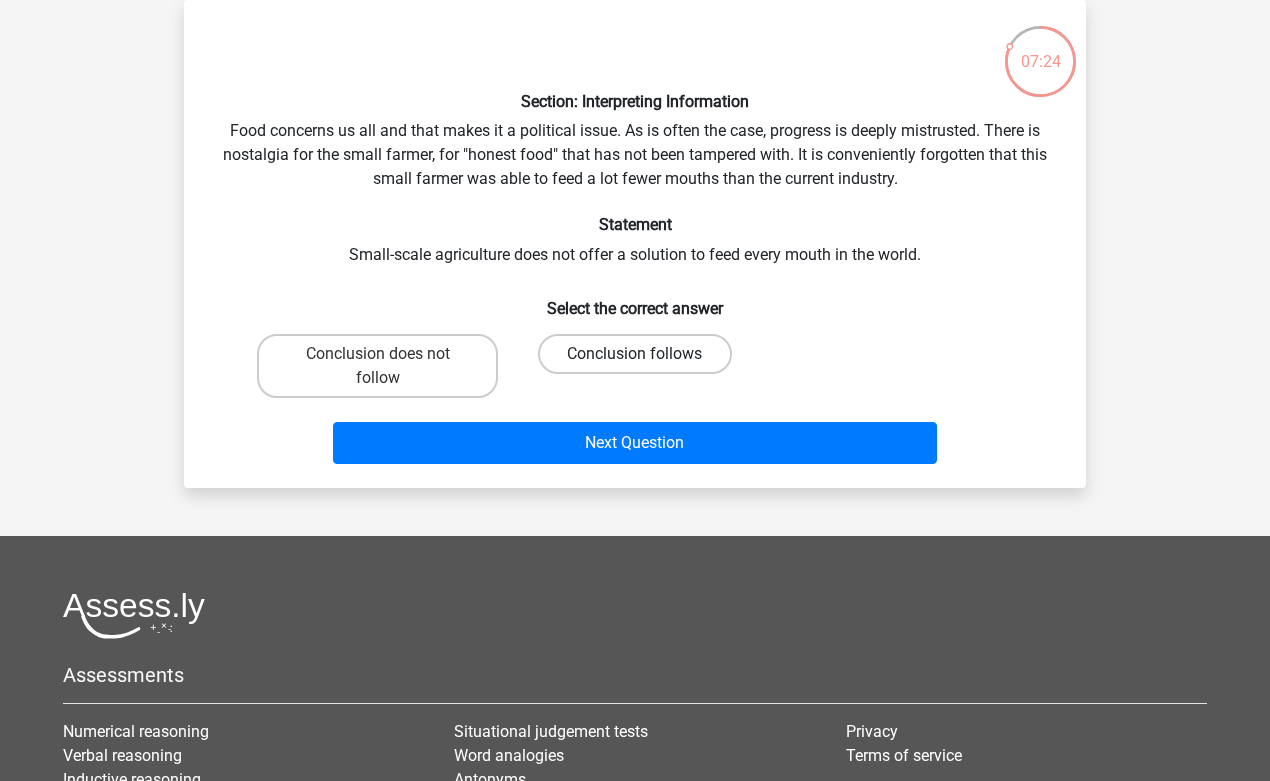 click on "Conclusion follows" at bounding box center (634, 354) 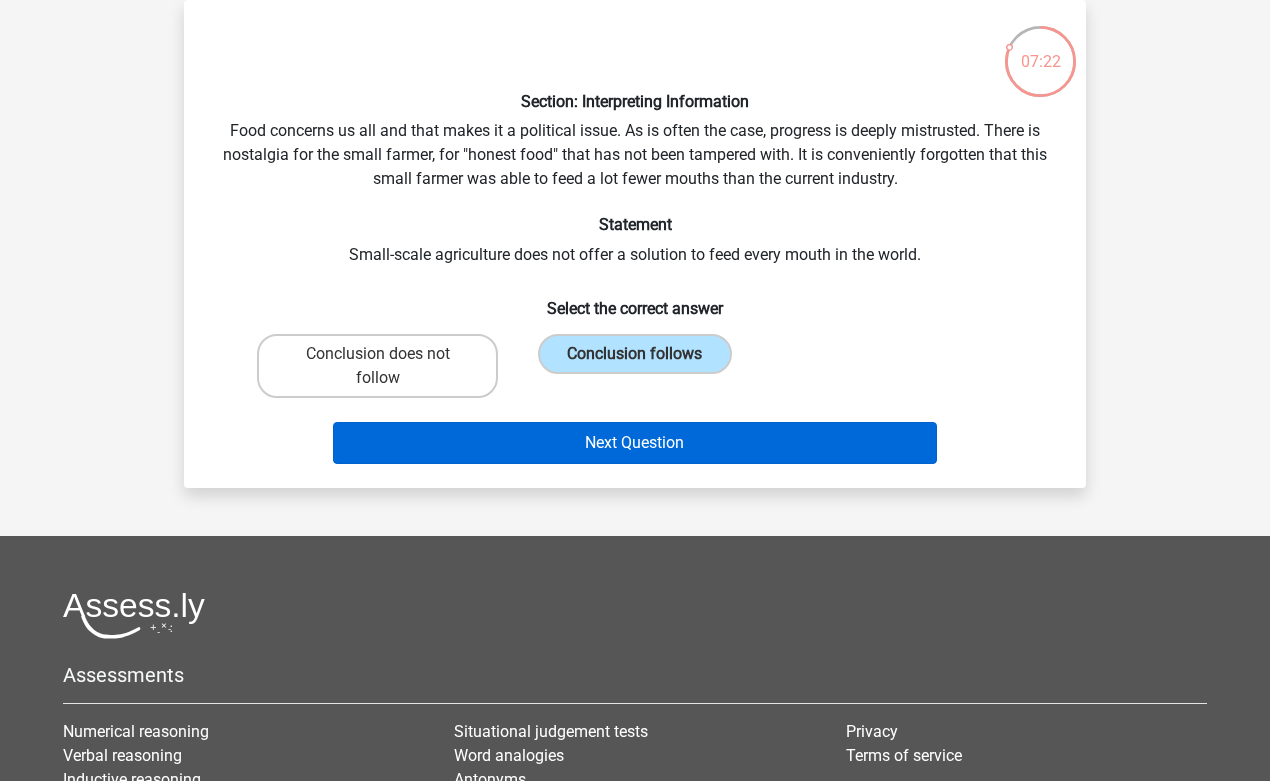 click on "Next Question" at bounding box center [635, 443] 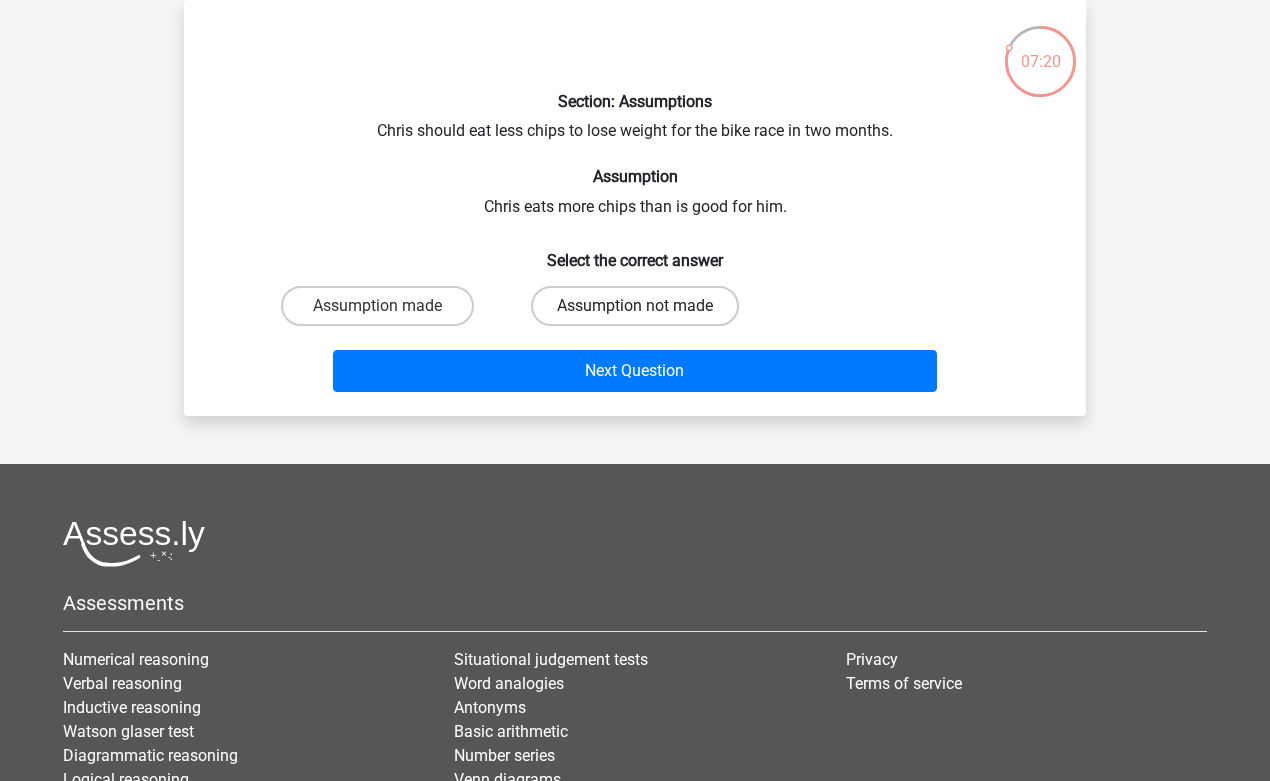 click on "Assumption not made" at bounding box center (635, 306) 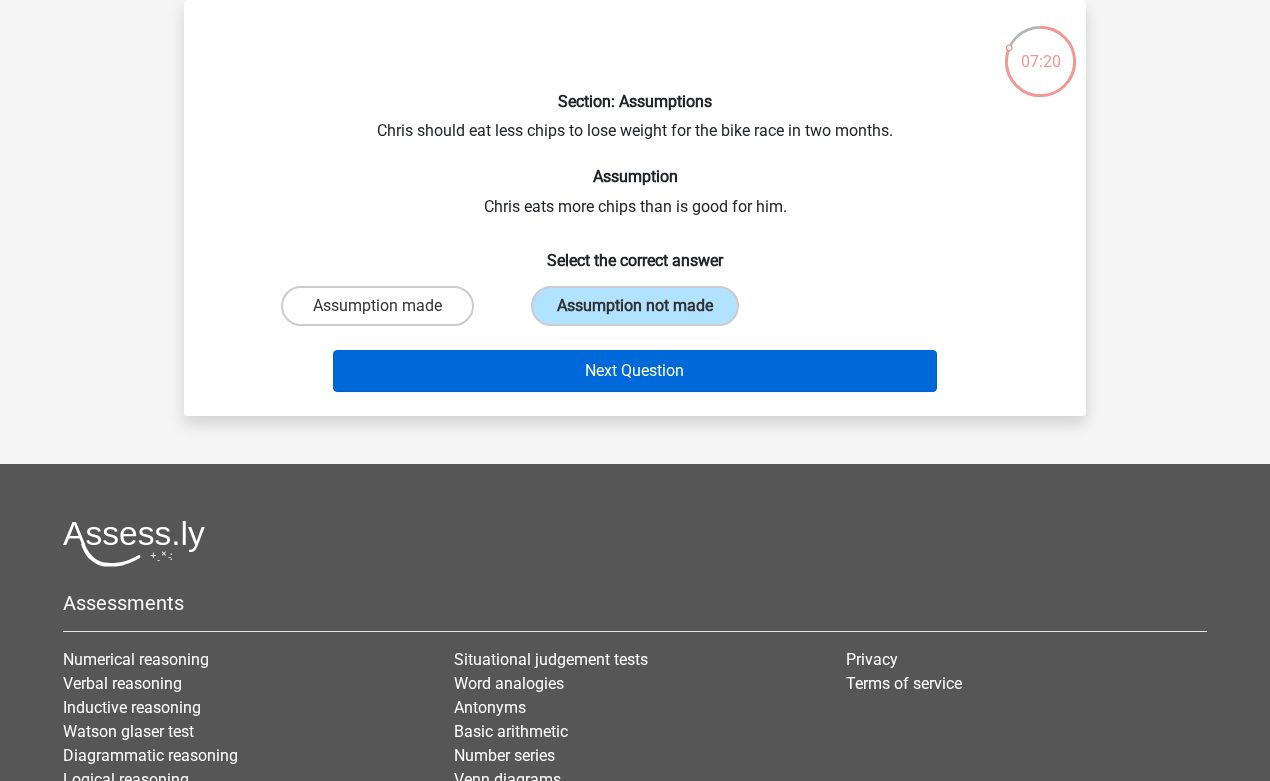 click on "Next Question" at bounding box center [635, 371] 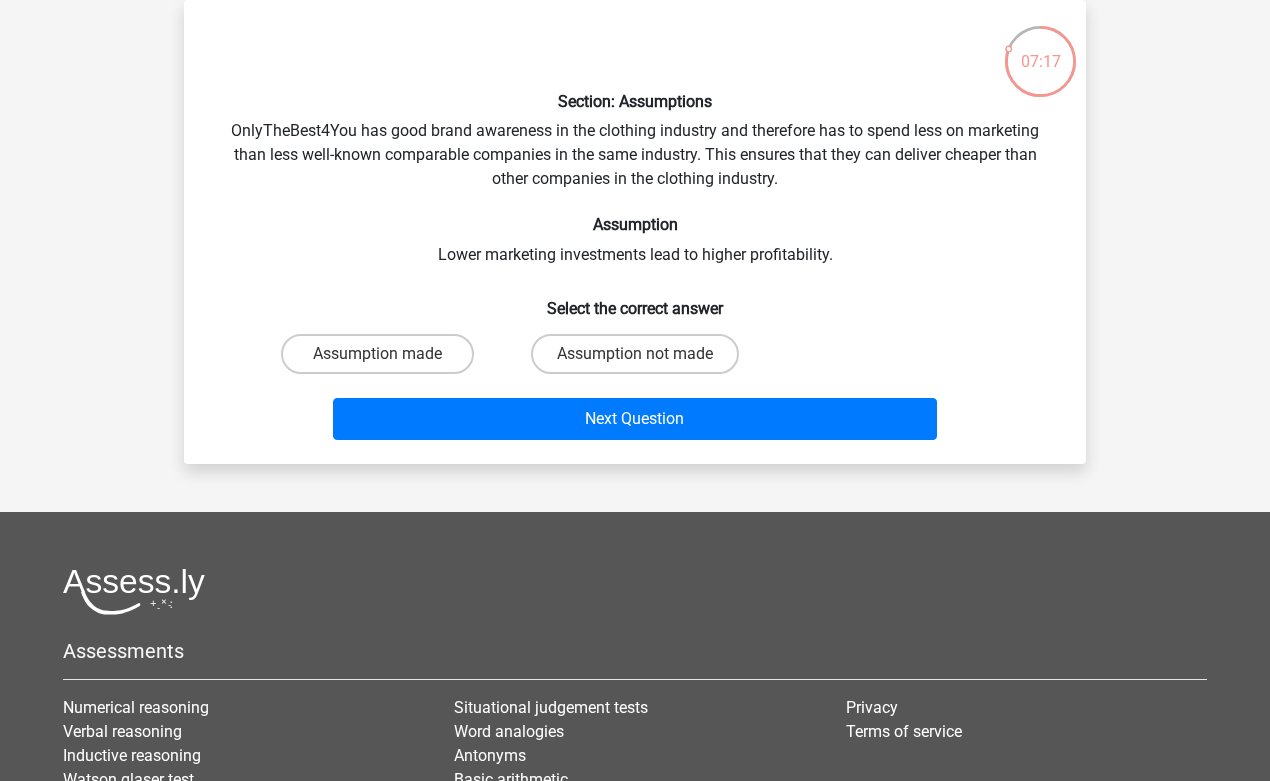 click on "Assumption not made" at bounding box center [634, 354] 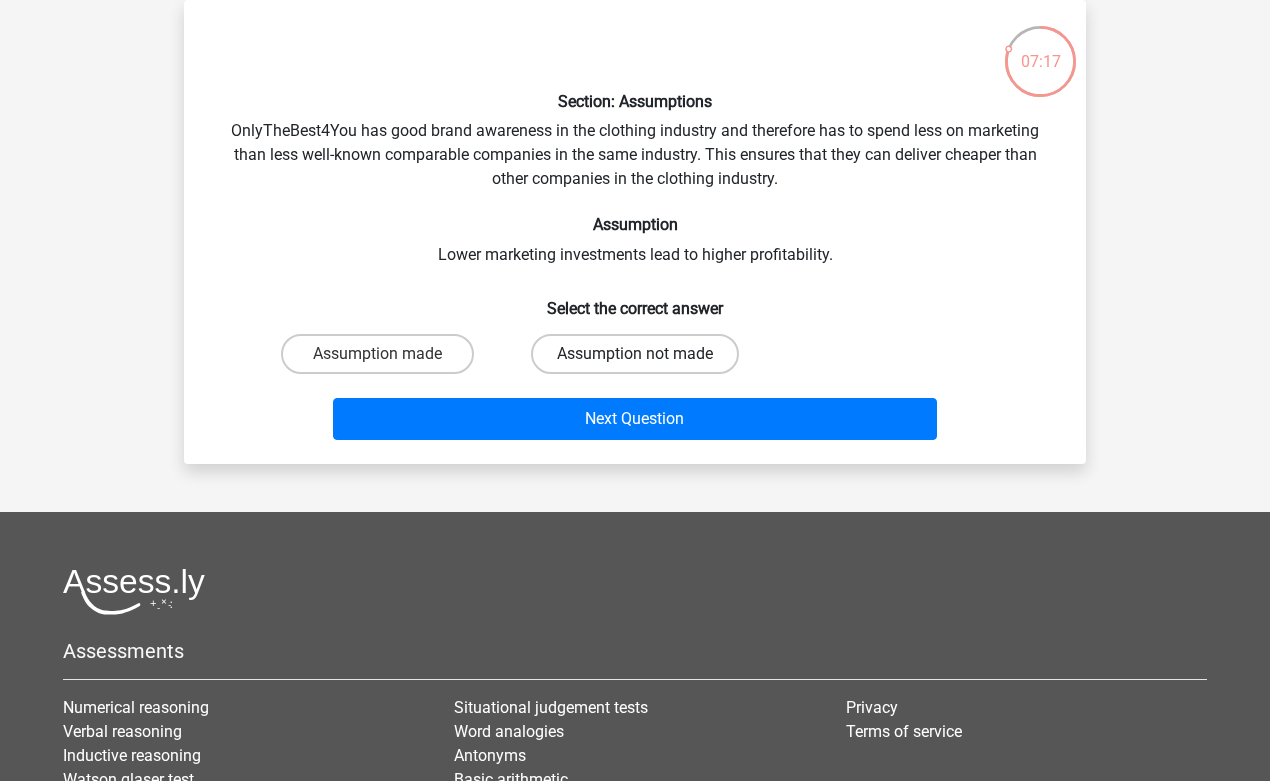 click on "Assumption not made" at bounding box center (635, 354) 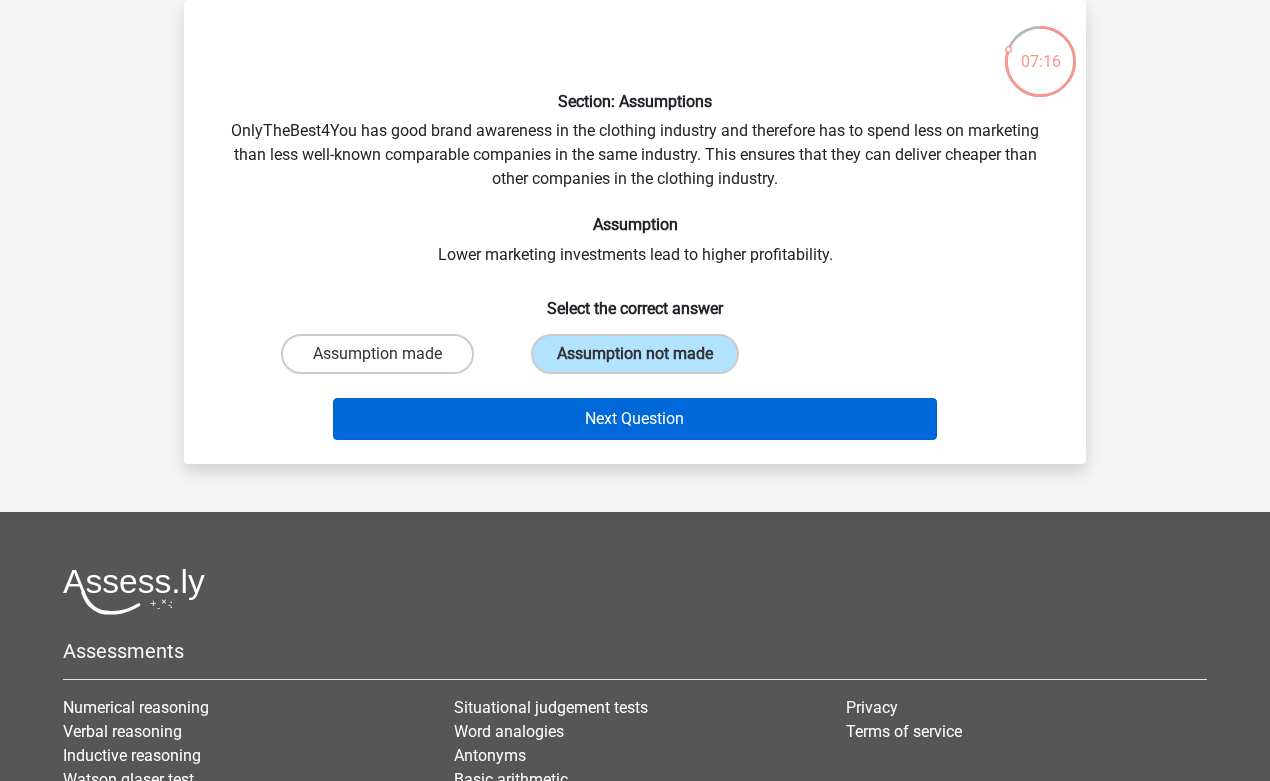 click on "Next Question" at bounding box center [635, 419] 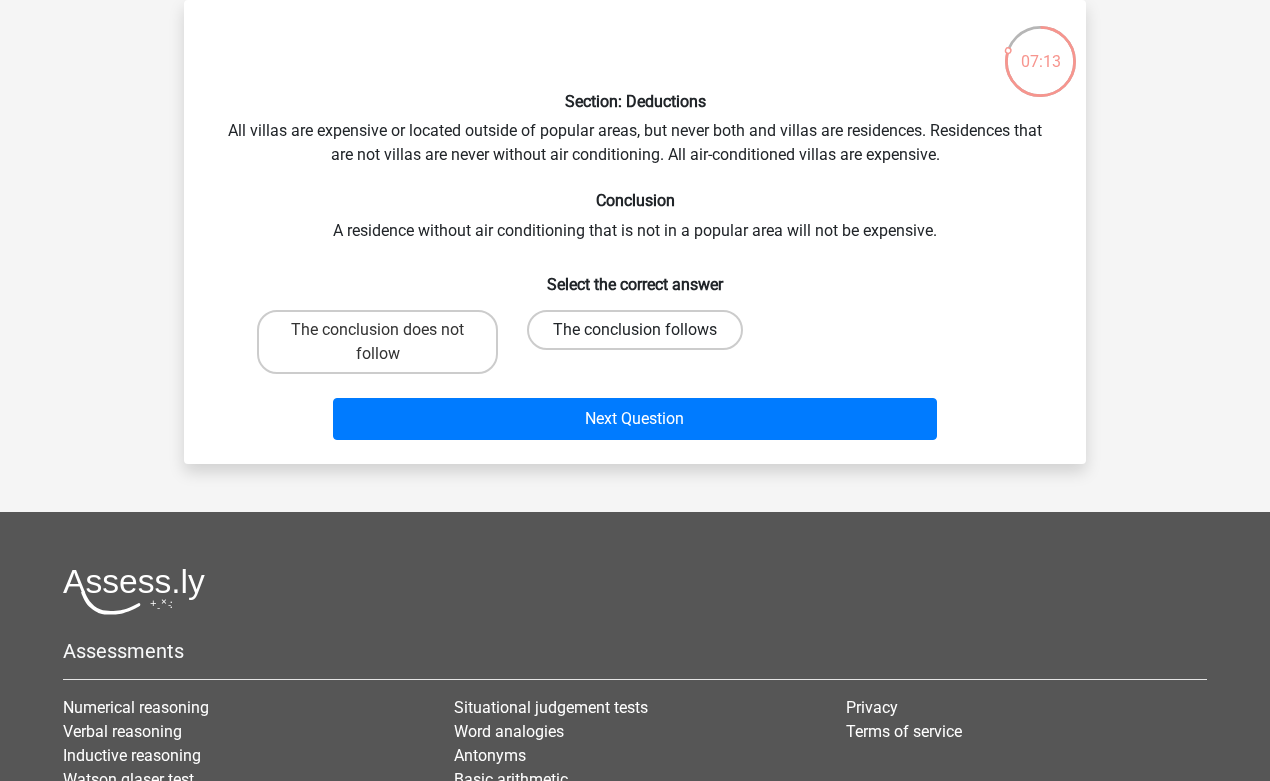 click on "The conclusion follows" at bounding box center (635, 330) 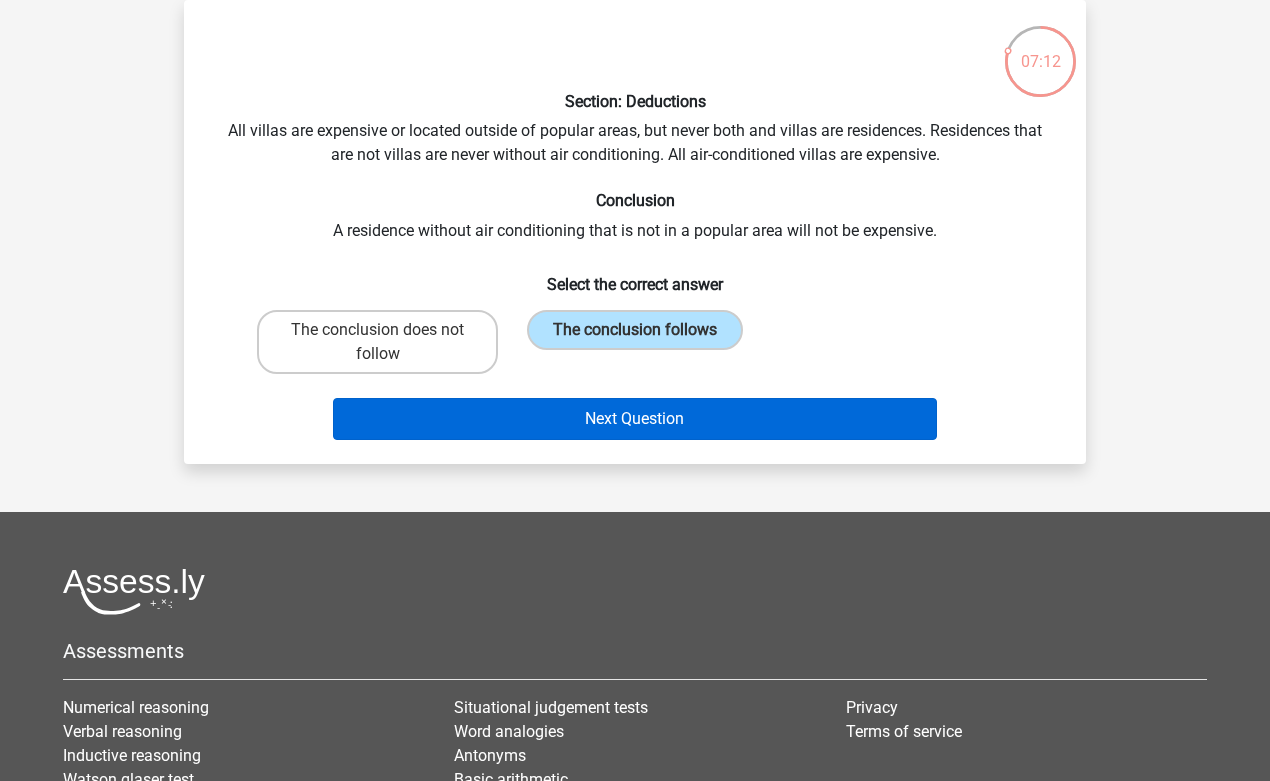 click on "Next Question" at bounding box center (635, 419) 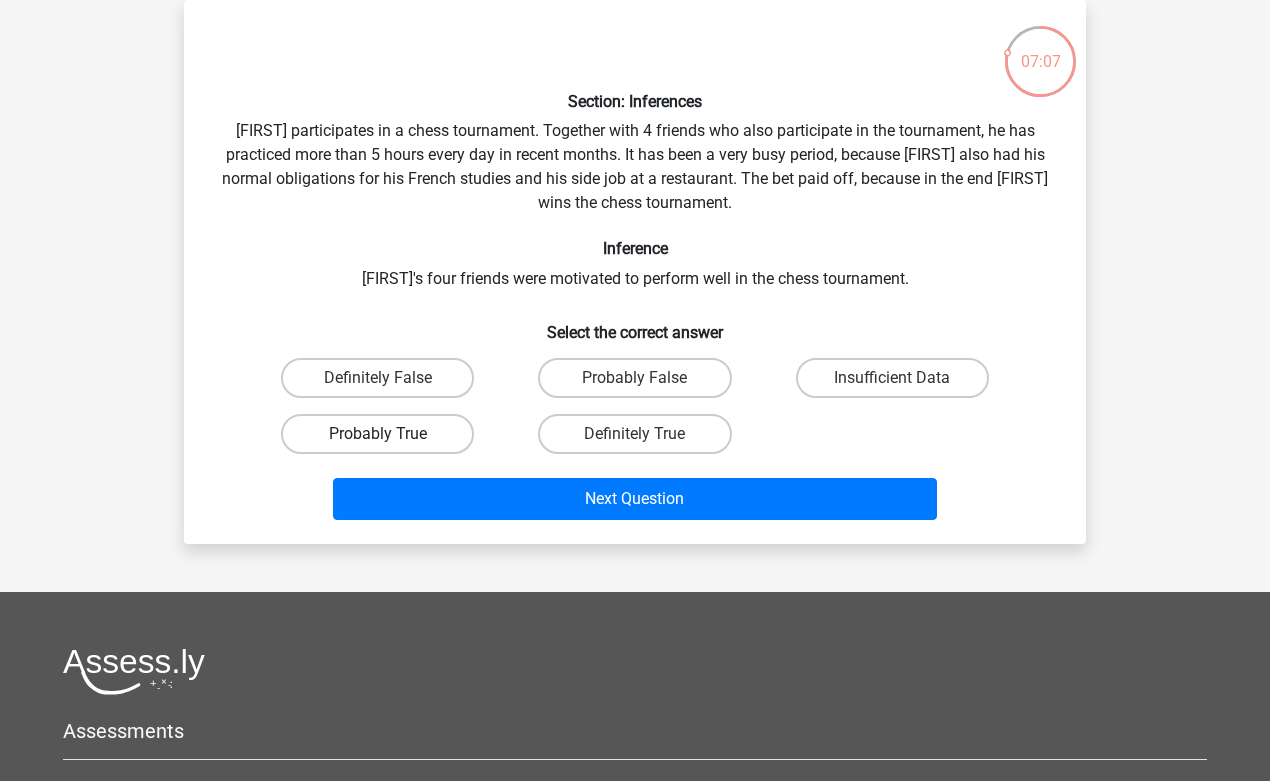 click on "Probably True" at bounding box center (377, 434) 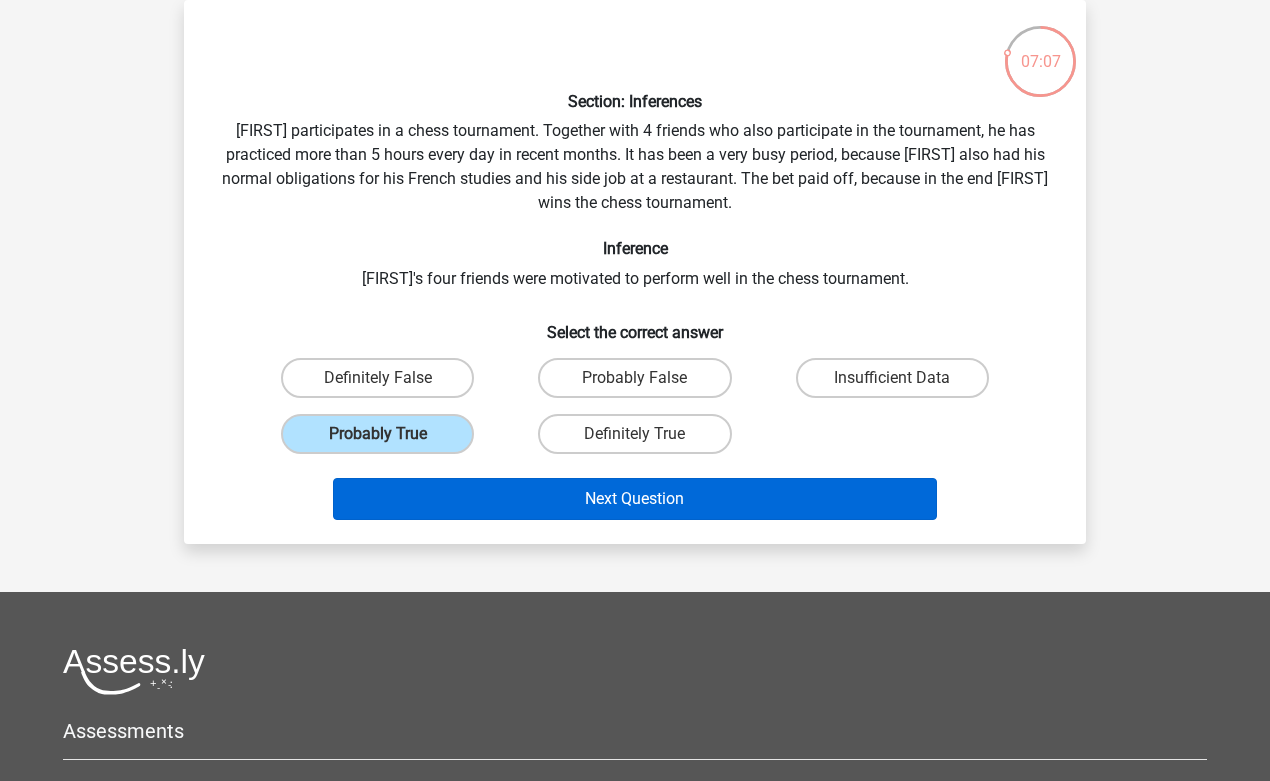 click on "Next Question" at bounding box center [635, 499] 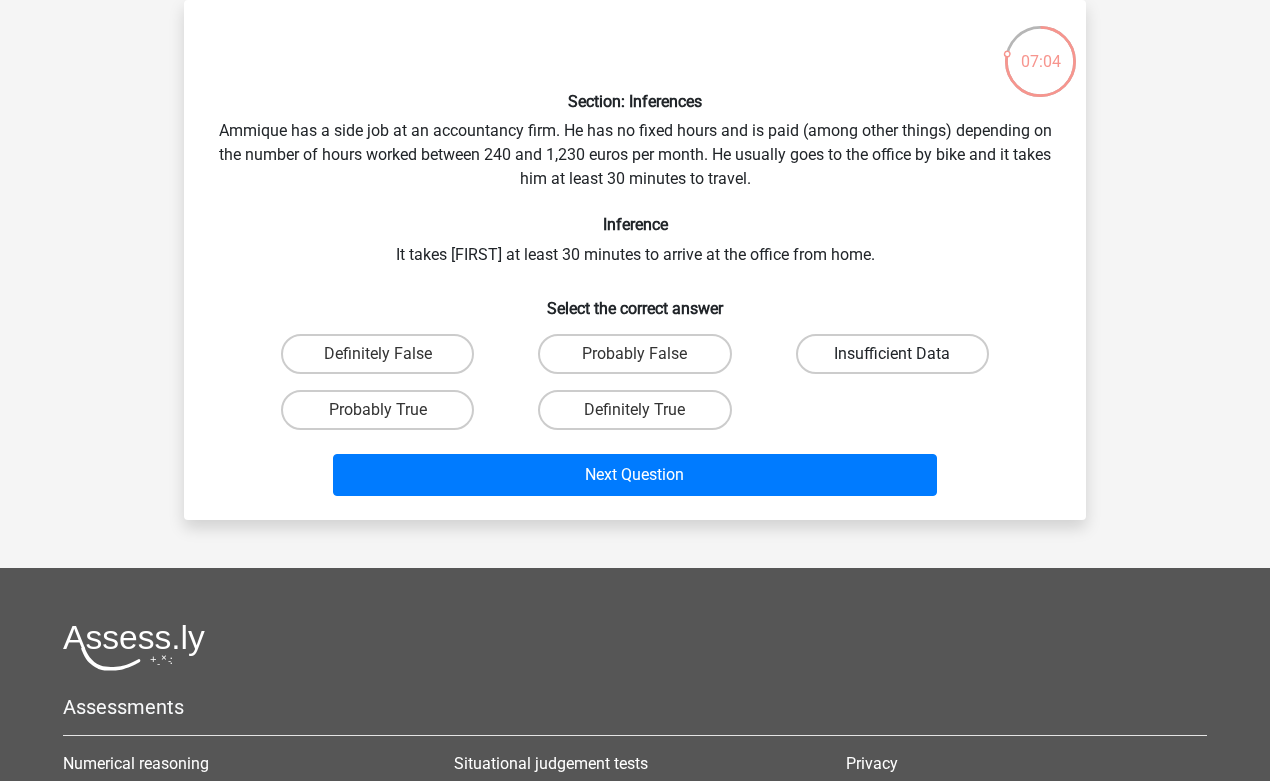 click on "Insufficient Data" at bounding box center (892, 354) 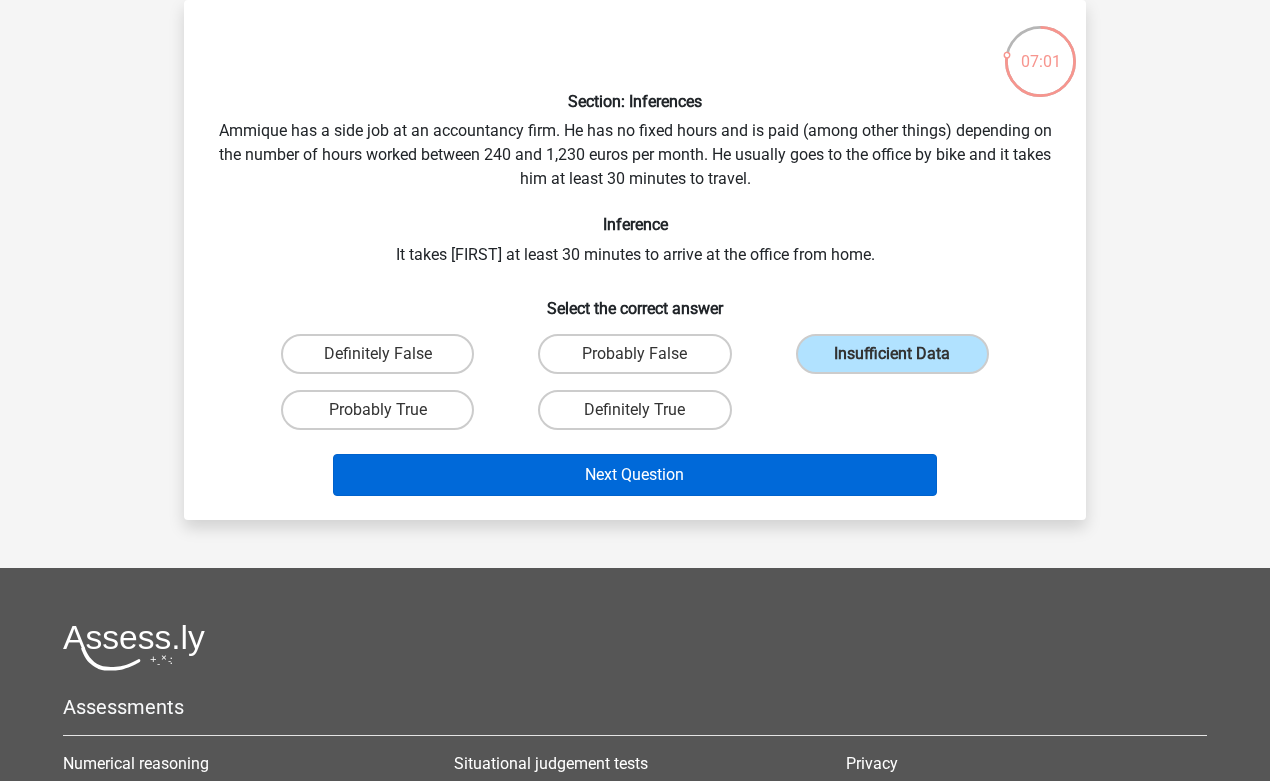 click on "Next Question" at bounding box center (635, 475) 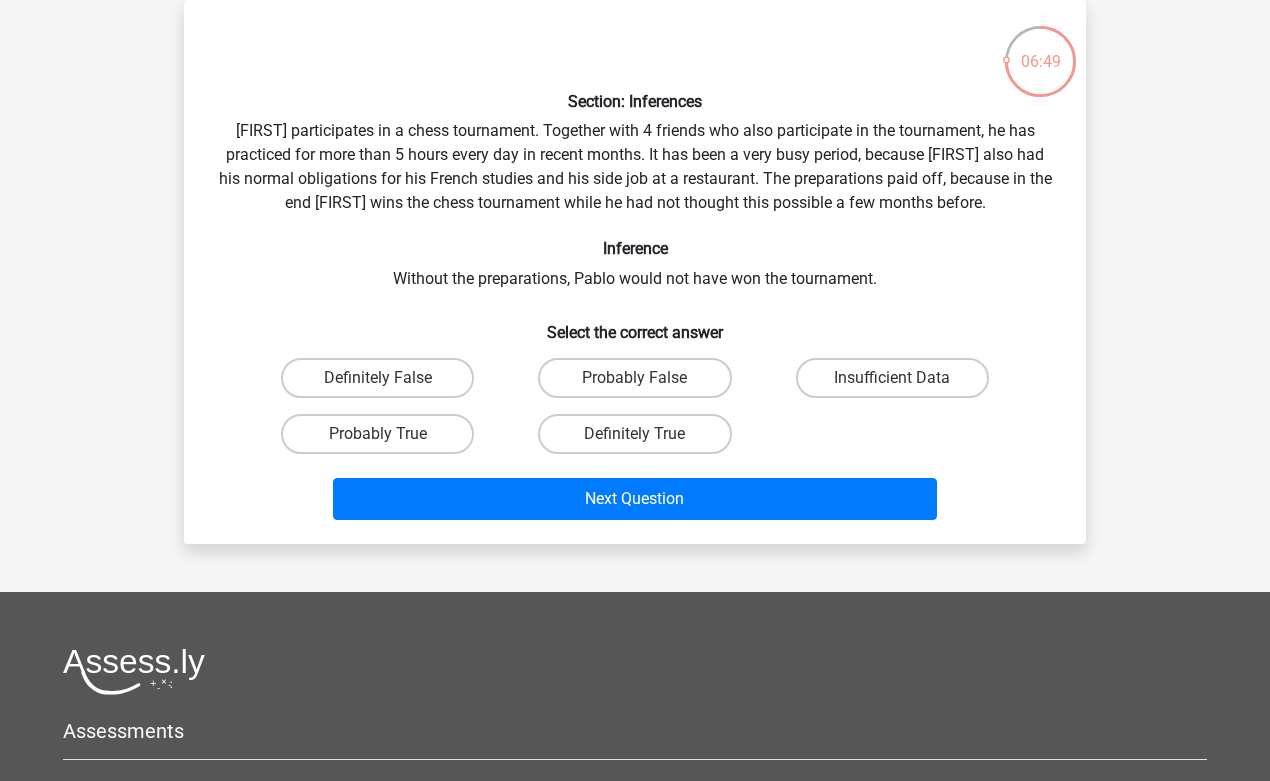 click on "Probably True" at bounding box center [377, 434] 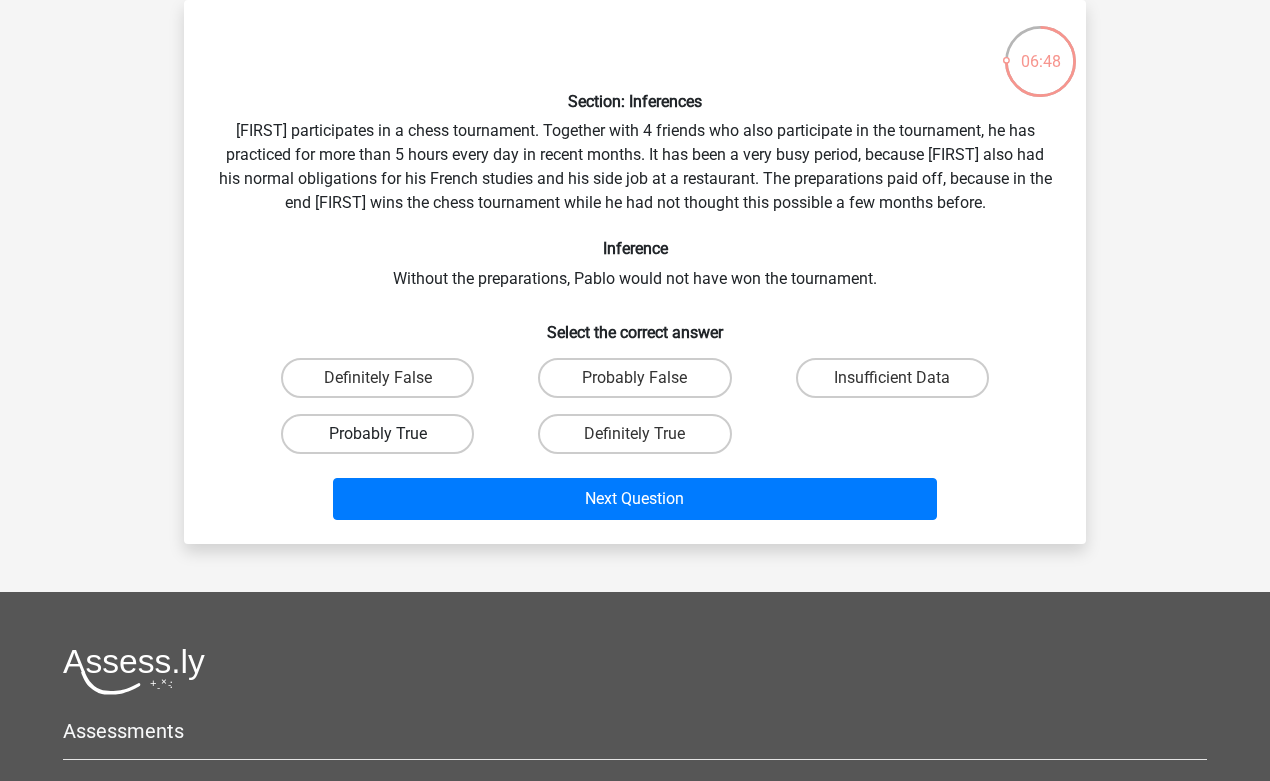 click on "Probably True" at bounding box center [377, 434] 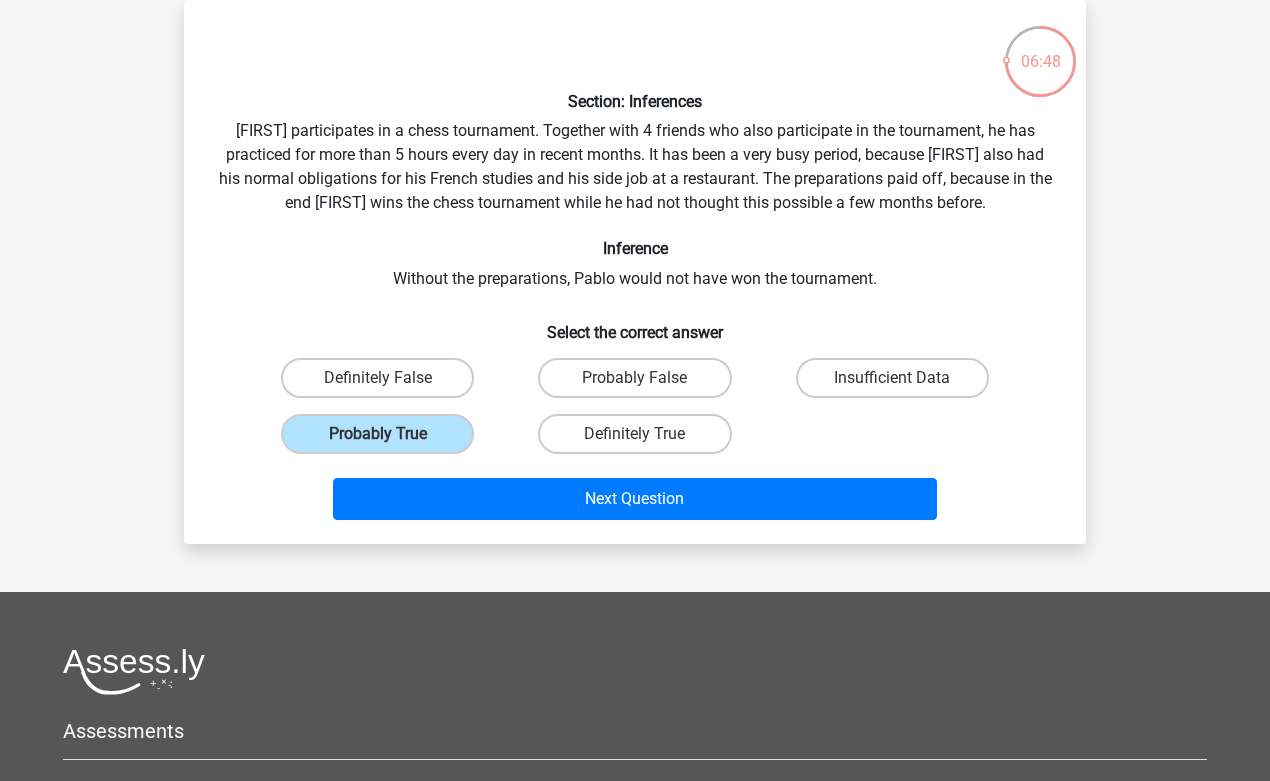 click on "Next Question" at bounding box center [635, 495] 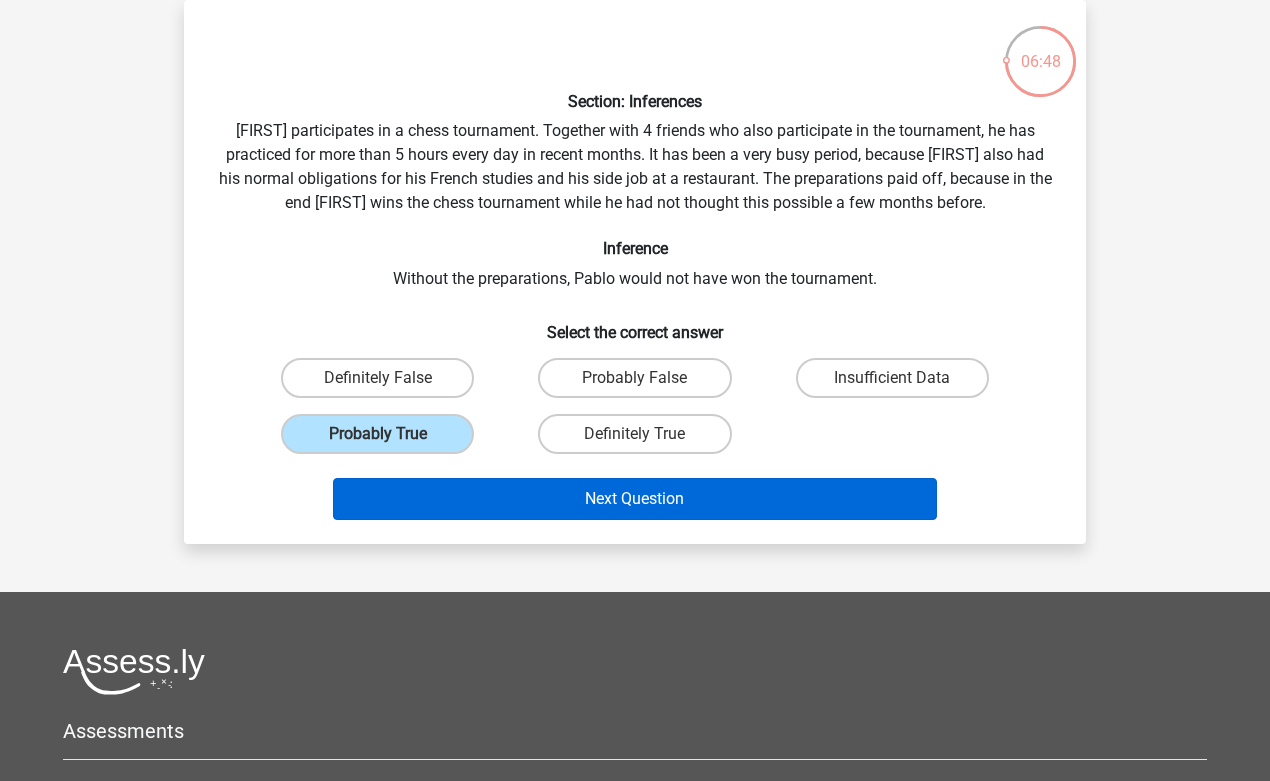 click on "Next Question" at bounding box center (635, 499) 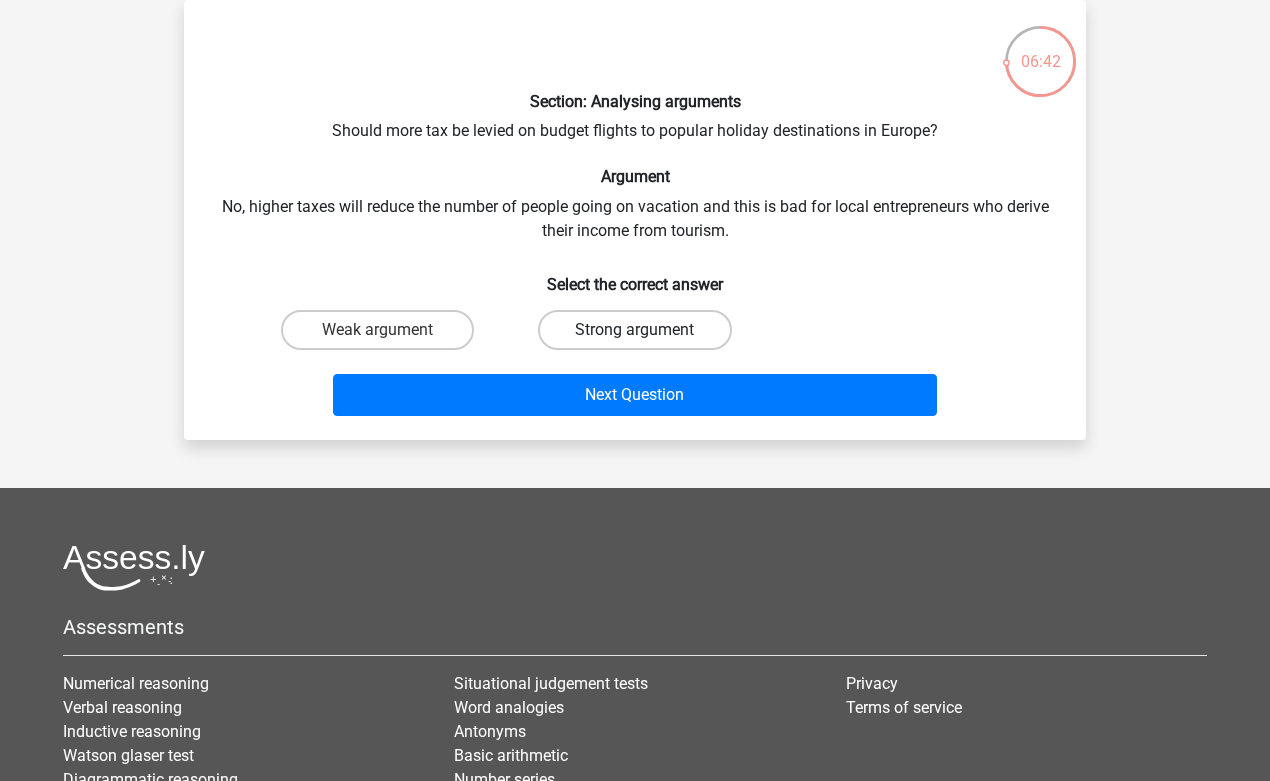 click on "Strong argument" at bounding box center (634, 330) 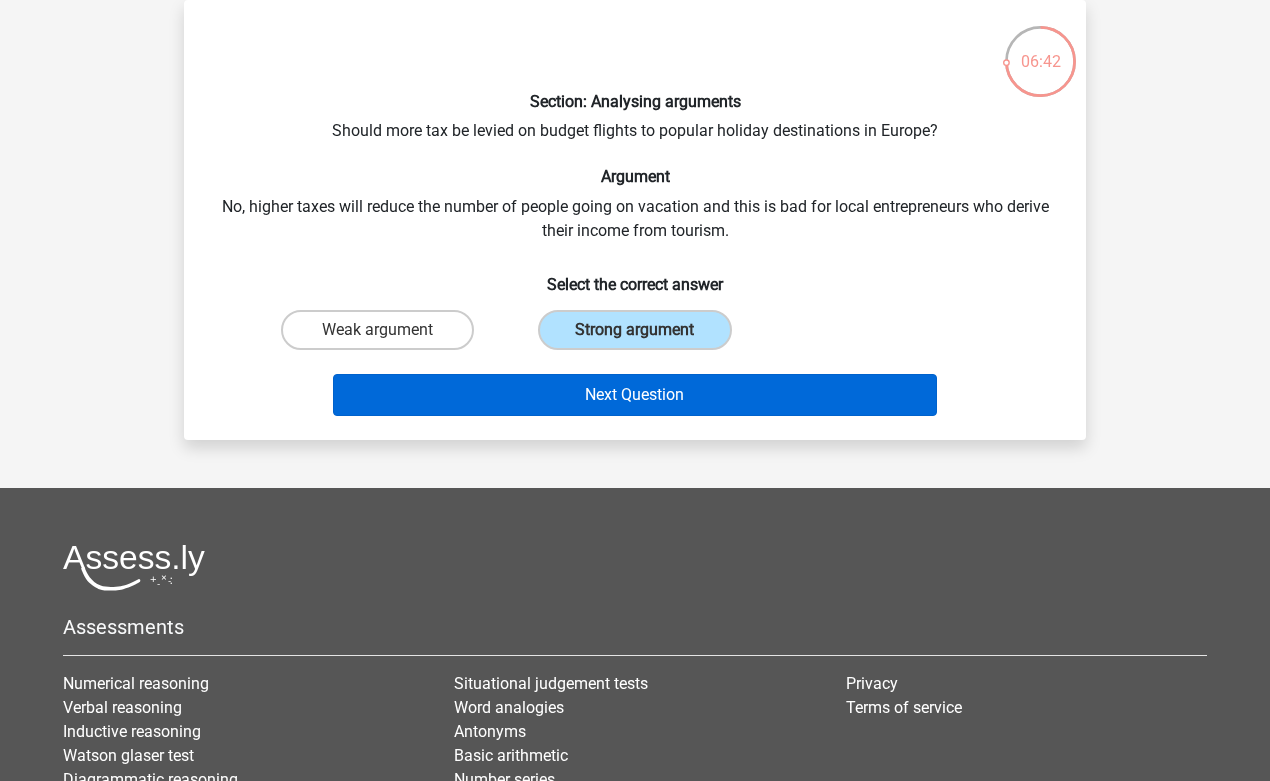 click on "Next Question" at bounding box center [635, 395] 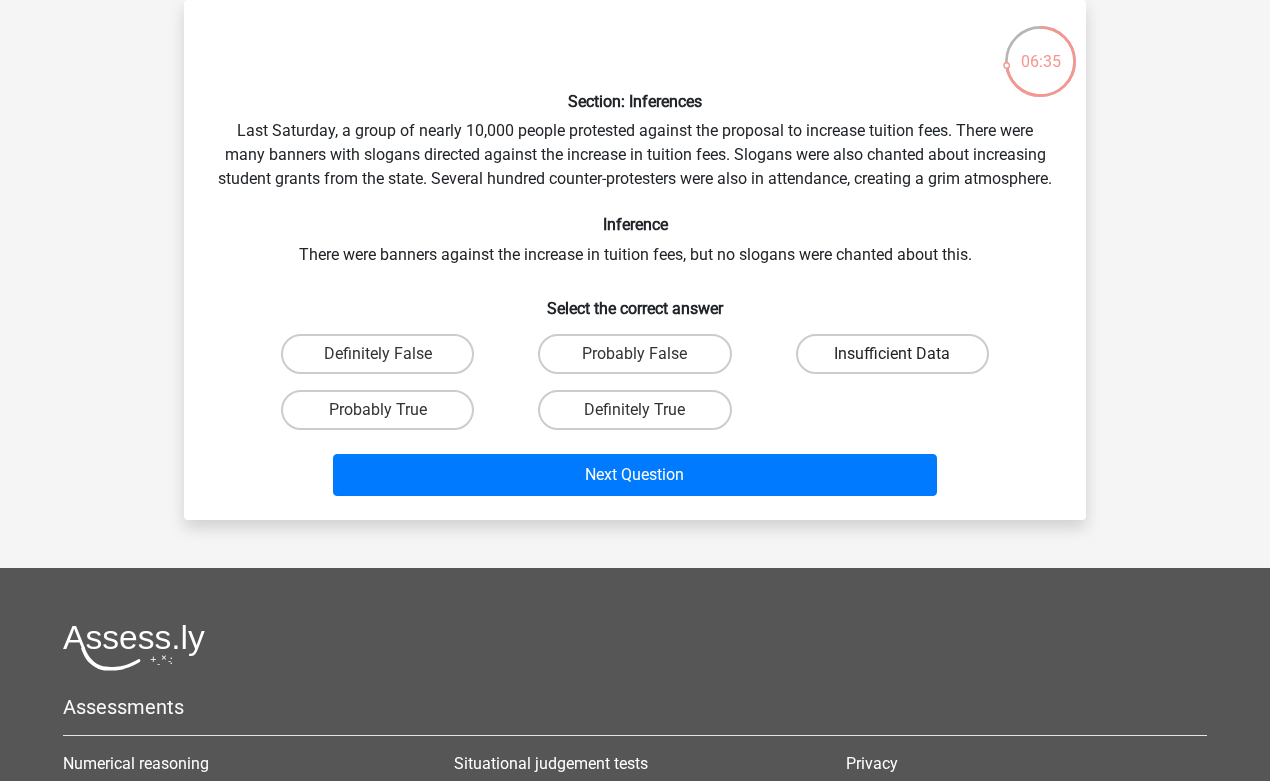 click on "Insufficient Data" at bounding box center (892, 354) 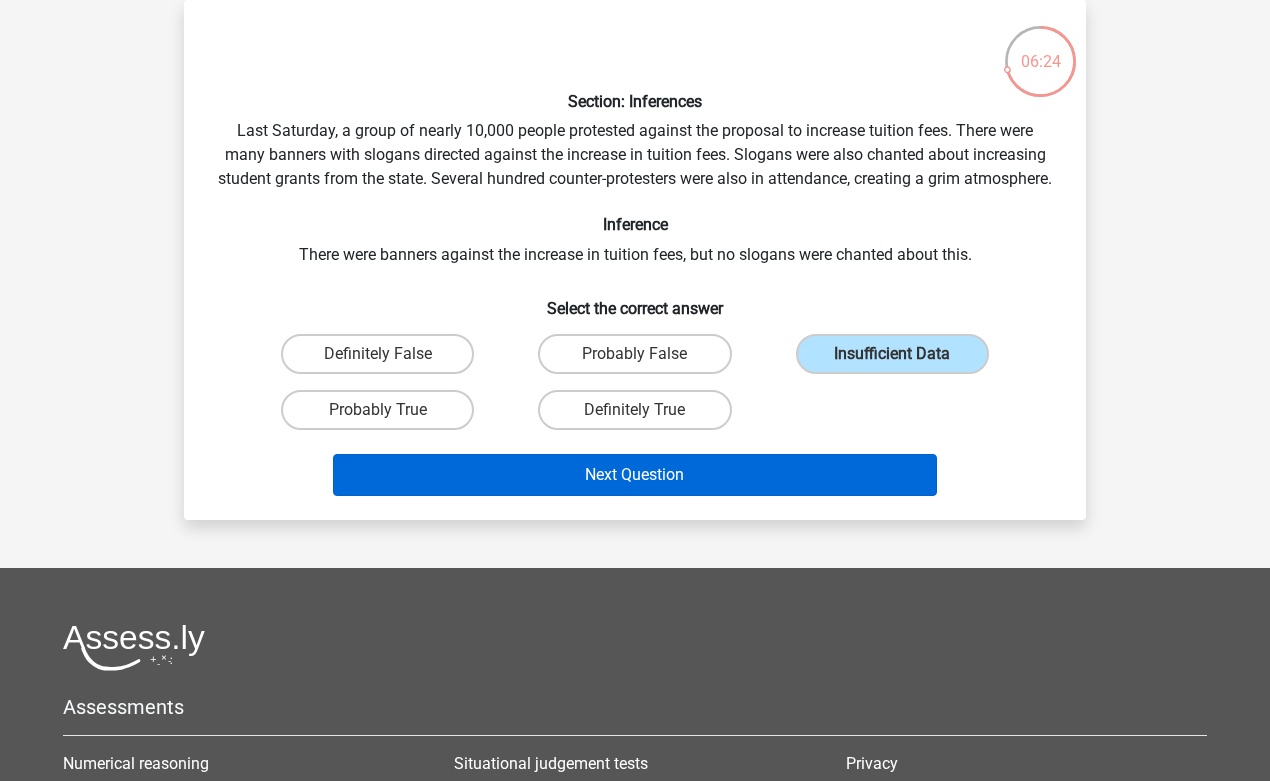 click on "Next Question" at bounding box center (635, 475) 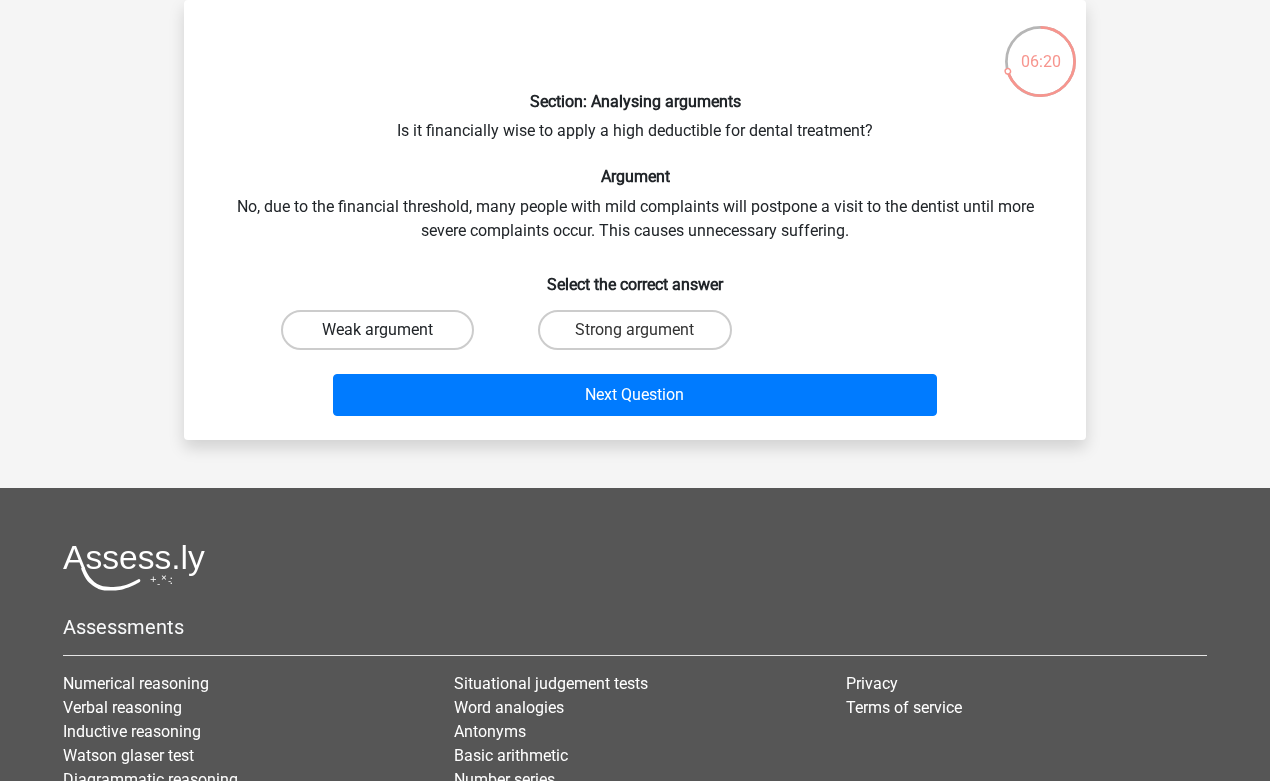 click on "Weak argument" at bounding box center (377, 330) 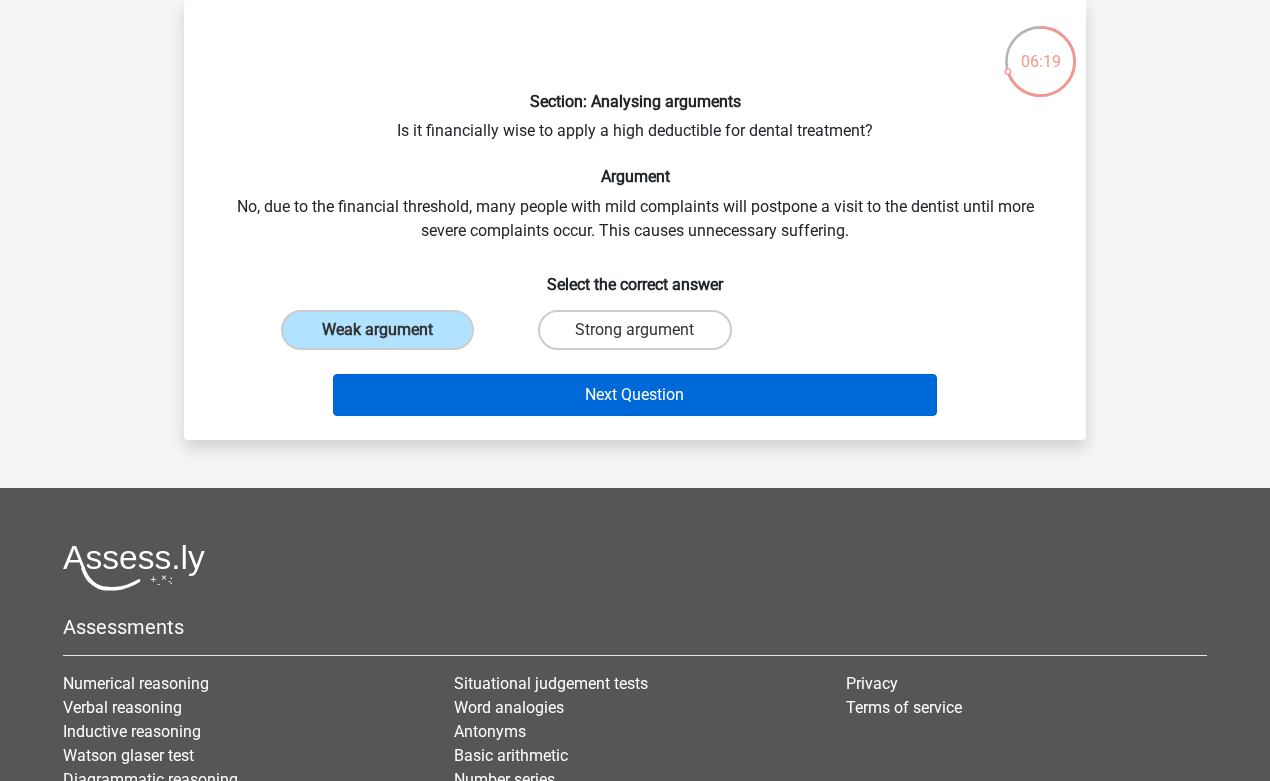 click on "Next Question" at bounding box center (635, 395) 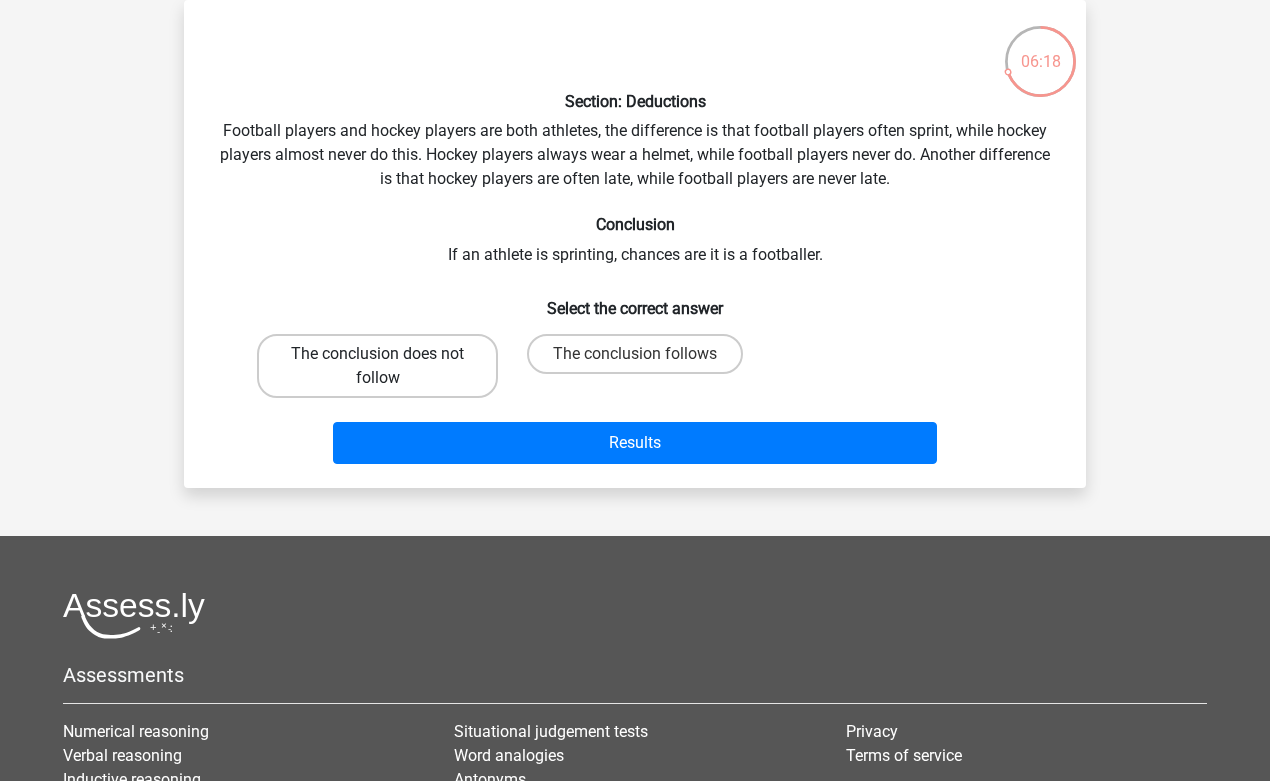 click on "The conclusion does not follow" at bounding box center [377, 366] 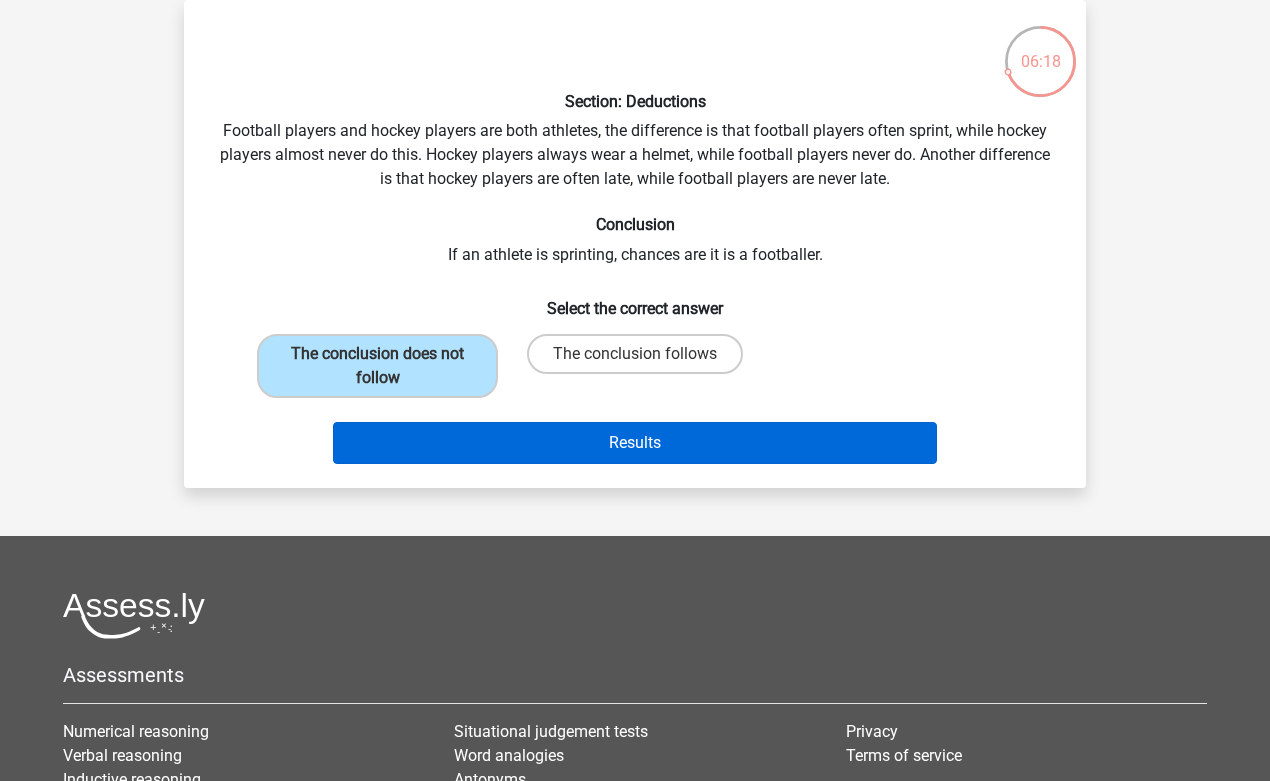 click on "Results" at bounding box center [635, 443] 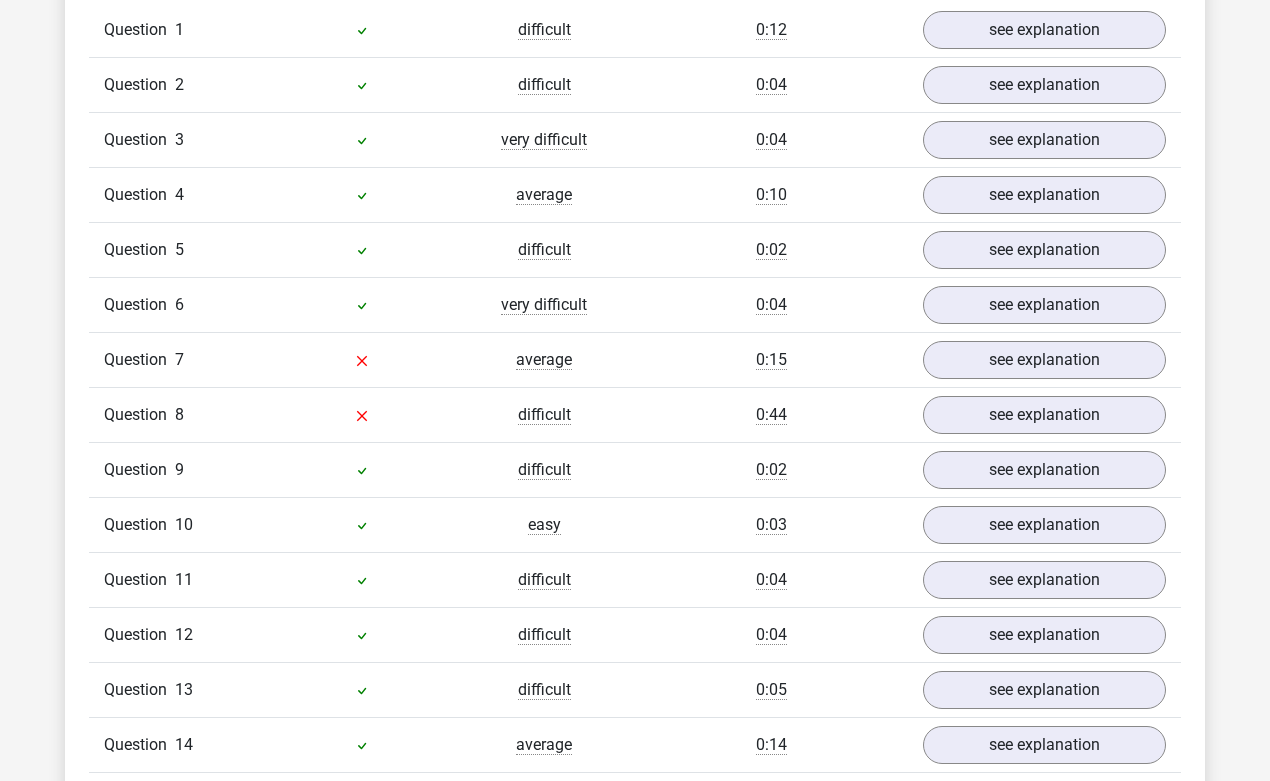 scroll, scrollTop: 1674, scrollLeft: 0, axis: vertical 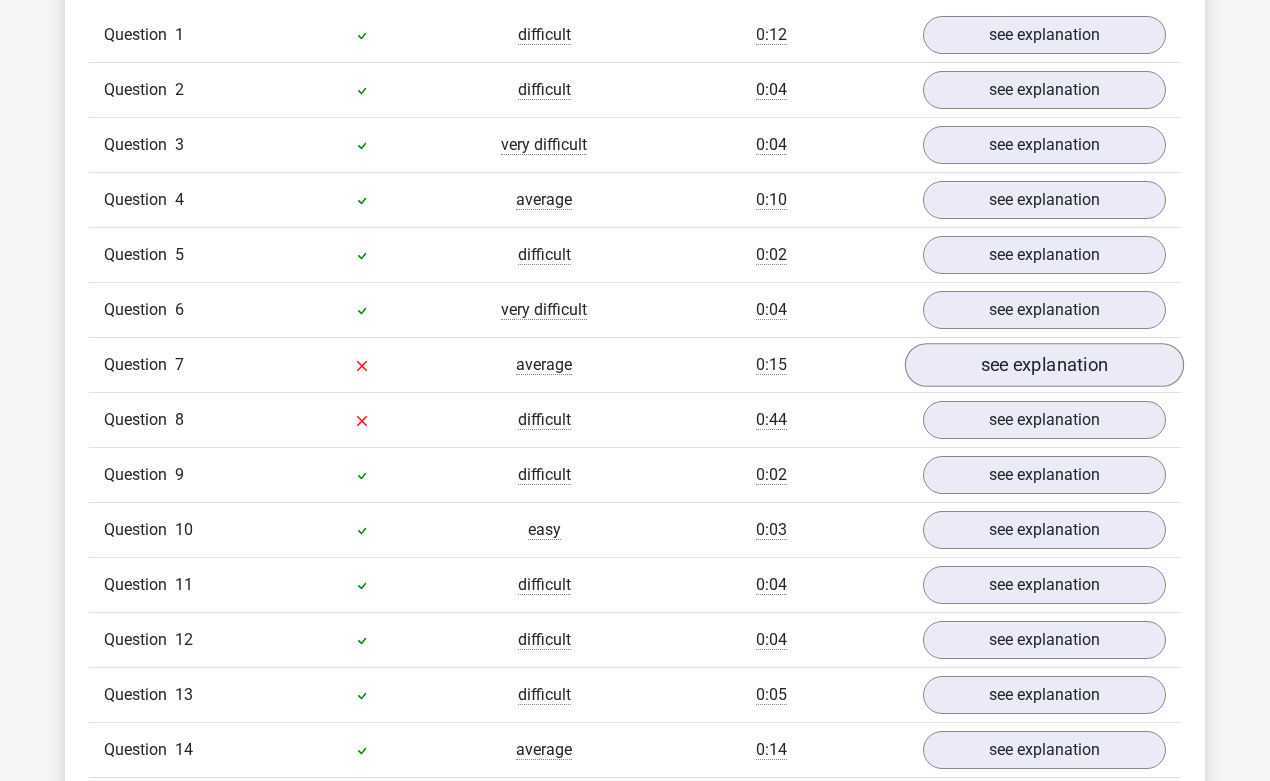 click on "see explanation" at bounding box center (1044, 365) 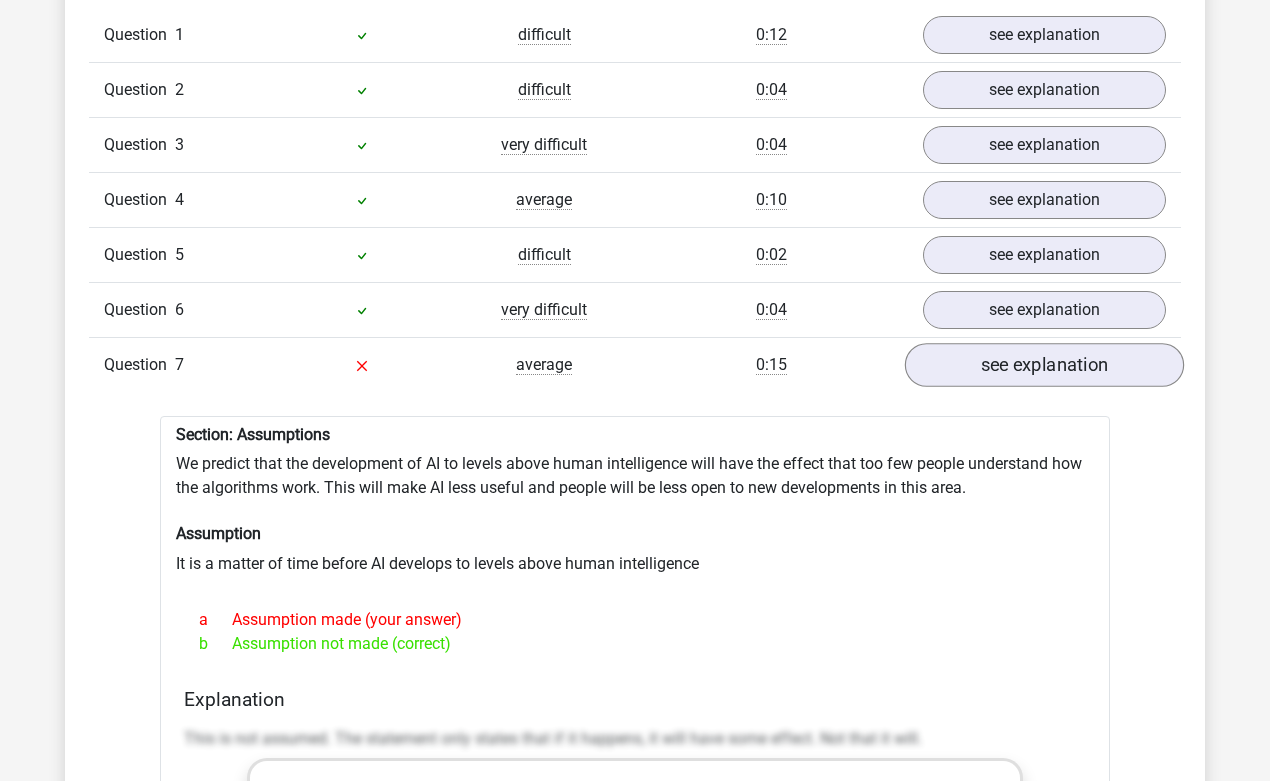 click on "see explanation" at bounding box center [1044, 365] 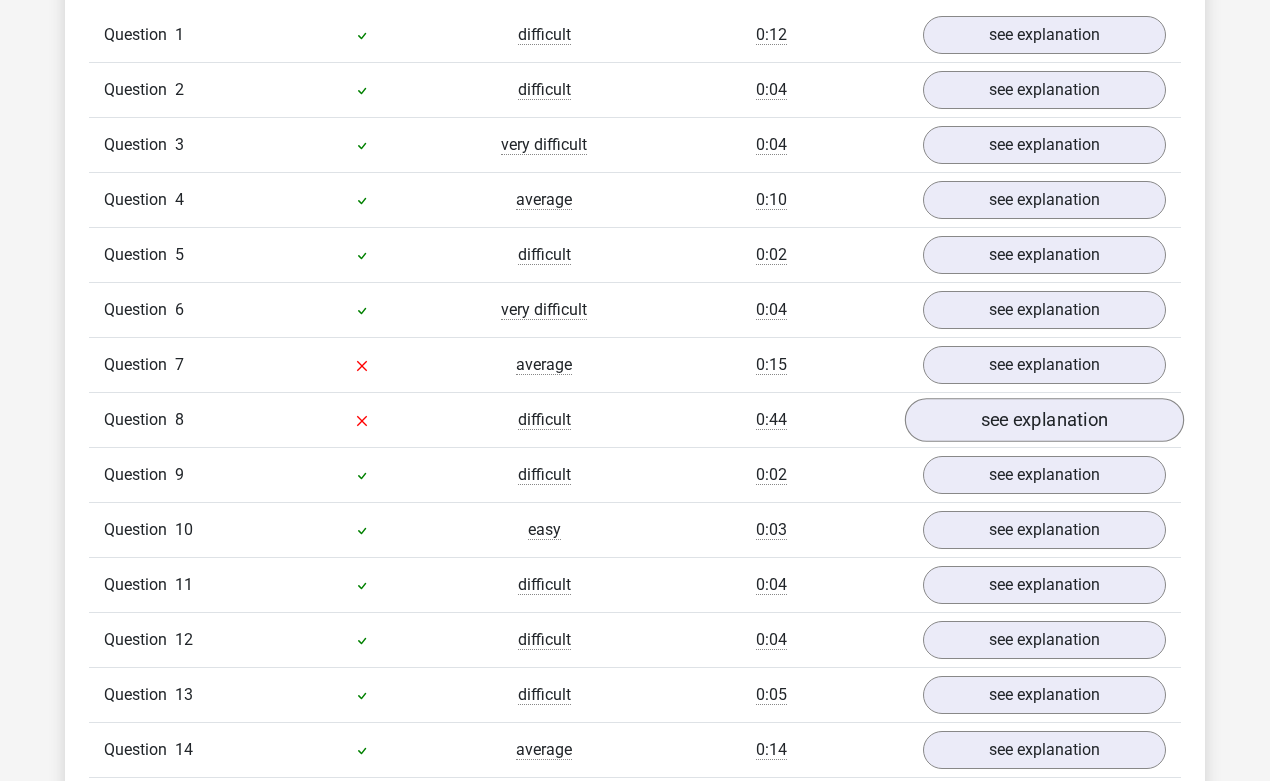 click on "see explanation" at bounding box center (1044, 420) 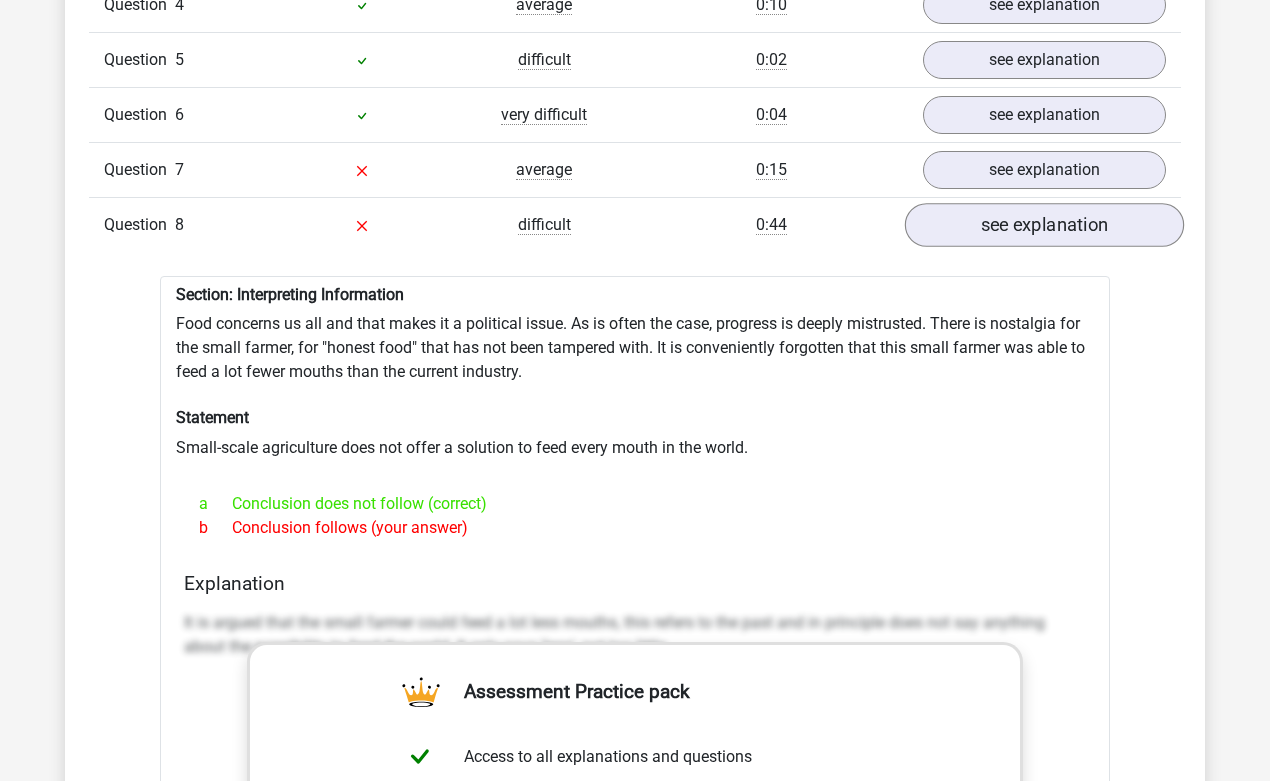 scroll, scrollTop: 1872, scrollLeft: 0, axis: vertical 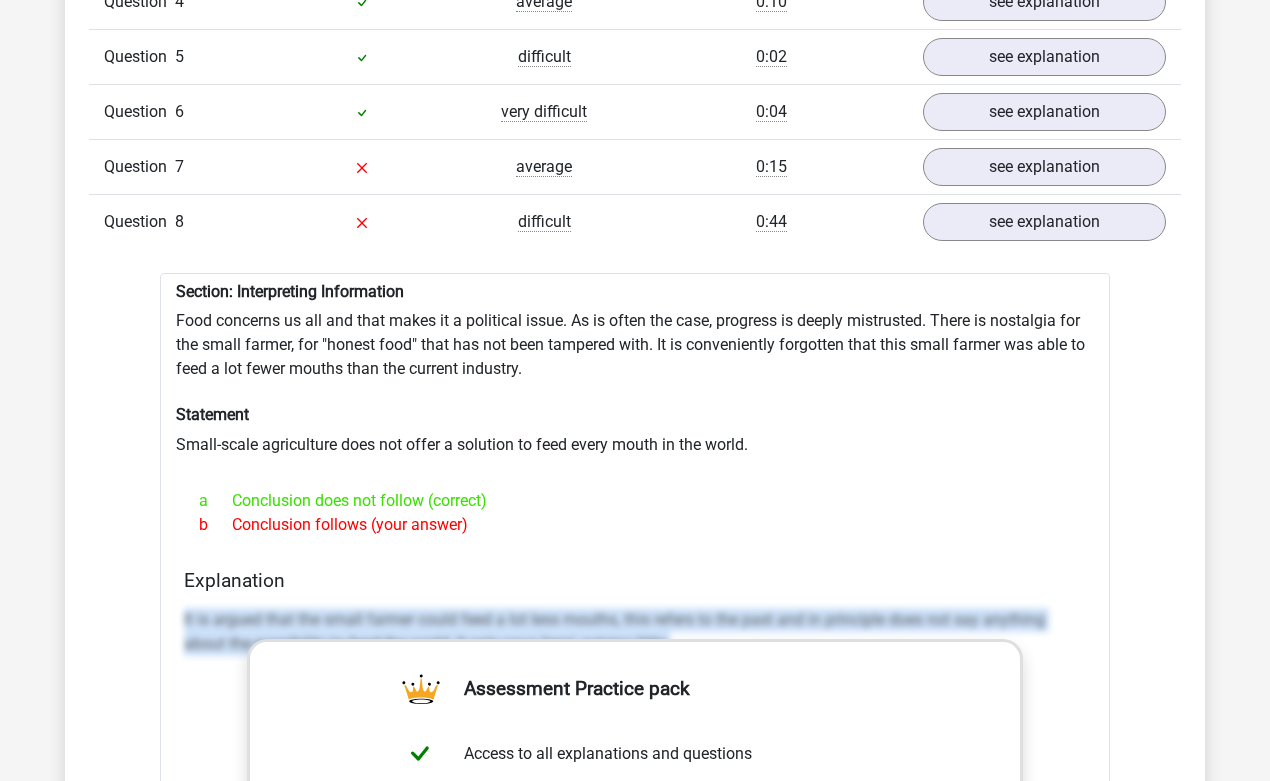 drag, startPoint x: 173, startPoint y: 614, endPoint x: 236, endPoint y: 672, distance: 85.632935 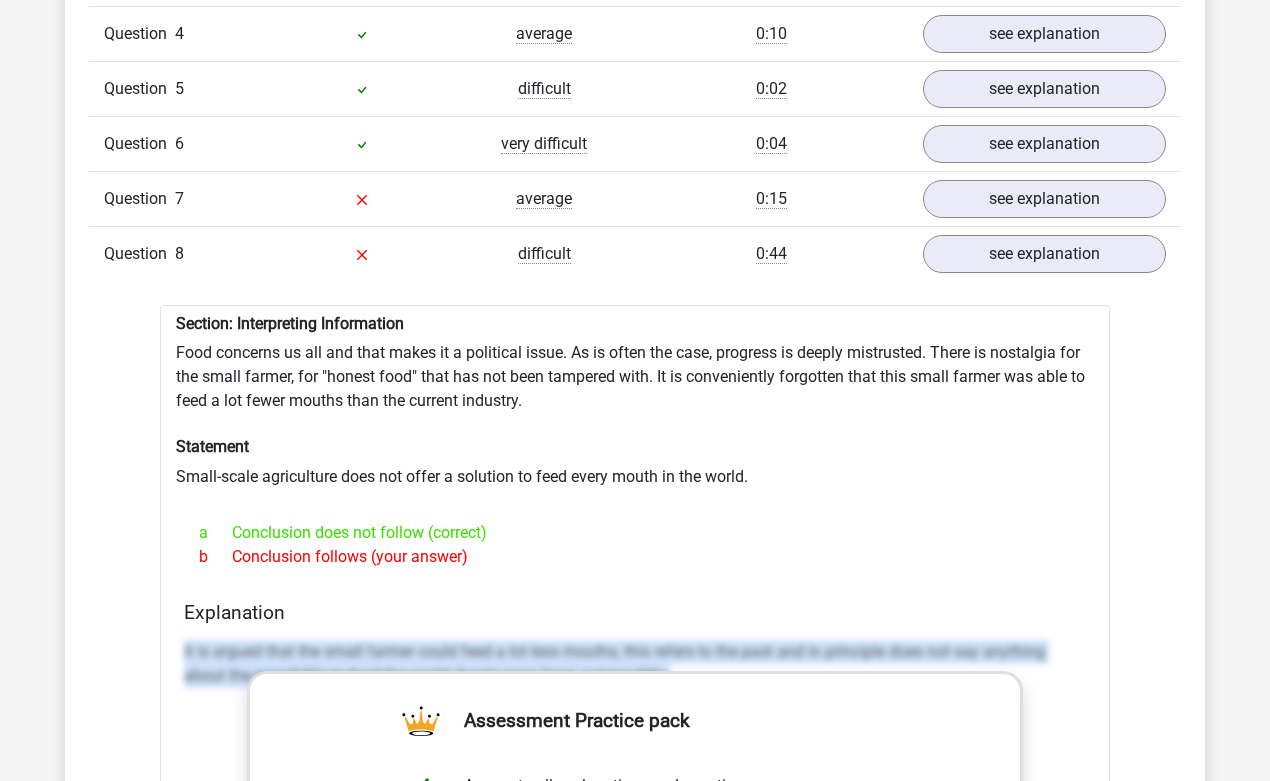 scroll, scrollTop: 1471, scrollLeft: 0, axis: vertical 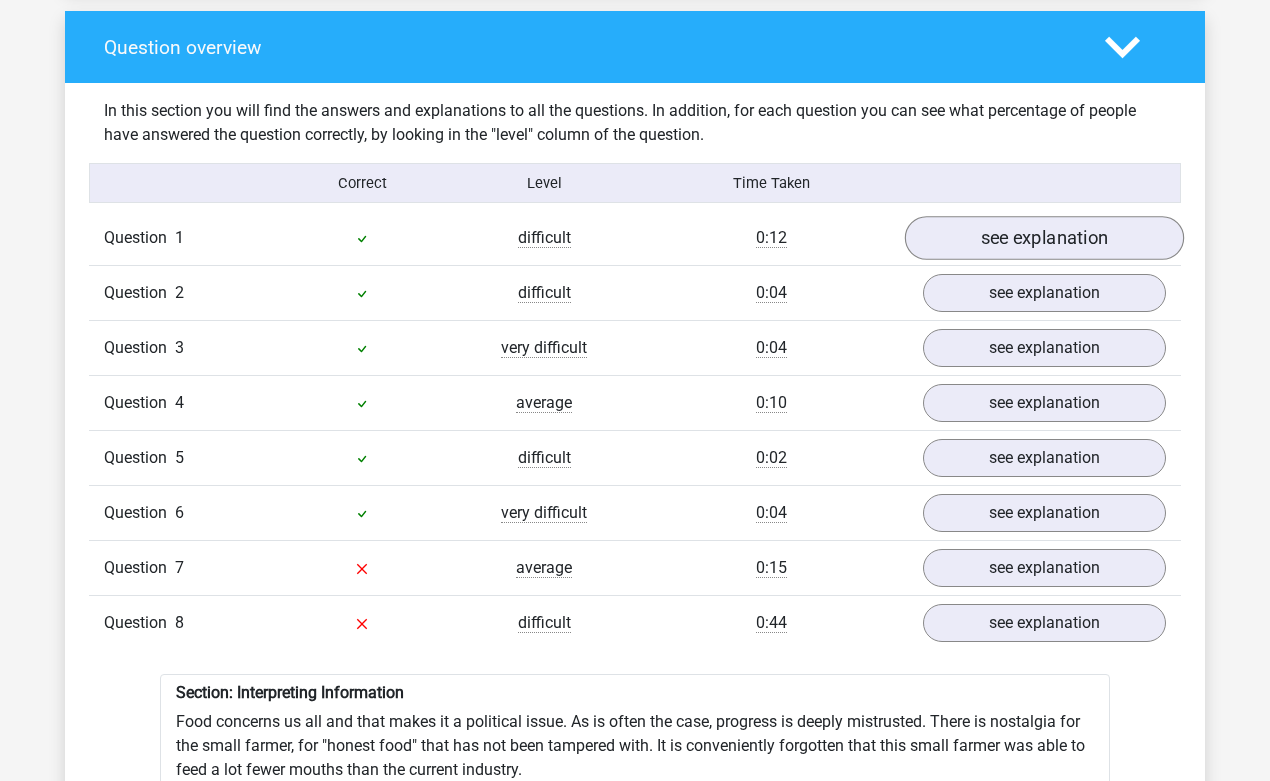 click on "see explanation" at bounding box center (1044, 238) 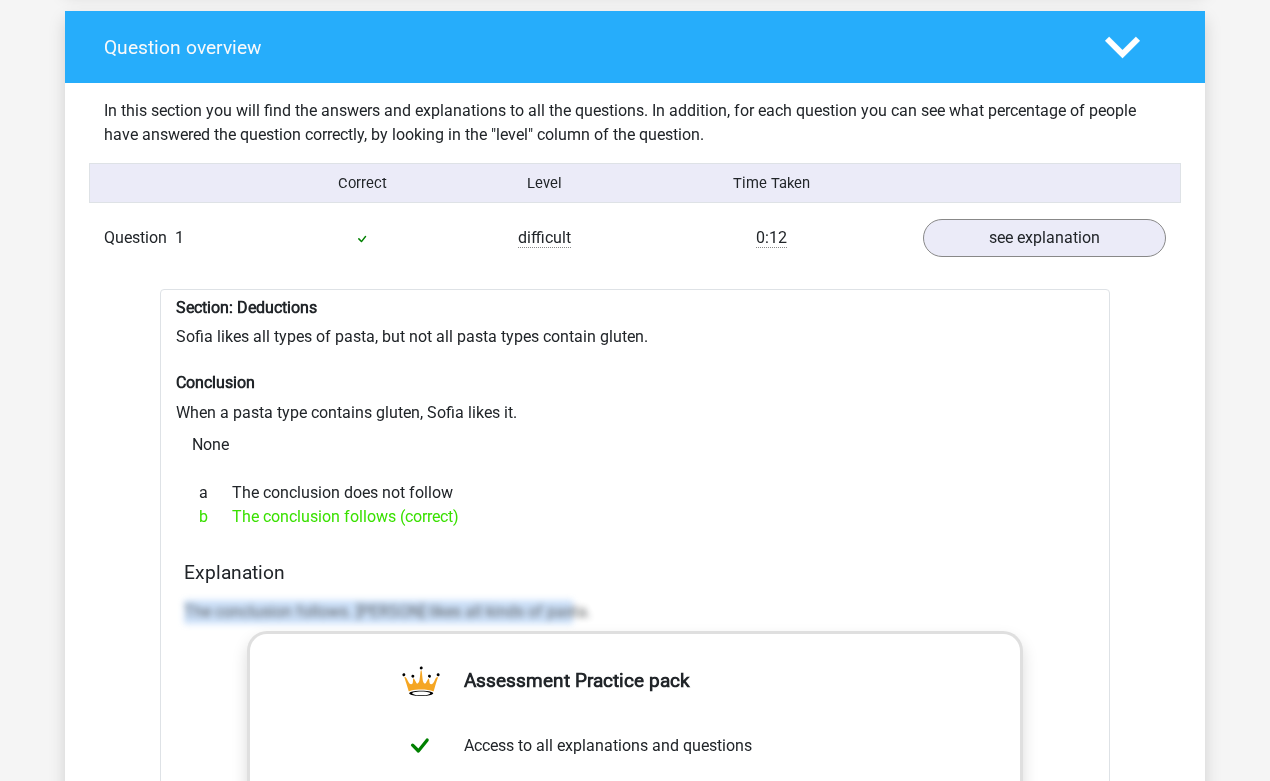drag, startPoint x: 185, startPoint y: 612, endPoint x: 583, endPoint y: 615, distance: 398.0113 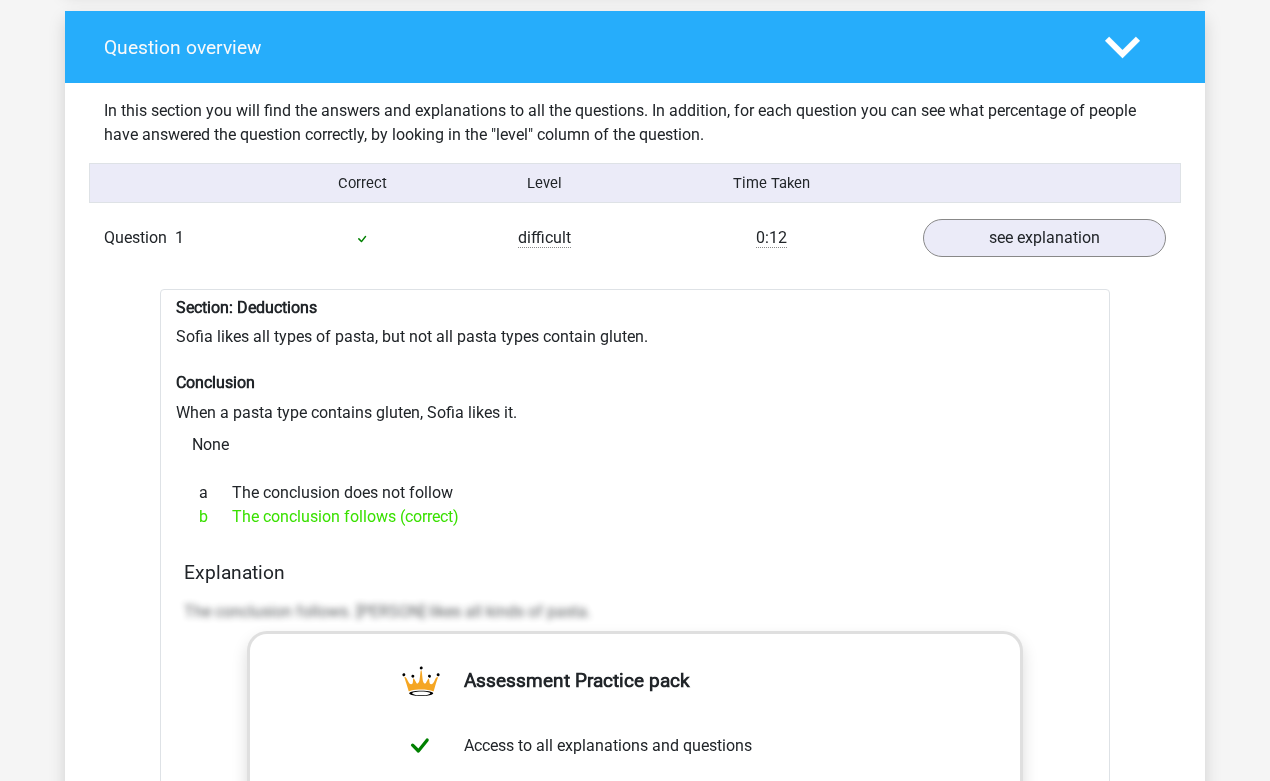 click on "0:12" at bounding box center (771, 238) 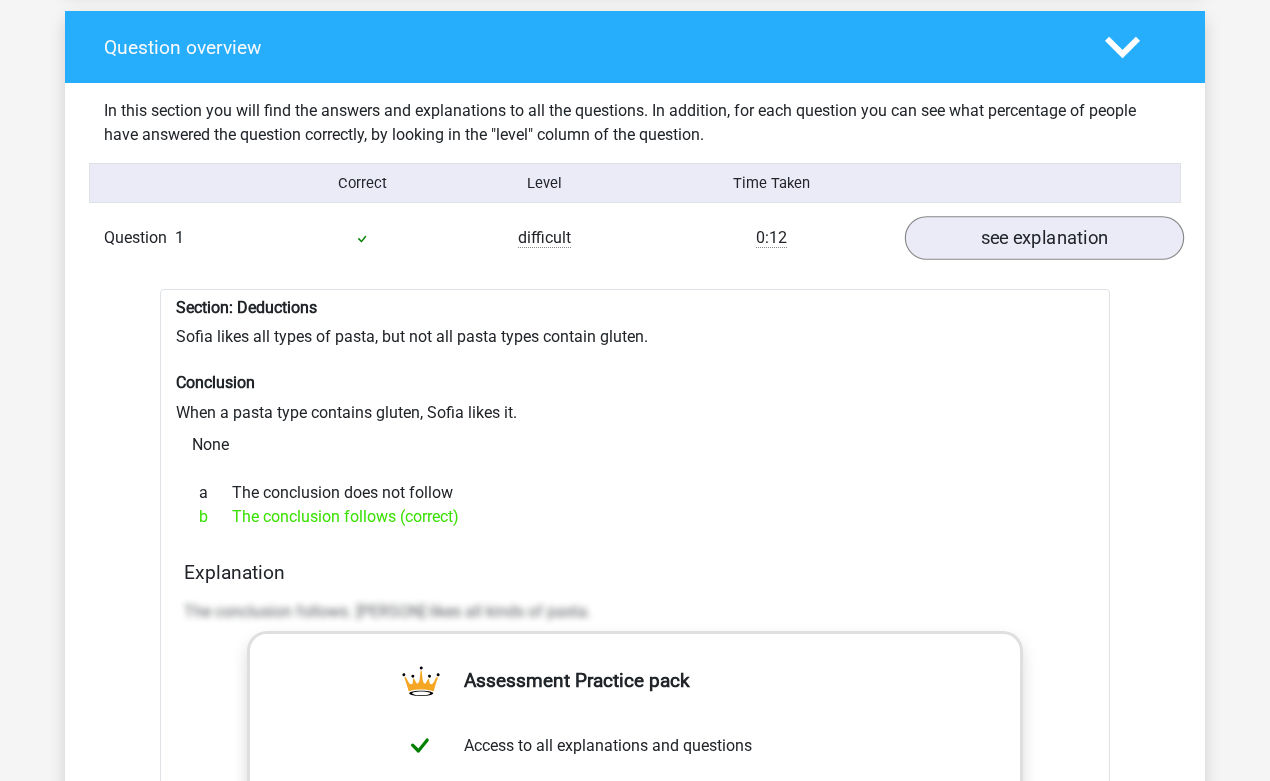 click on "see explanation" at bounding box center (1044, 238) 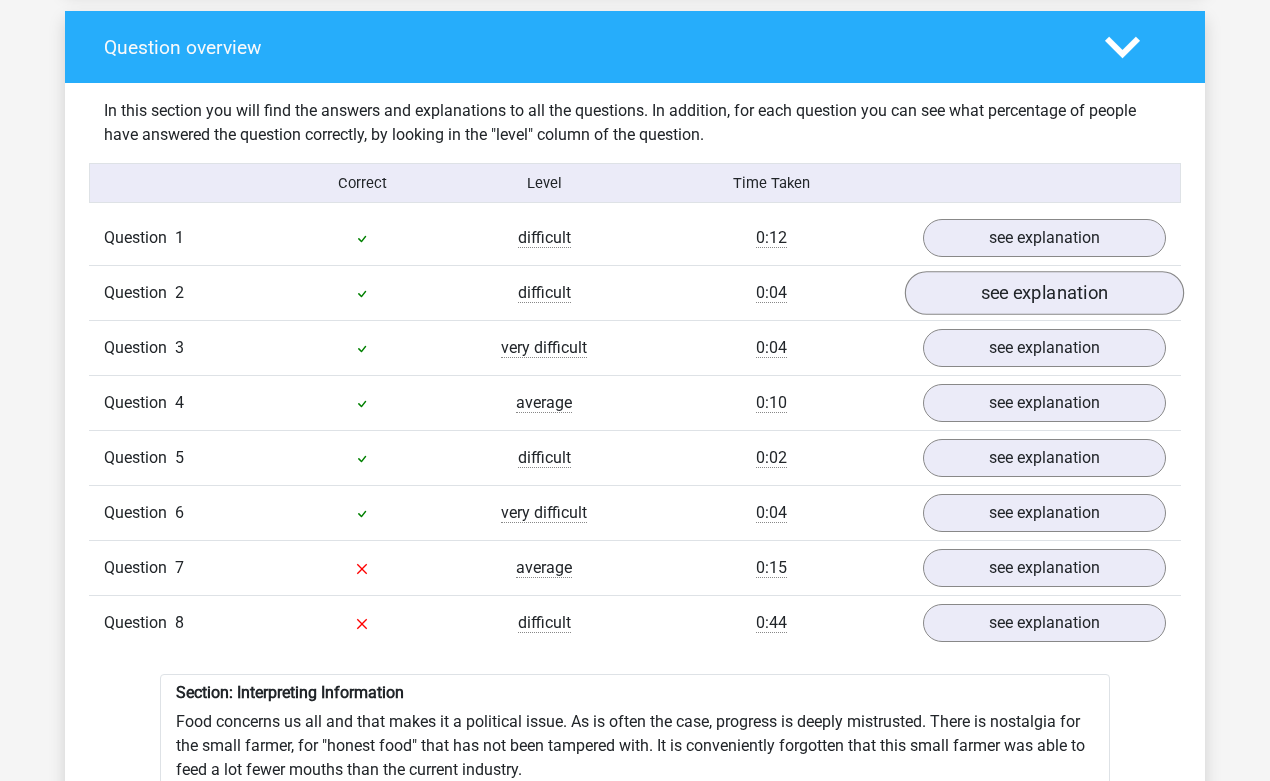 click on "see explanation" at bounding box center [1044, 293] 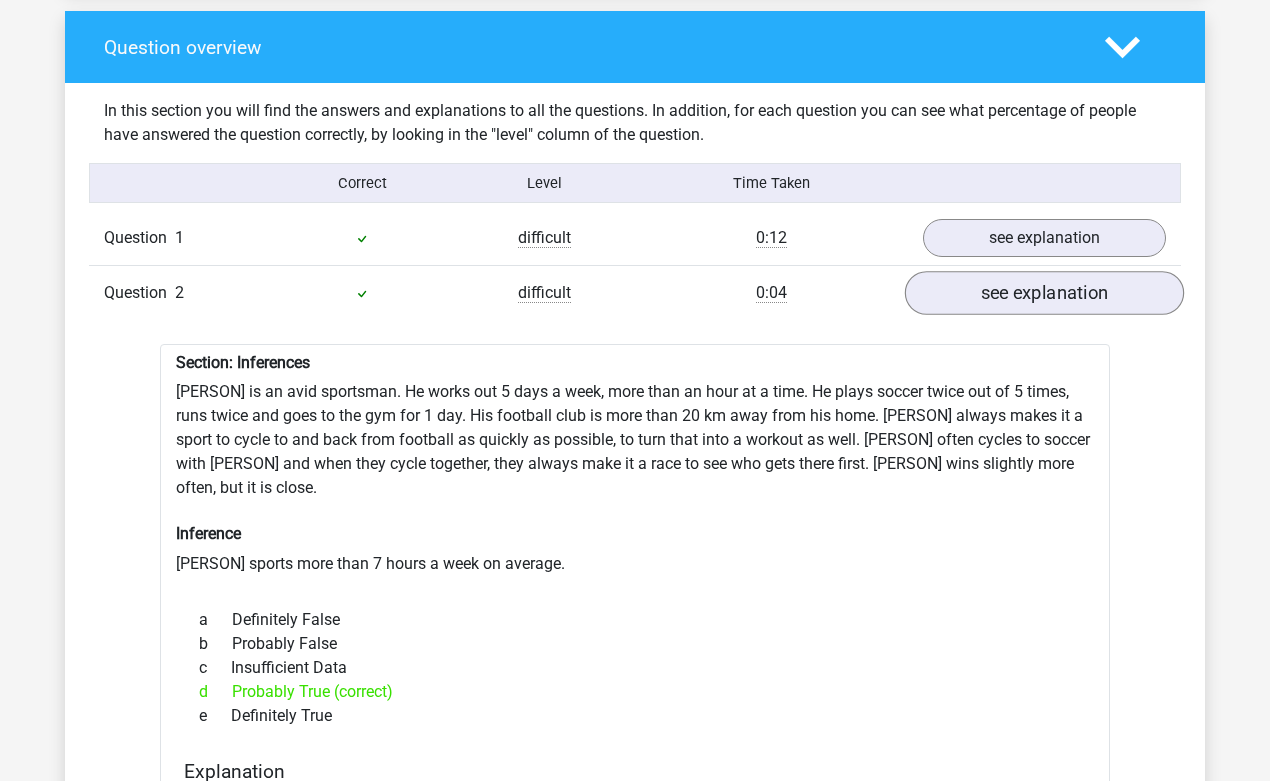 click on "see explanation" at bounding box center [1044, 293] 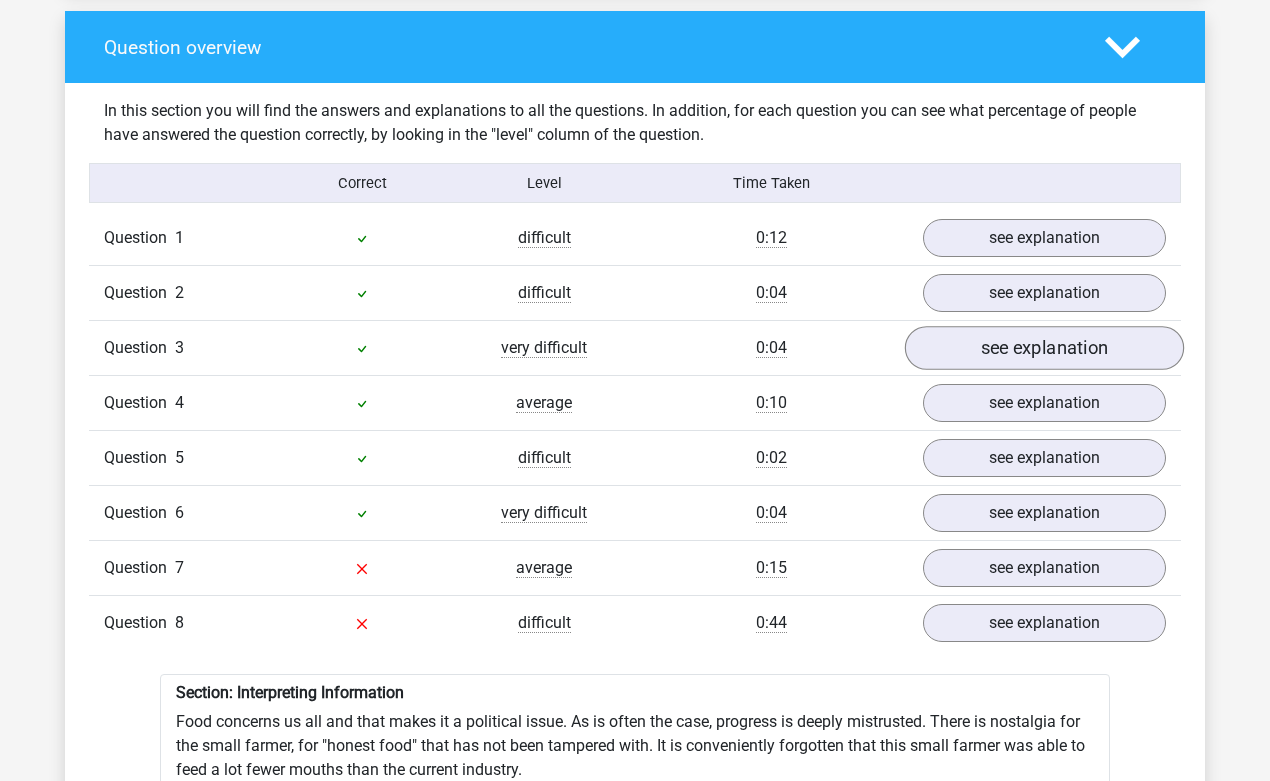 click on "see explanation" at bounding box center (1044, 348) 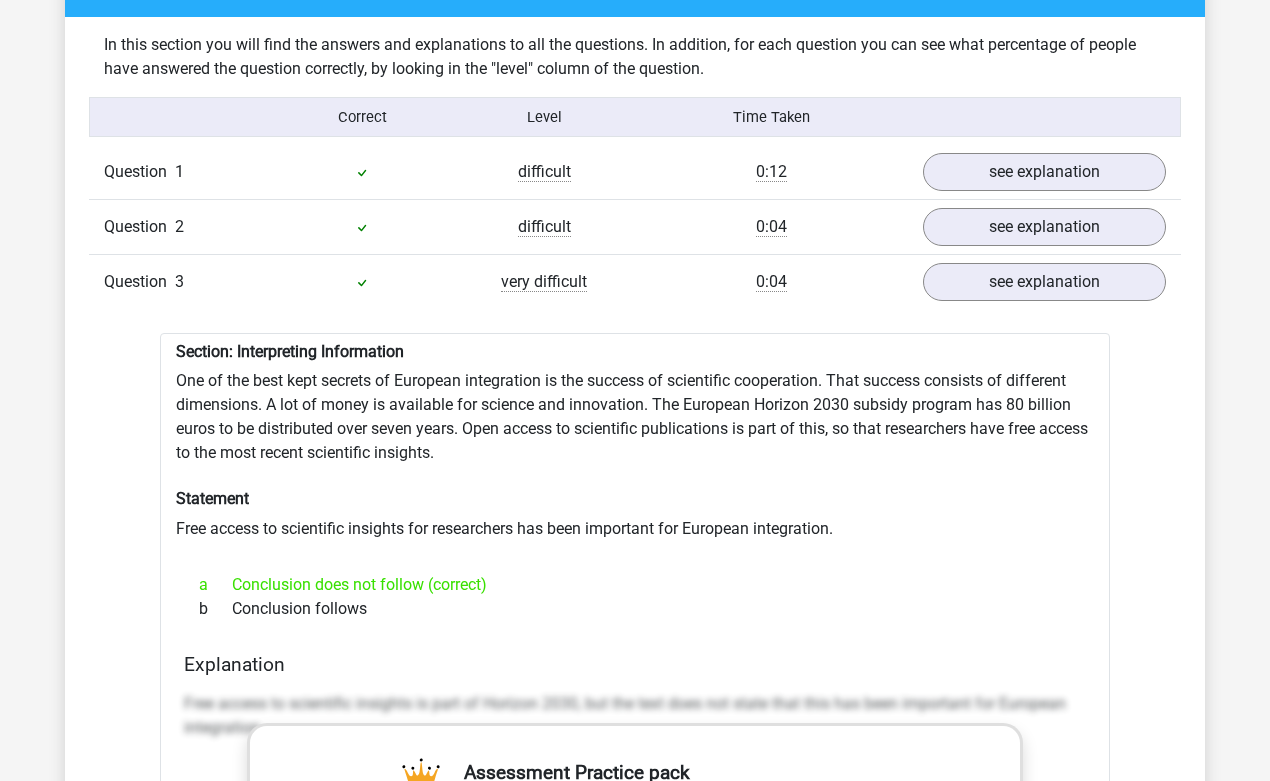 scroll, scrollTop: 1539, scrollLeft: 0, axis: vertical 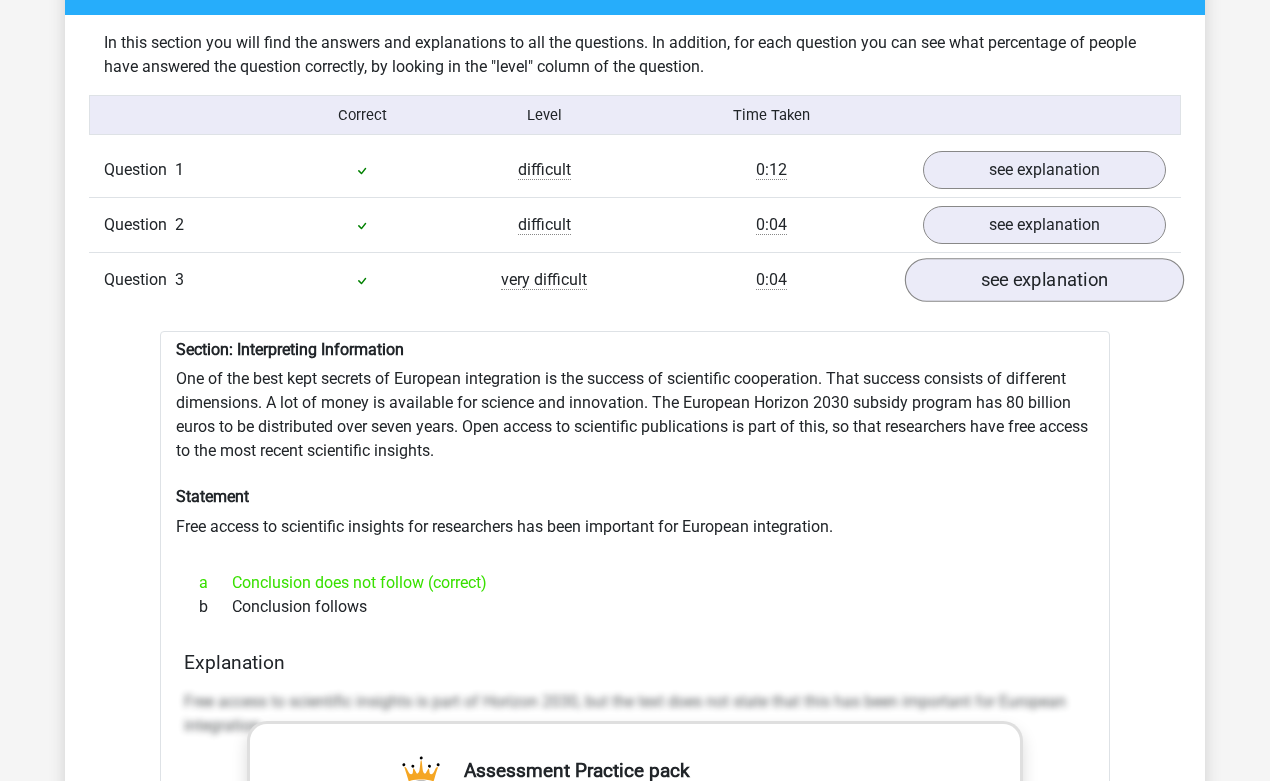 click on "see explanation" at bounding box center [1044, 280] 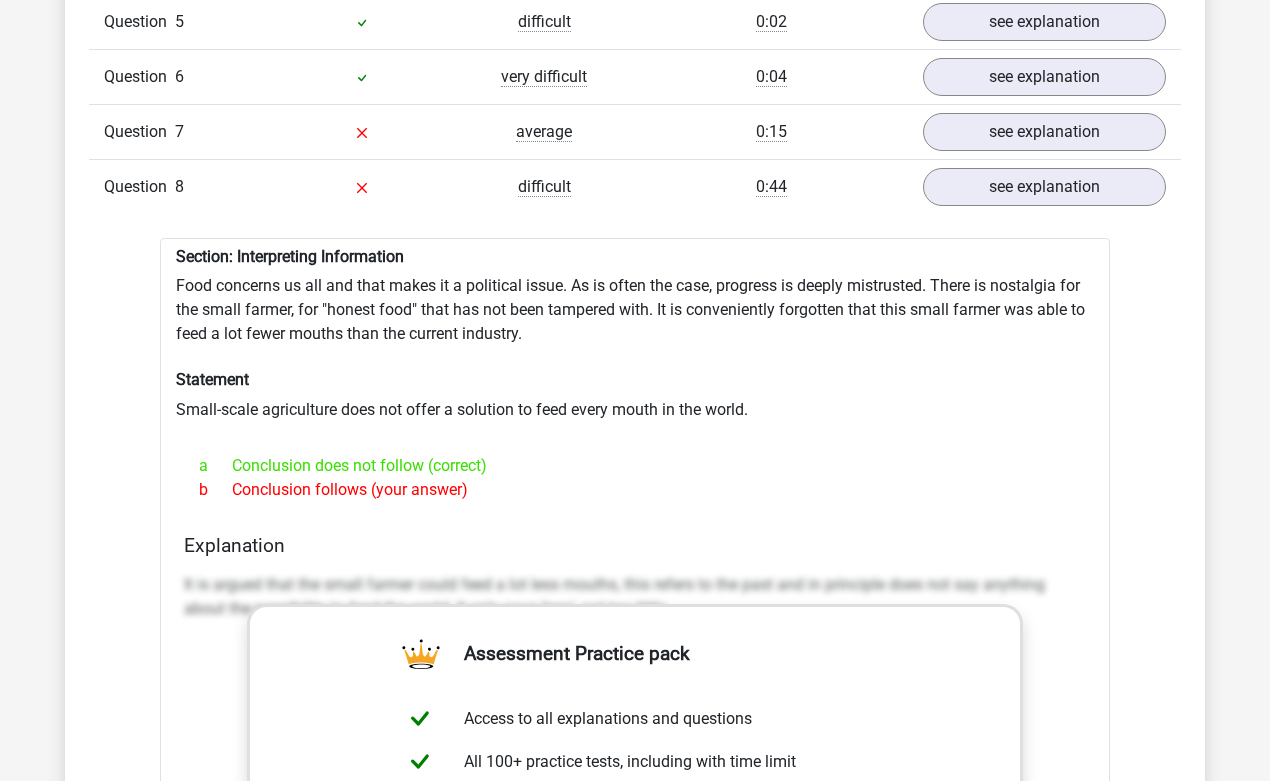 scroll, scrollTop: 1911, scrollLeft: 0, axis: vertical 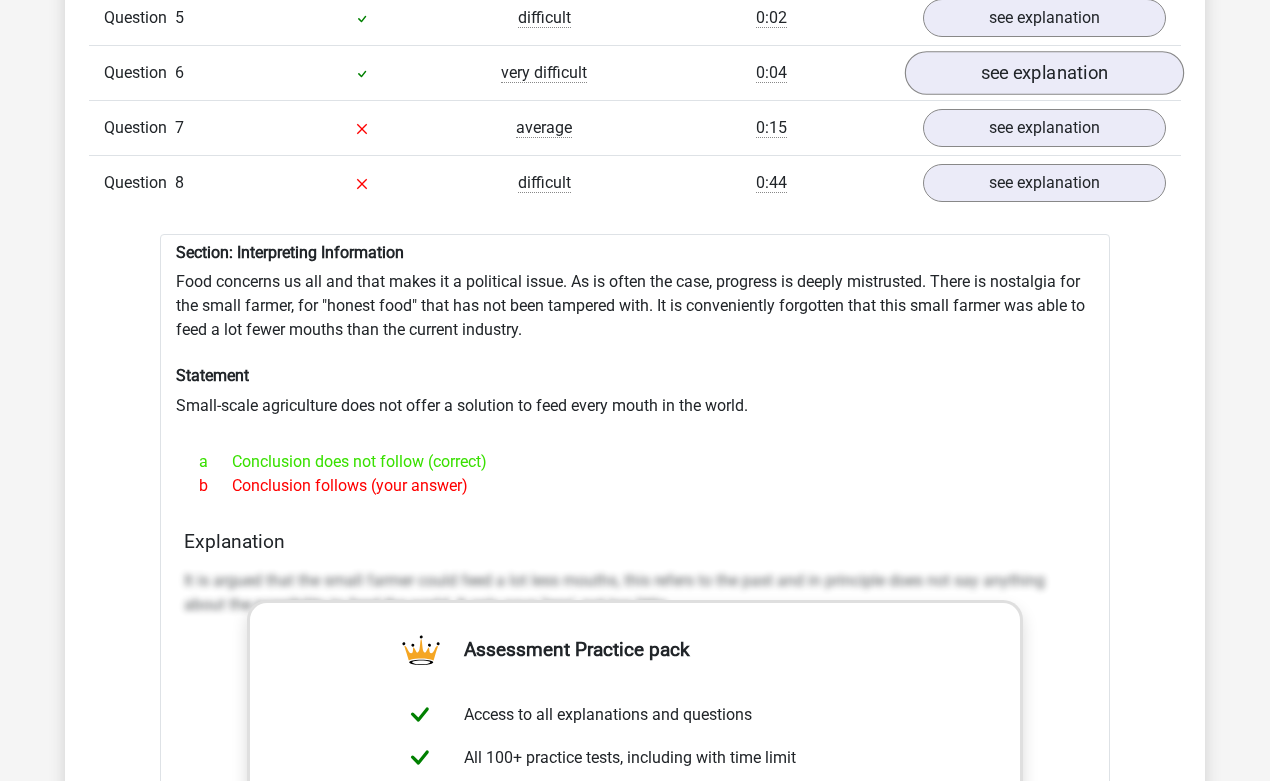 click on "see explanation" at bounding box center (1044, 73) 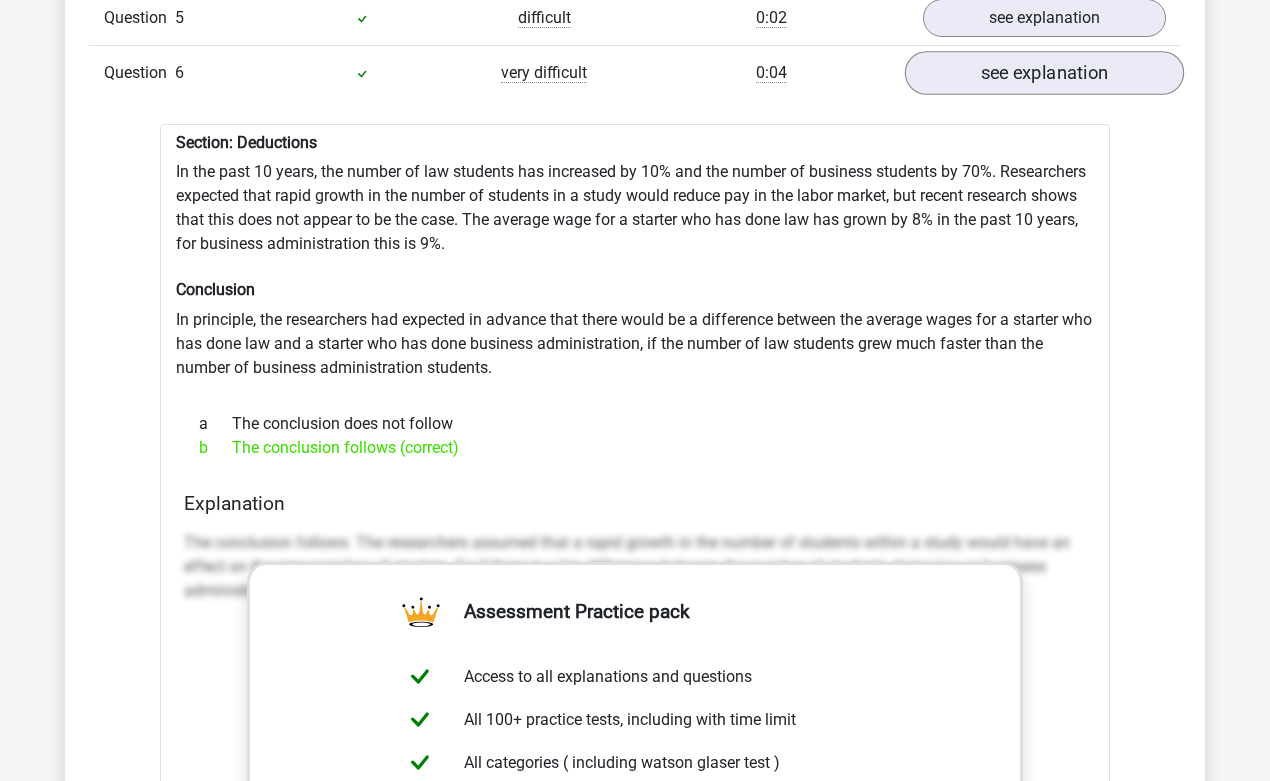 click on "see explanation" at bounding box center (1044, 73) 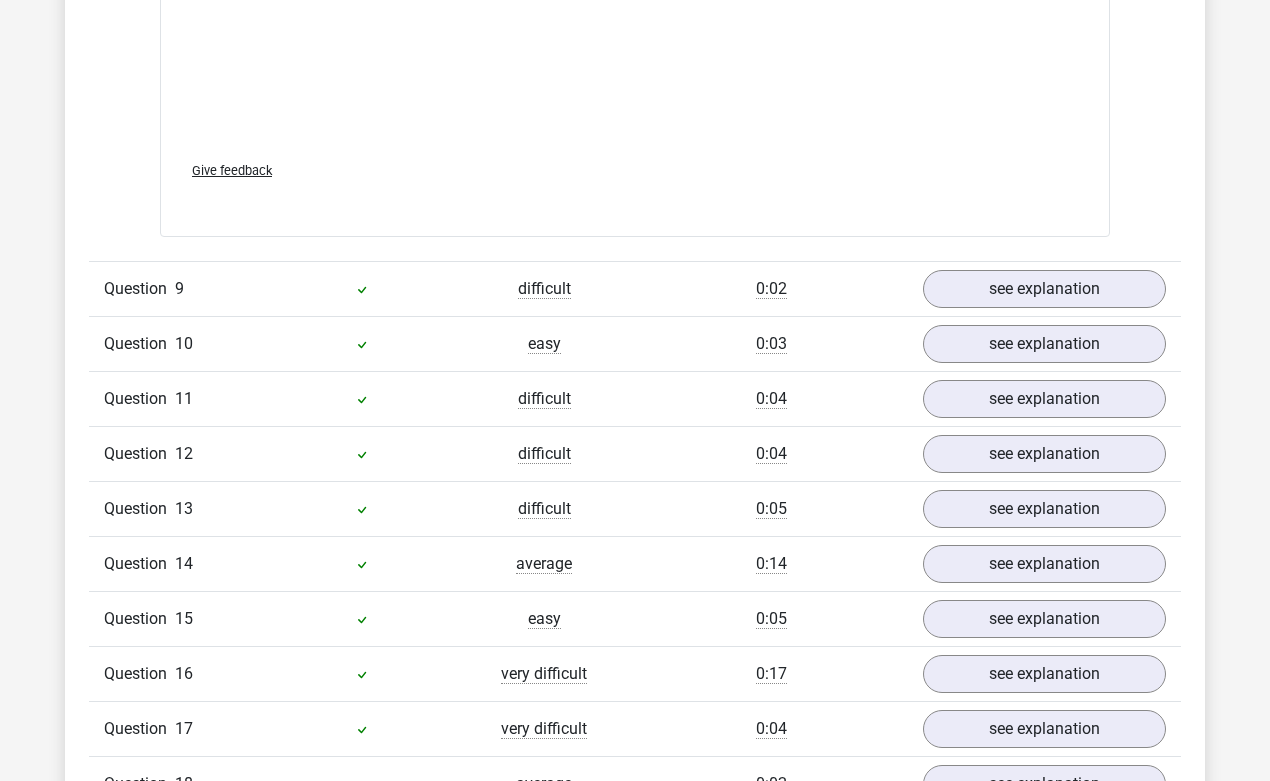scroll, scrollTop: 2928, scrollLeft: 0, axis: vertical 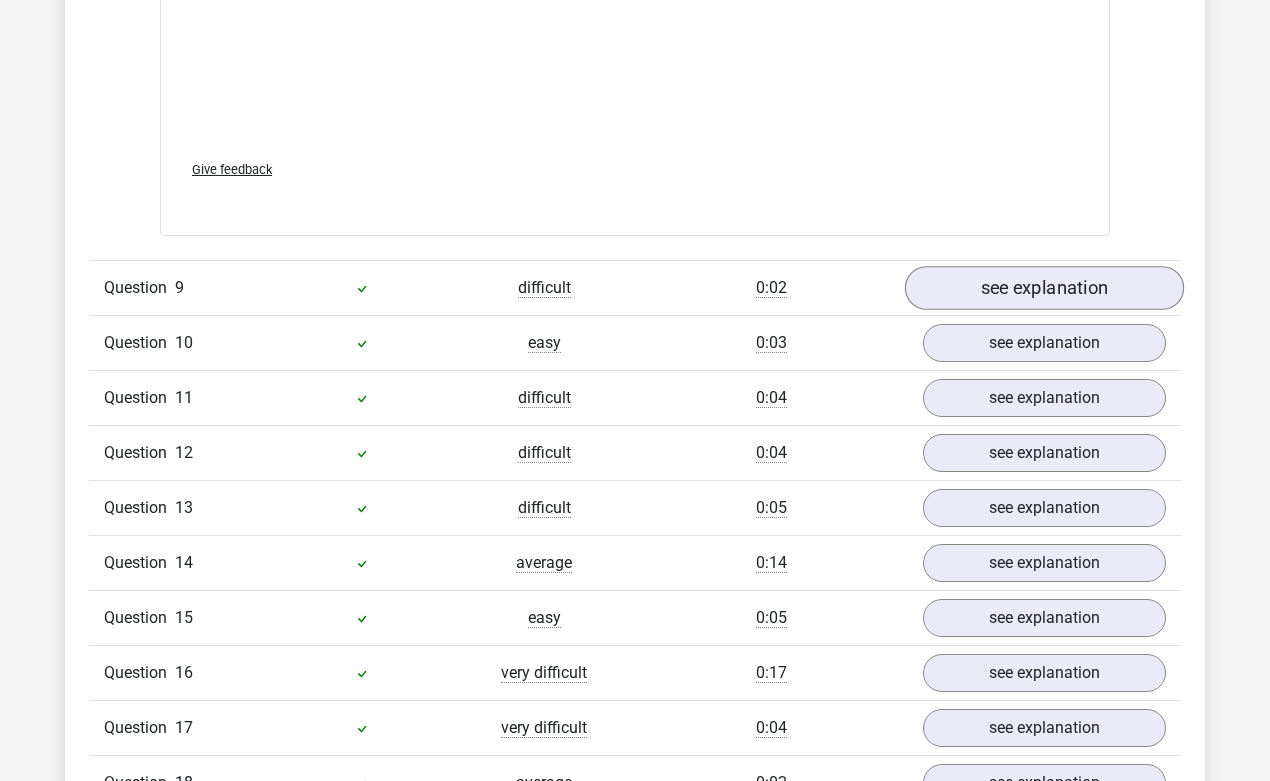 click on "see explanation" at bounding box center [1044, 288] 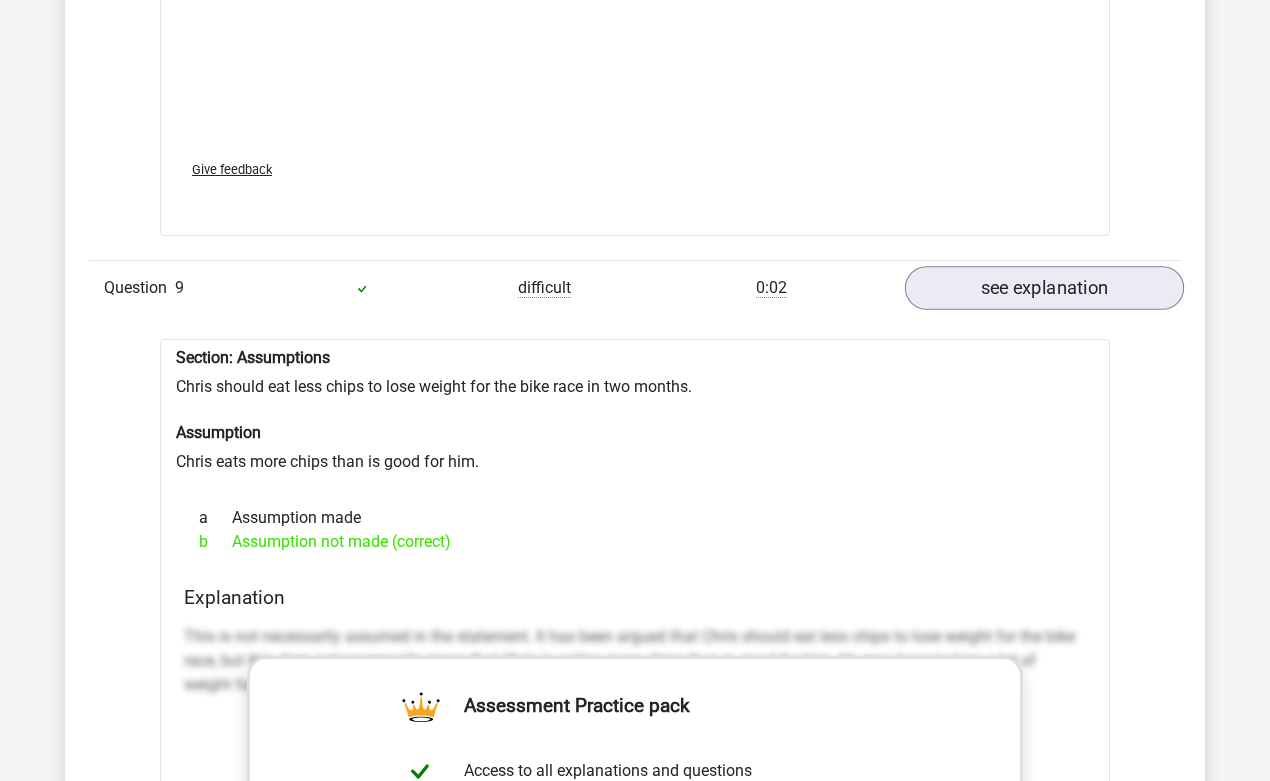 click on "see explanation" at bounding box center [1044, 288] 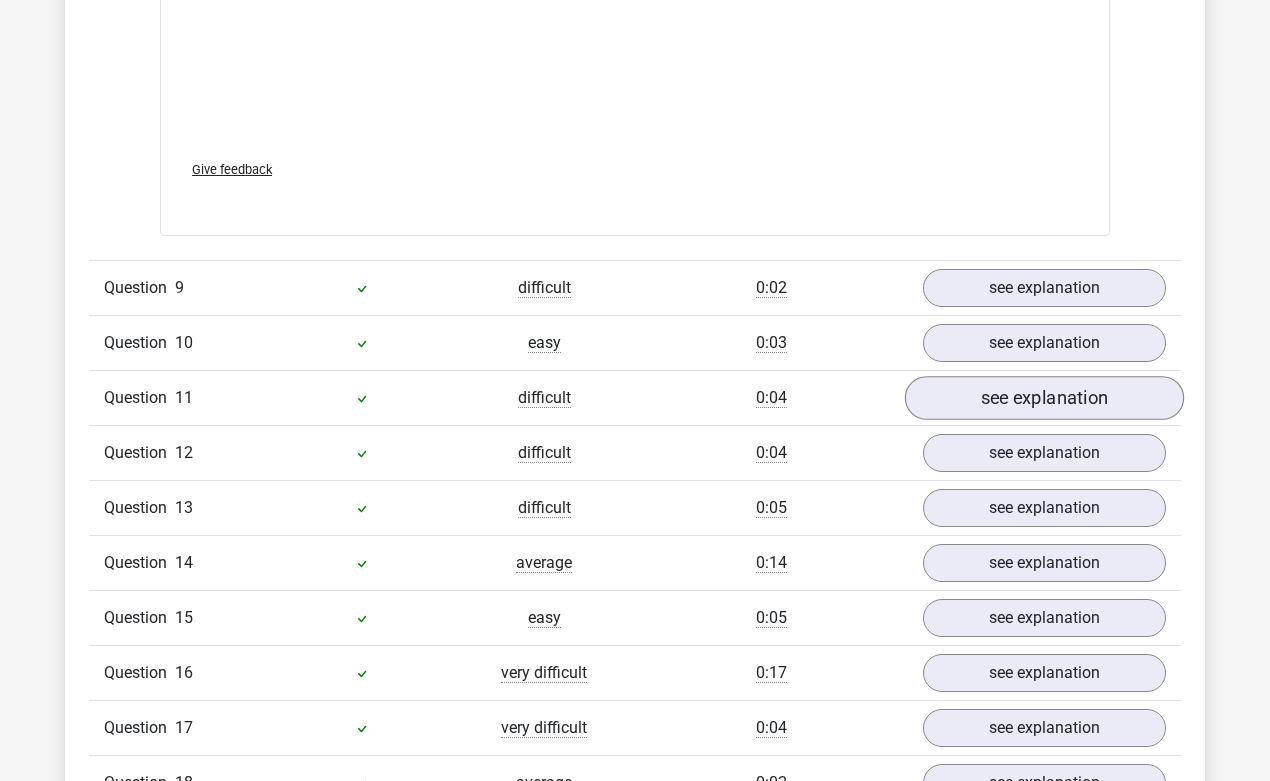 click on "see explanation" at bounding box center [1044, 398] 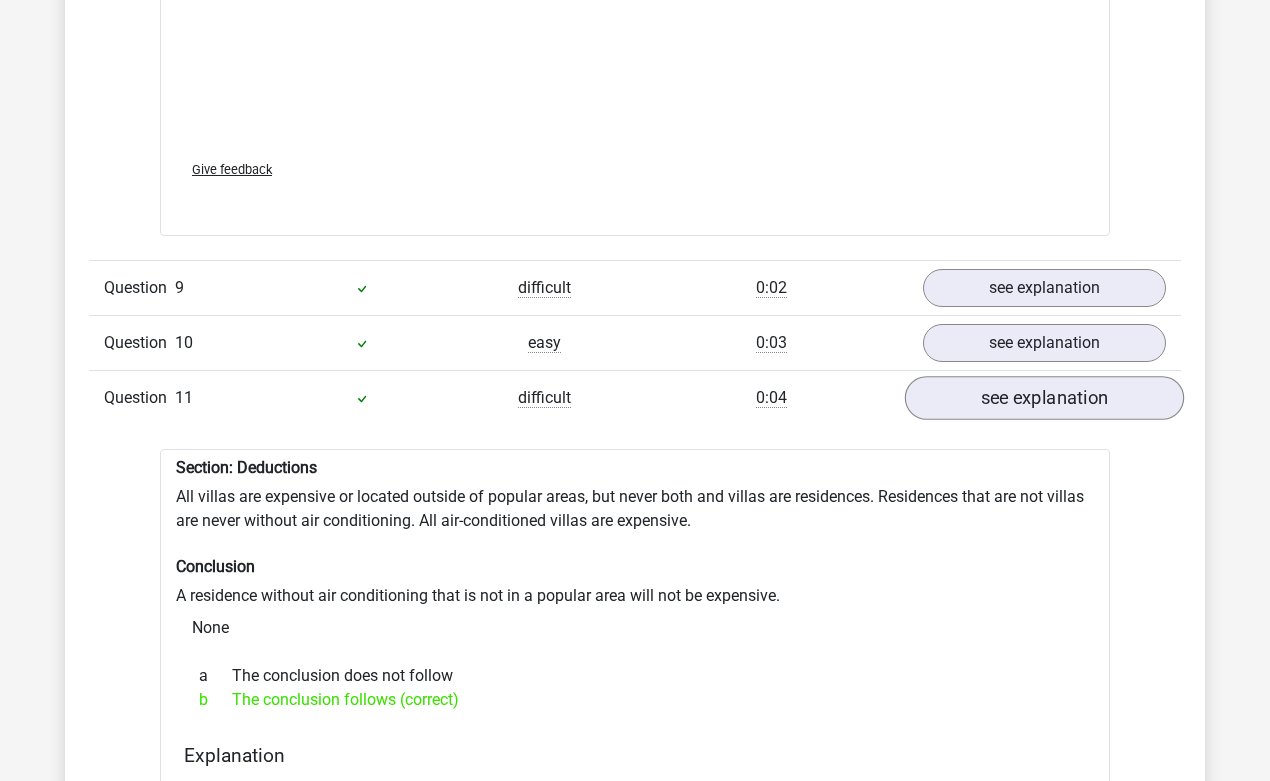 click on "see explanation" at bounding box center [1044, 398] 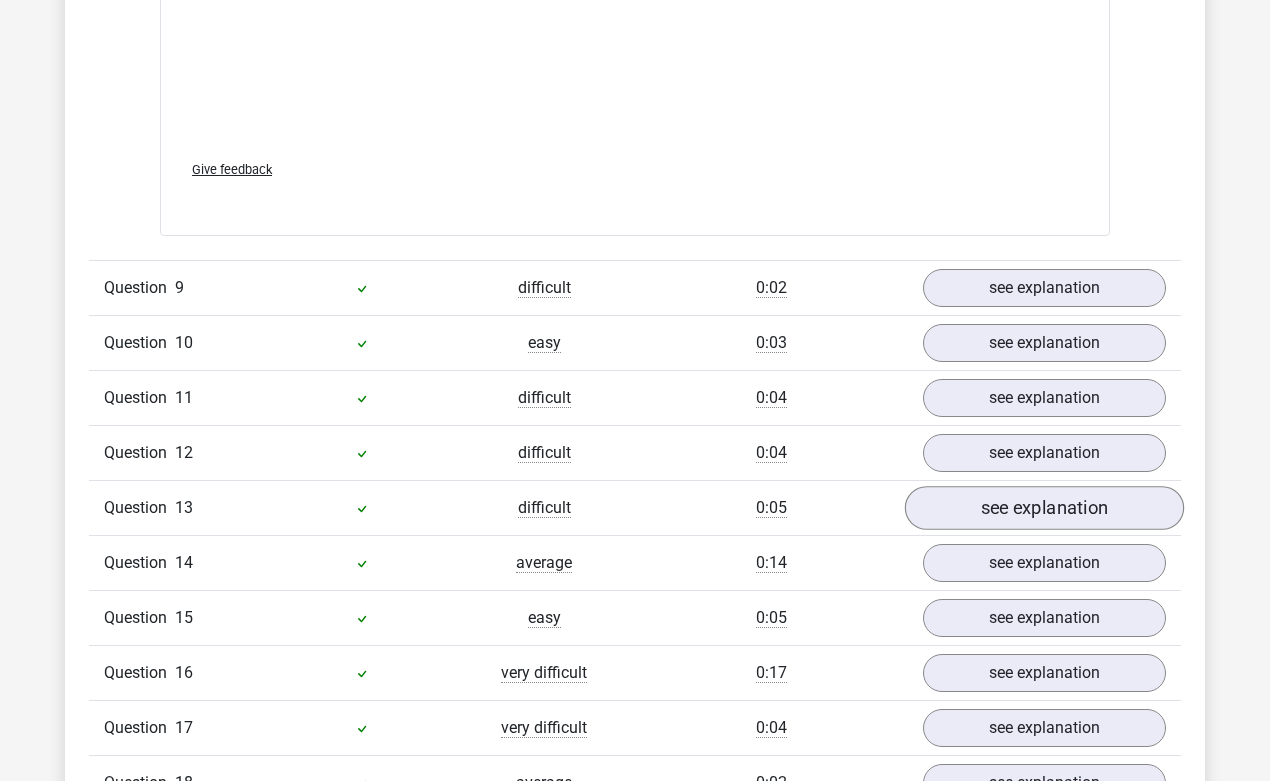 click on "see explanation" at bounding box center [1044, 508] 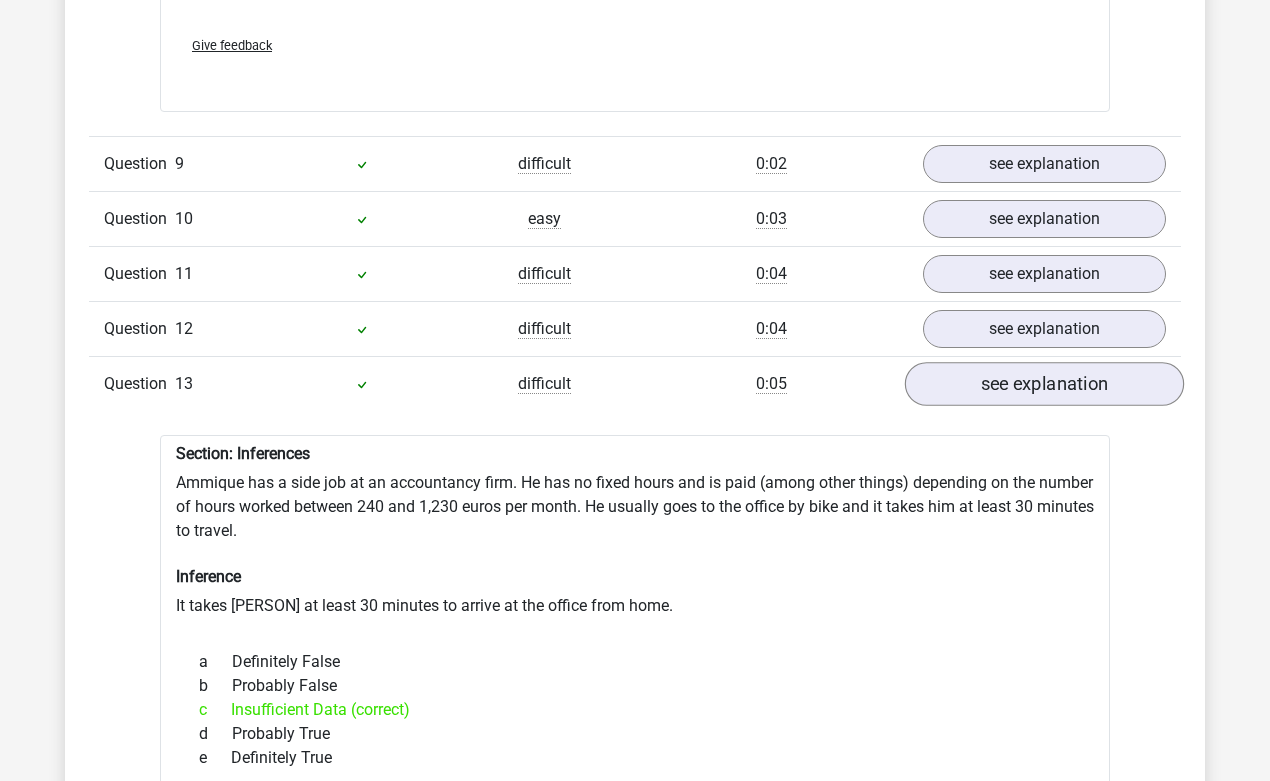 scroll, scrollTop: 3056, scrollLeft: 0, axis: vertical 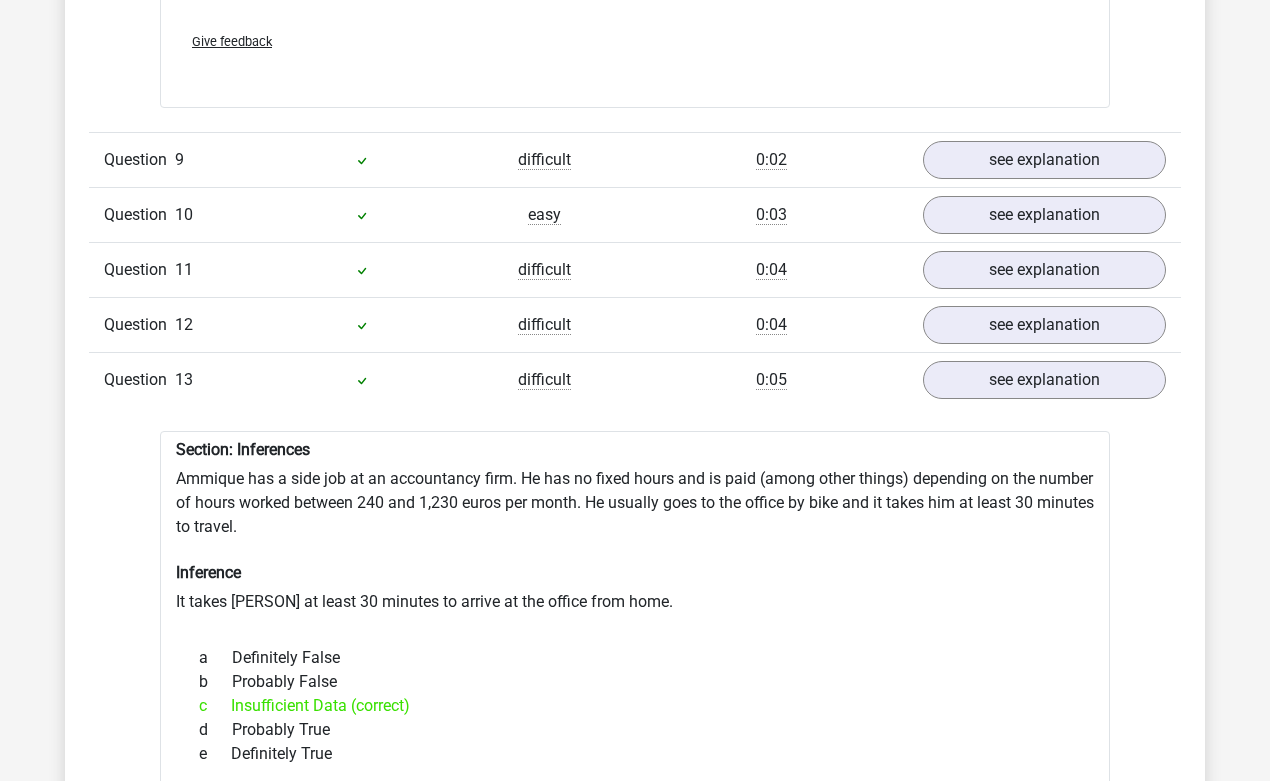 click on "Question
13
difficult
0:05
see explanation" at bounding box center (635, 379) 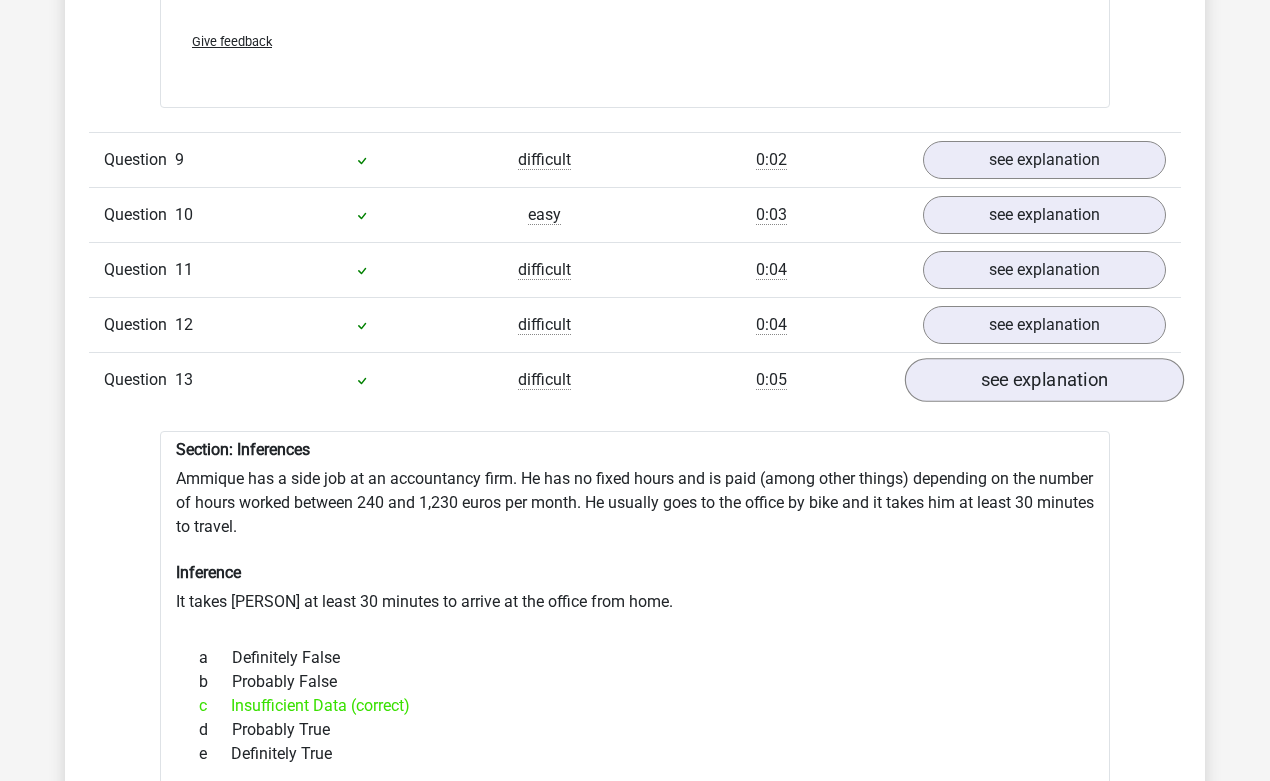 click on "see explanation" at bounding box center [1044, 380] 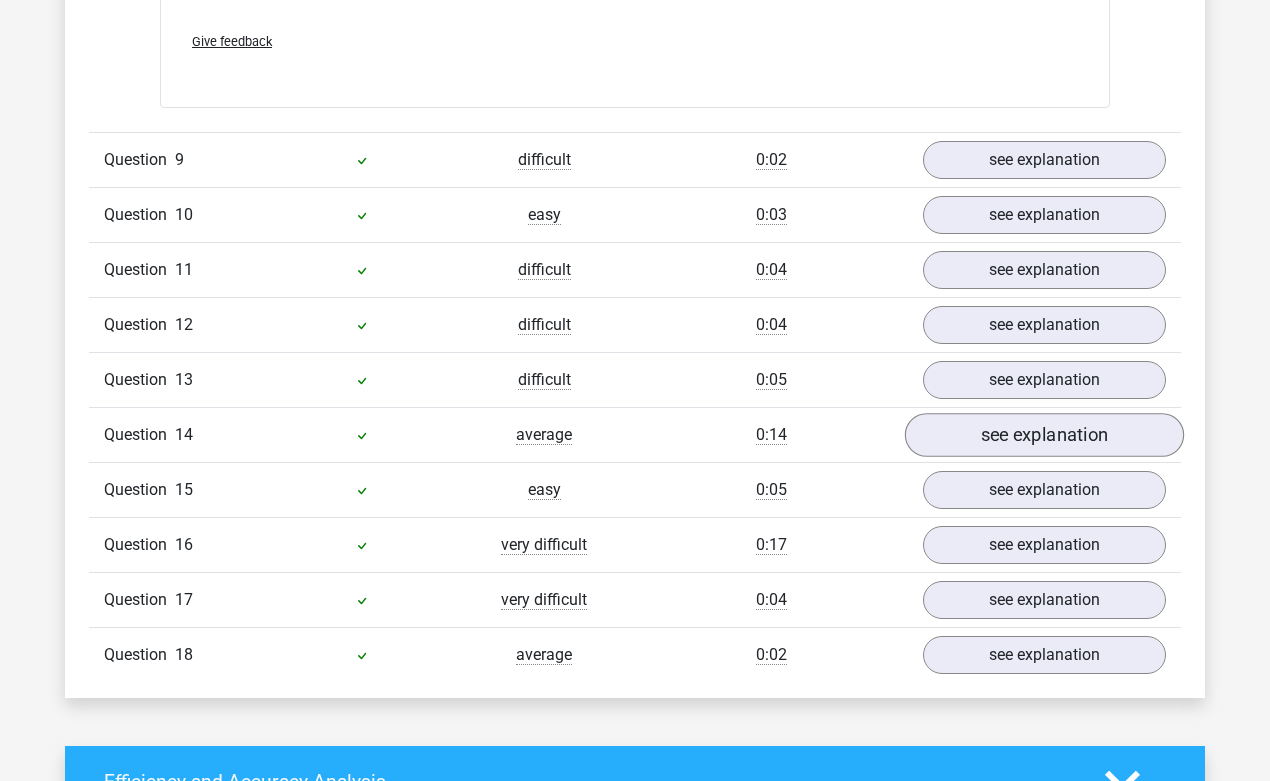click on "see explanation" at bounding box center [1044, 435] 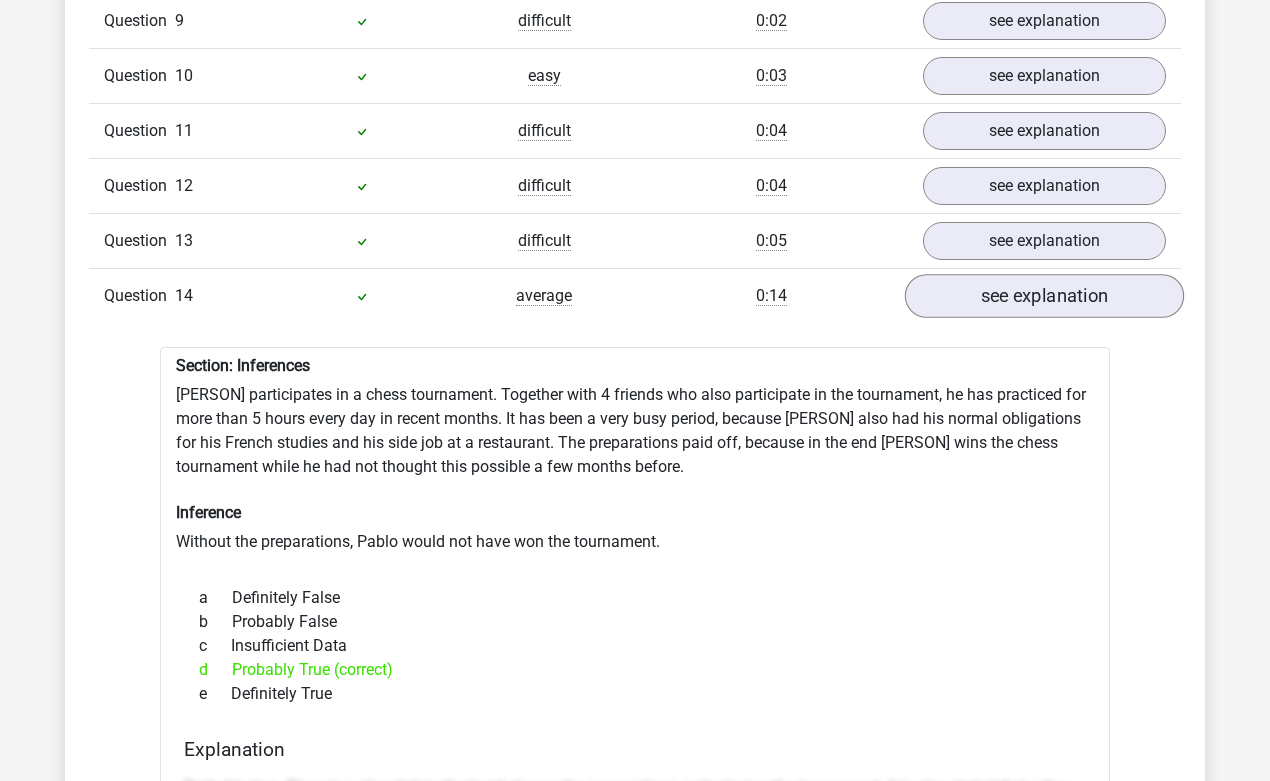 scroll, scrollTop: 3196, scrollLeft: 0, axis: vertical 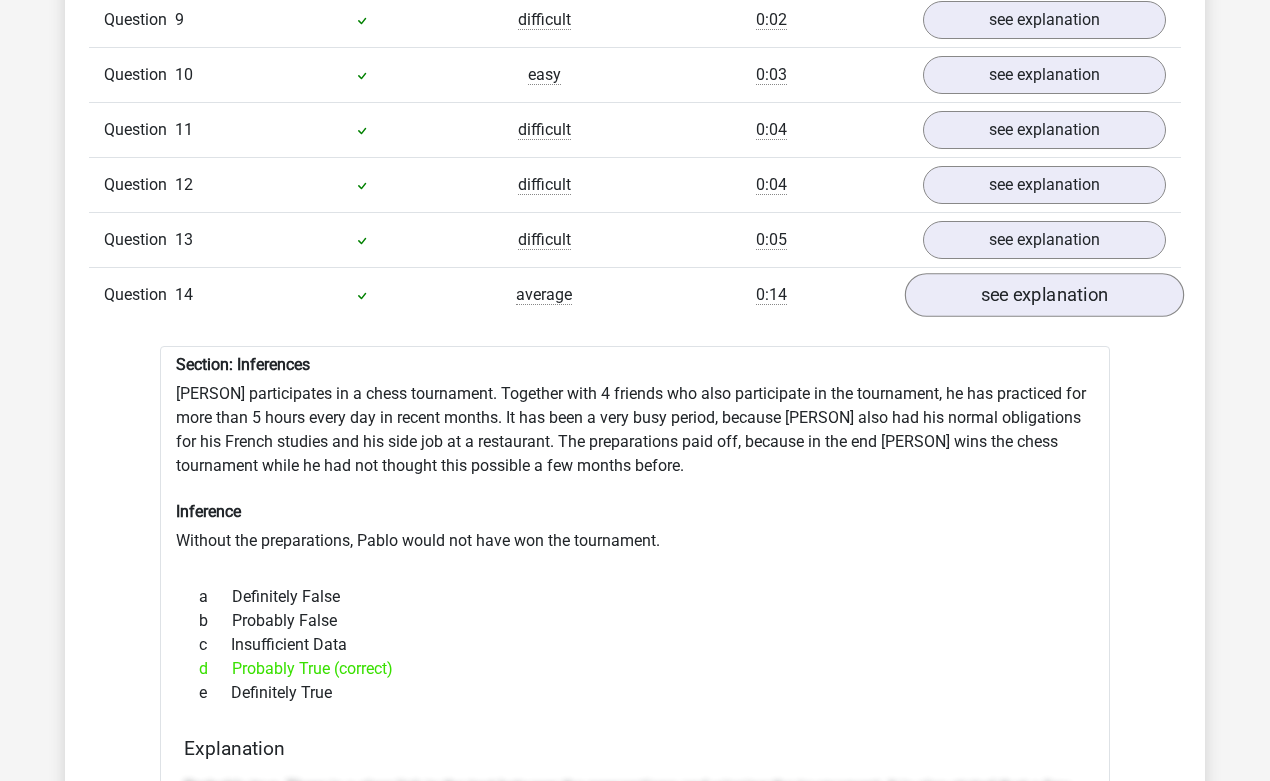 click on "see explanation" at bounding box center [1044, 295] 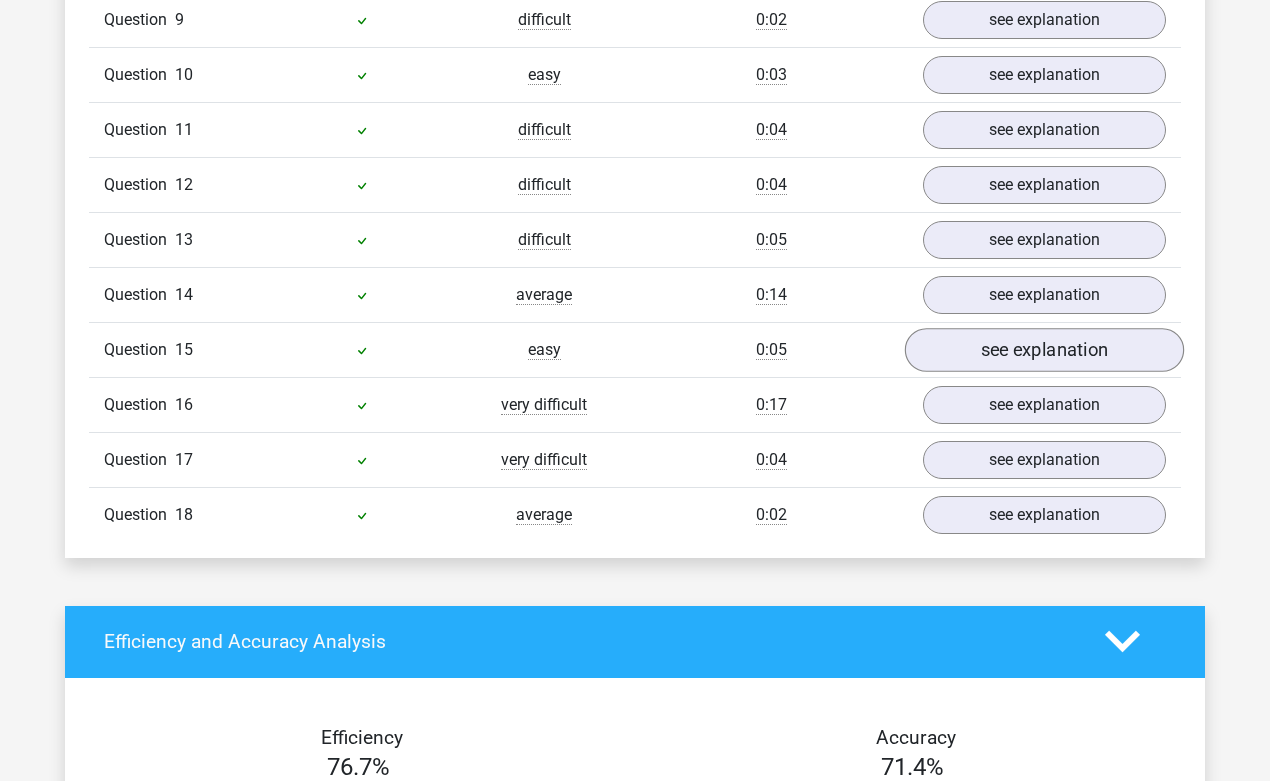 click on "see explanation" at bounding box center (1044, 350) 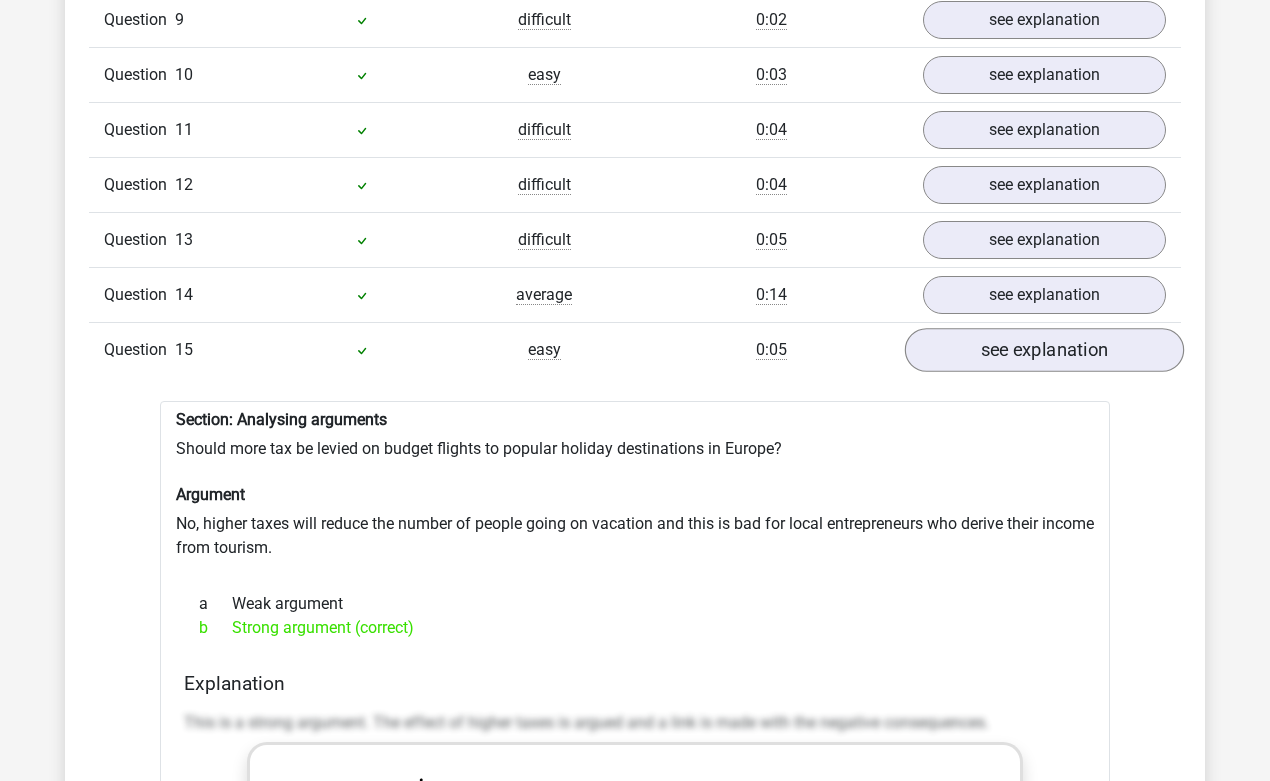 click on "see explanation" at bounding box center (1044, 350) 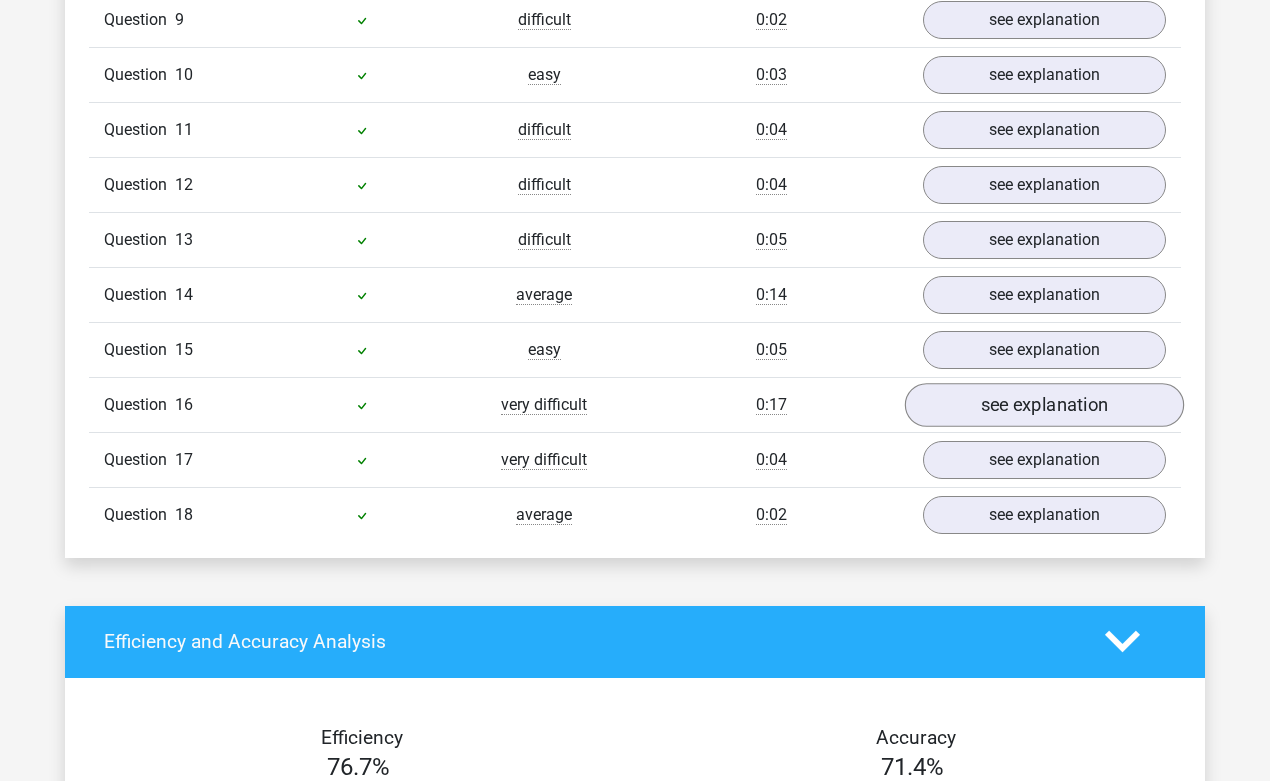 click on "see explanation" at bounding box center [1044, 405] 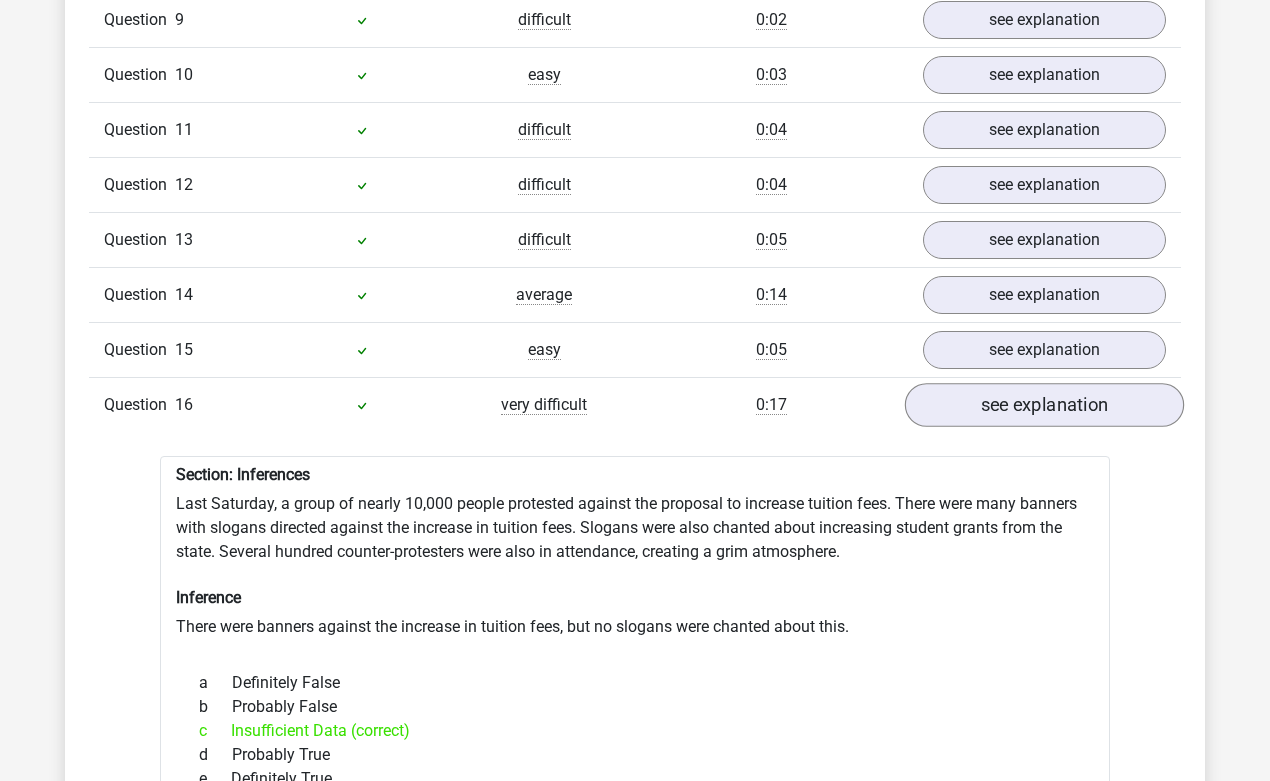 click on "see explanation" at bounding box center [1044, 405] 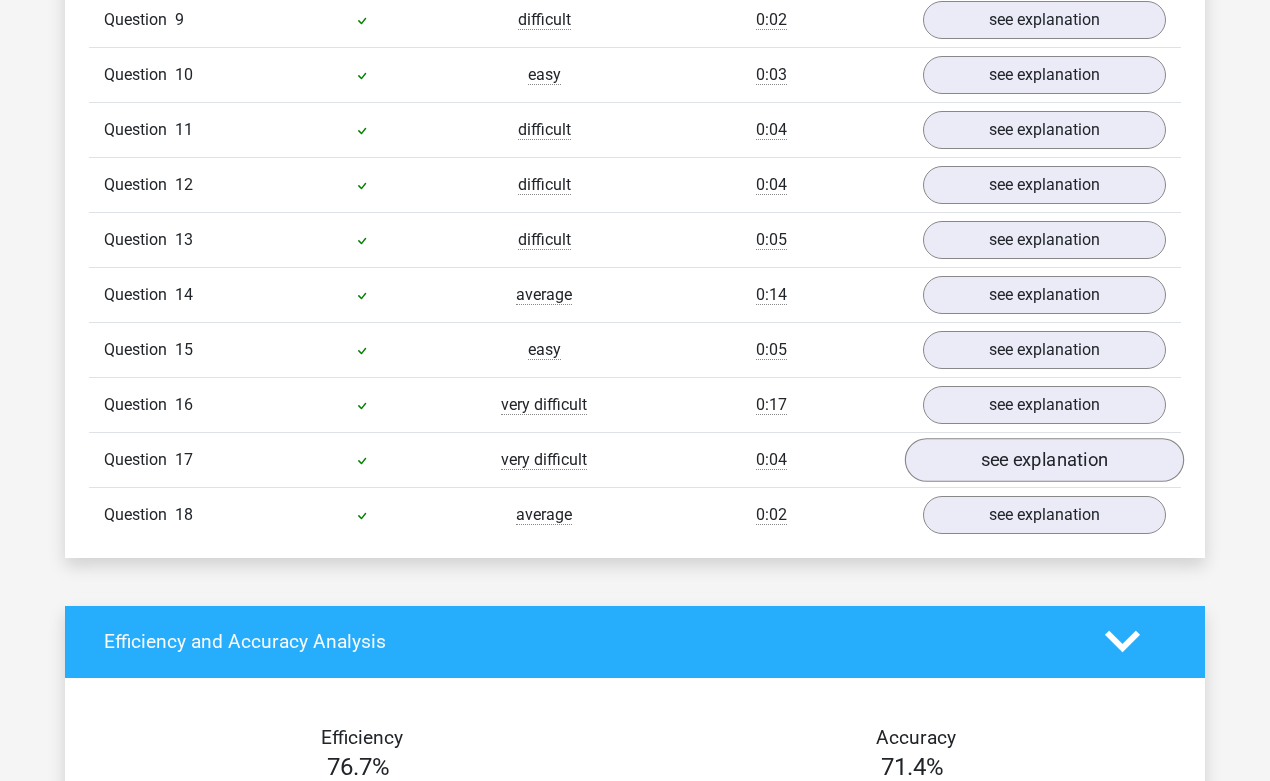 click on "see explanation" at bounding box center (1044, 460) 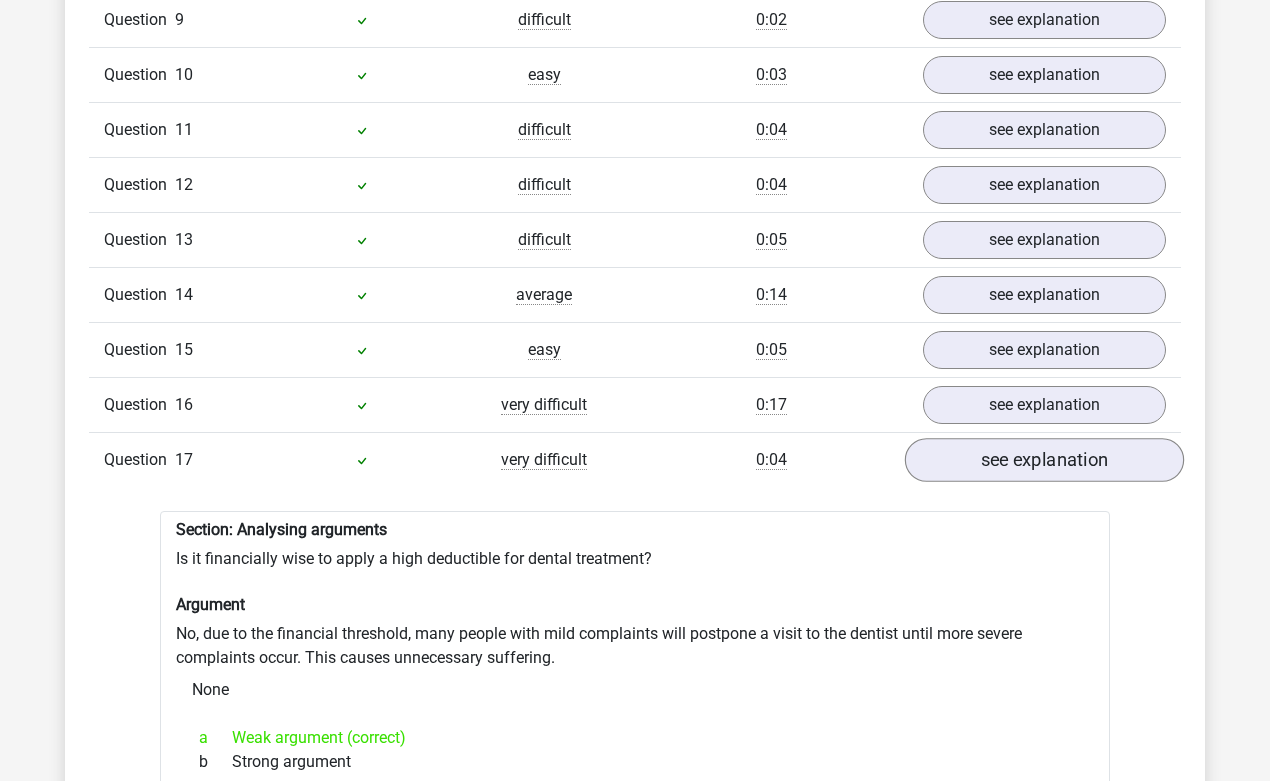 click on "see explanation" at bounding box center (1044, 460) 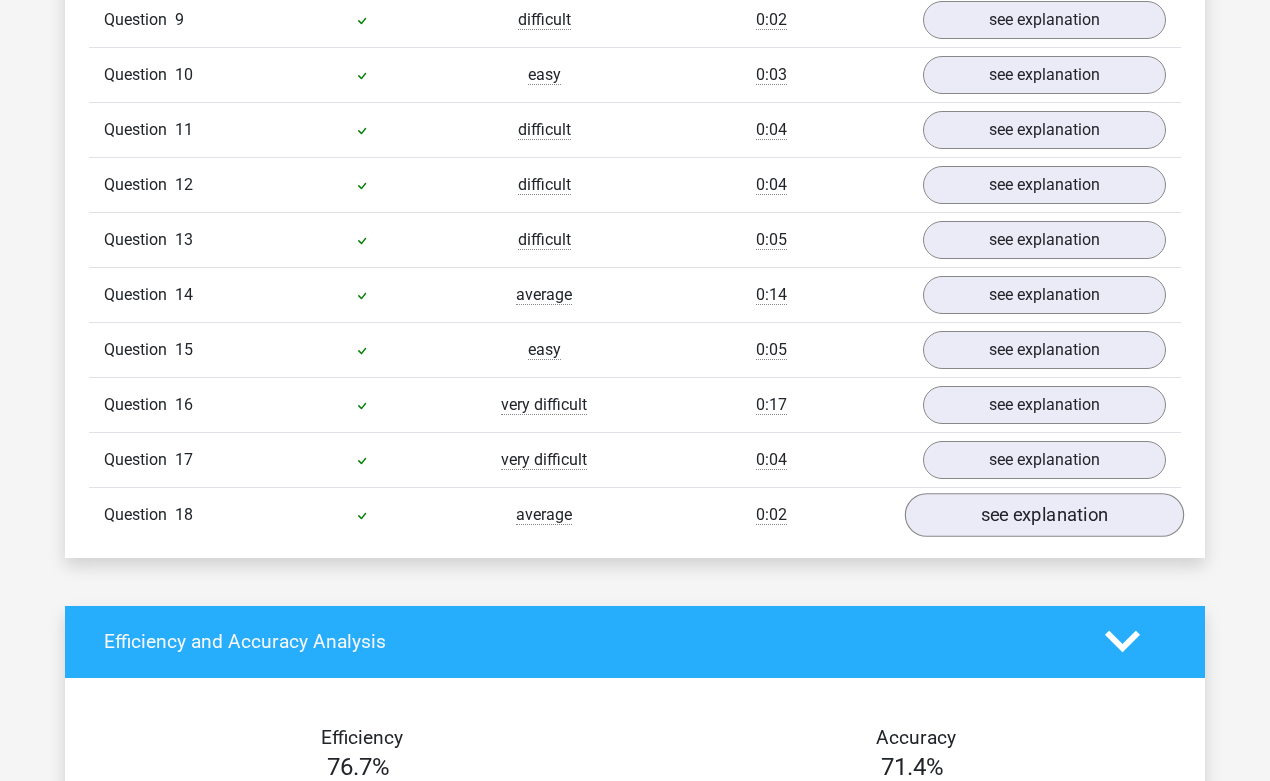 click on "see explanation" at bounding box center (1044, 515) 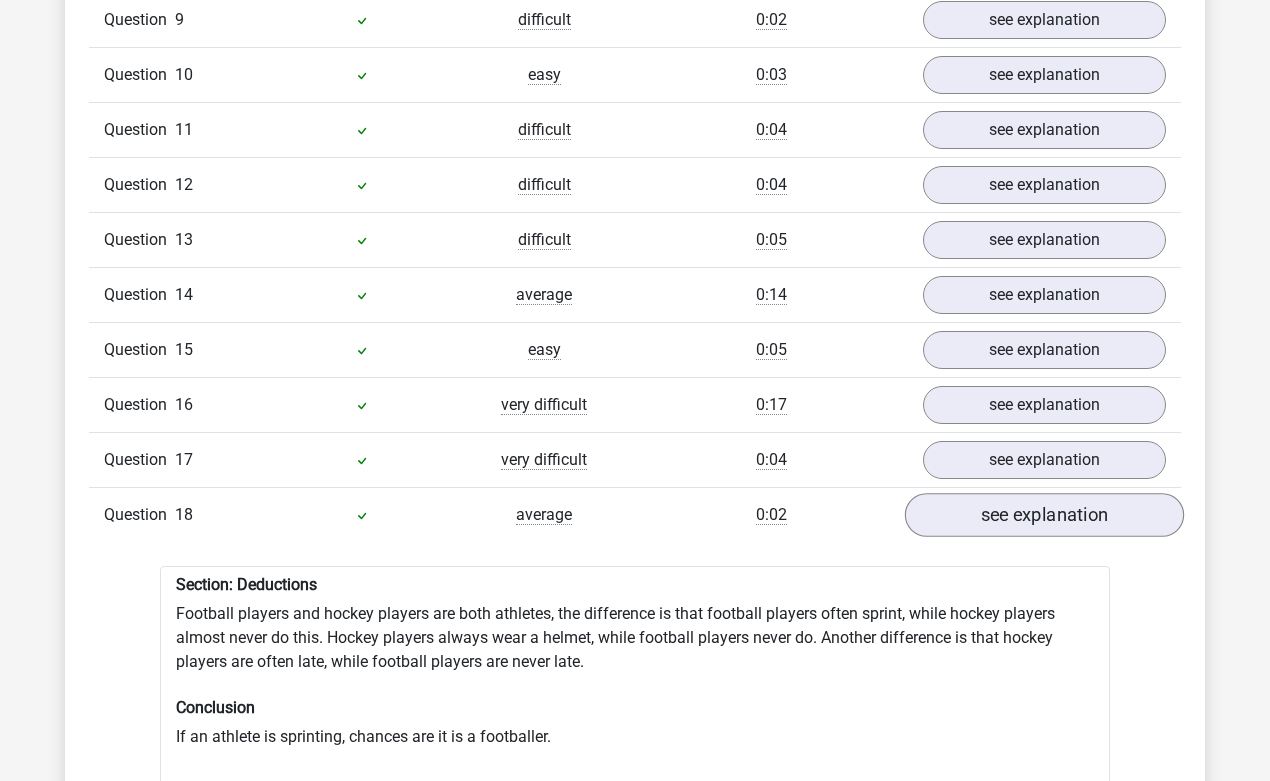 click on "see explanation" at bounding box center [1044, 515] 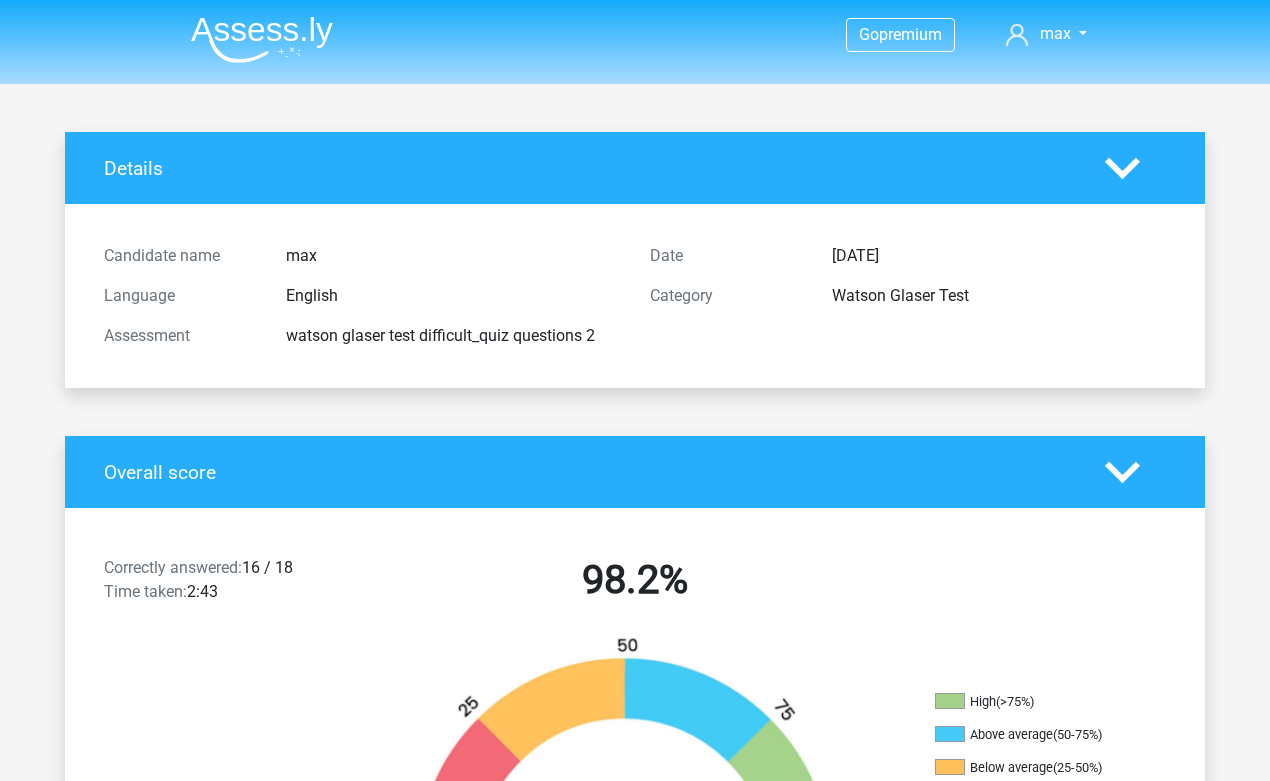 scroll, scrollTop: 0, scrollLeft: 0, axis: both 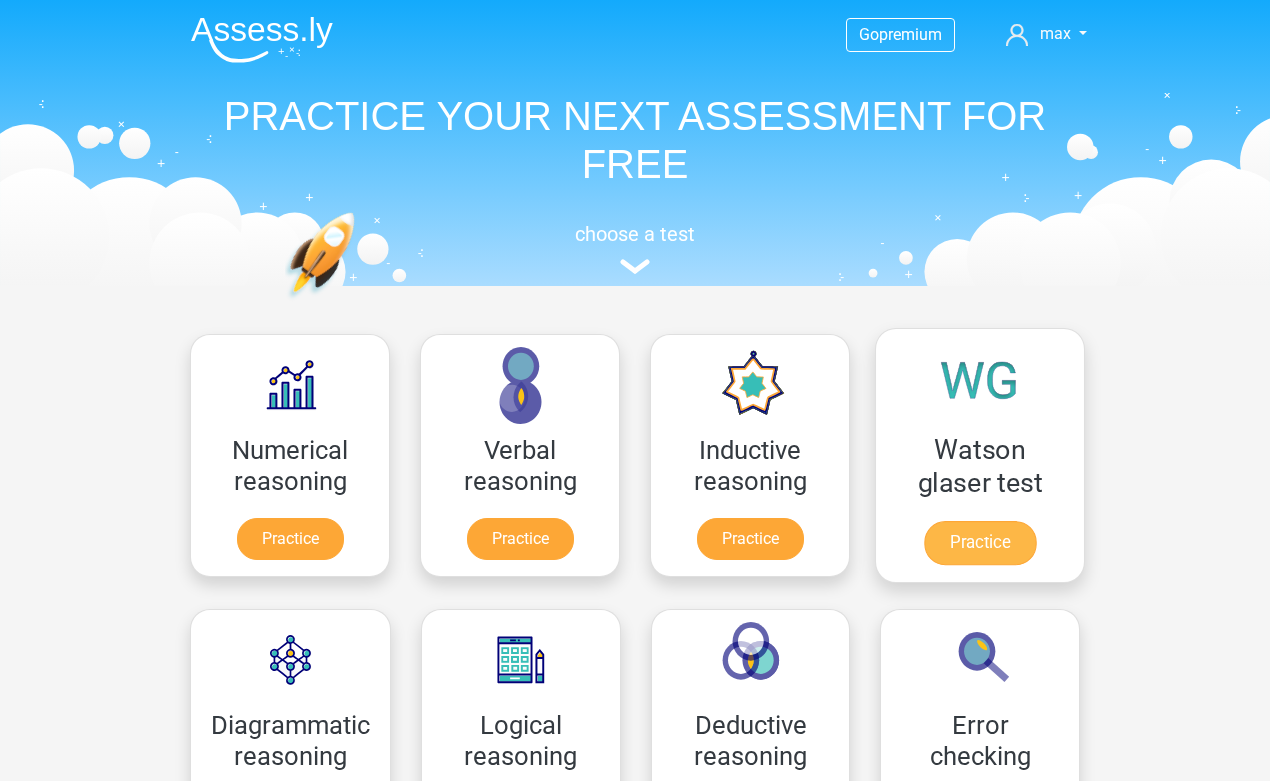 click on "Practice" at bounding box center [980, 543] 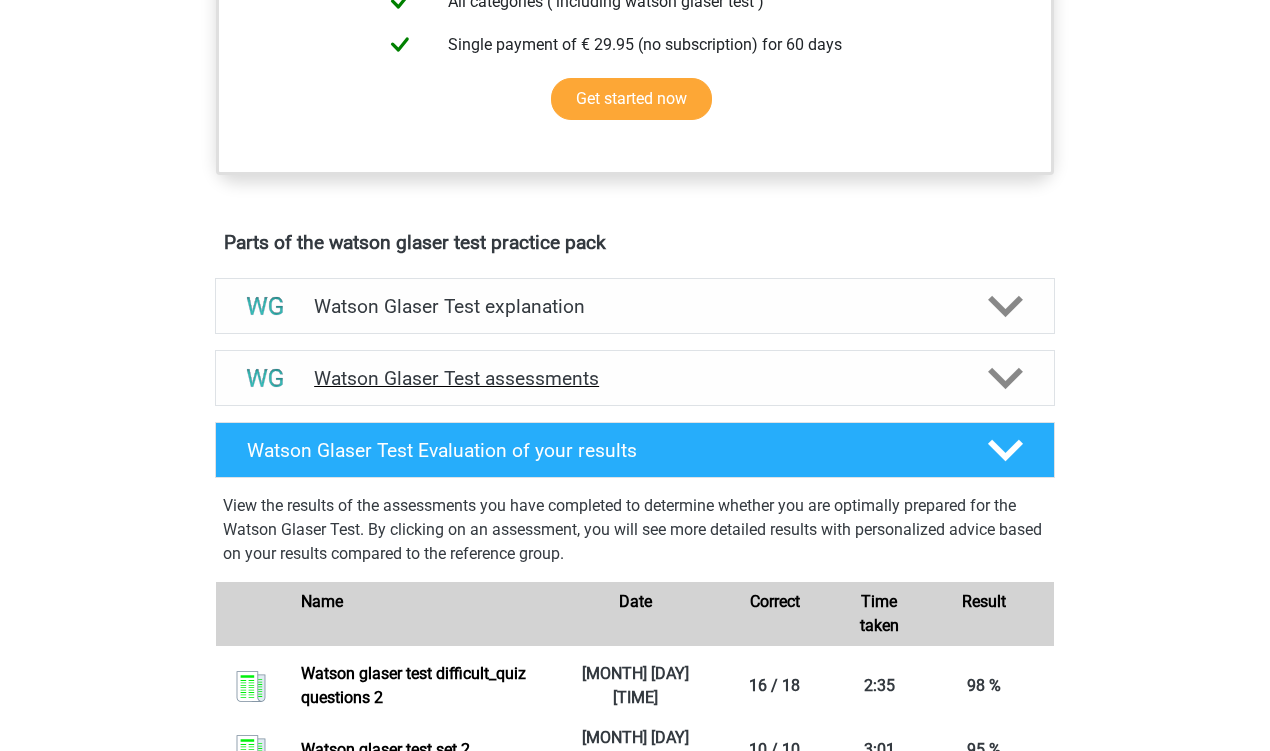 scroll, scrollTop: 909, scrollLeft: 0, axis: vertical 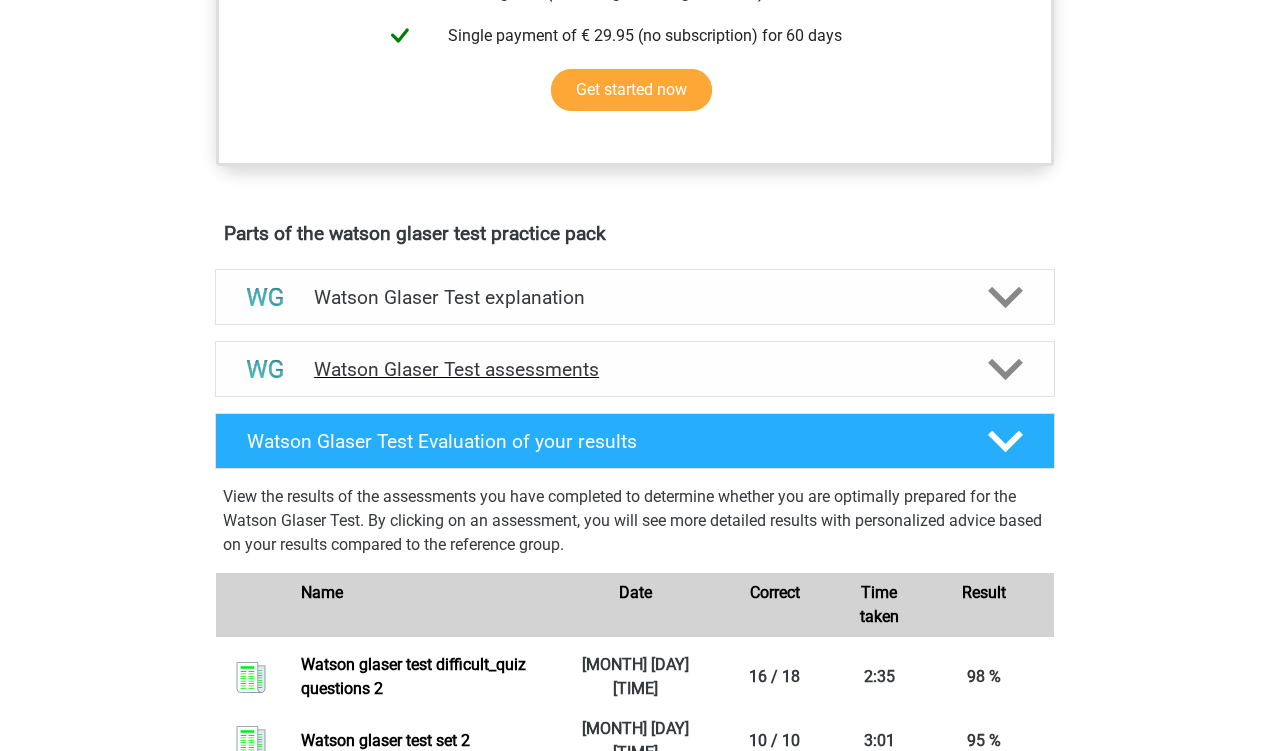 click on "Watson Glaser Test assessments" at bounding box center (635, 369) 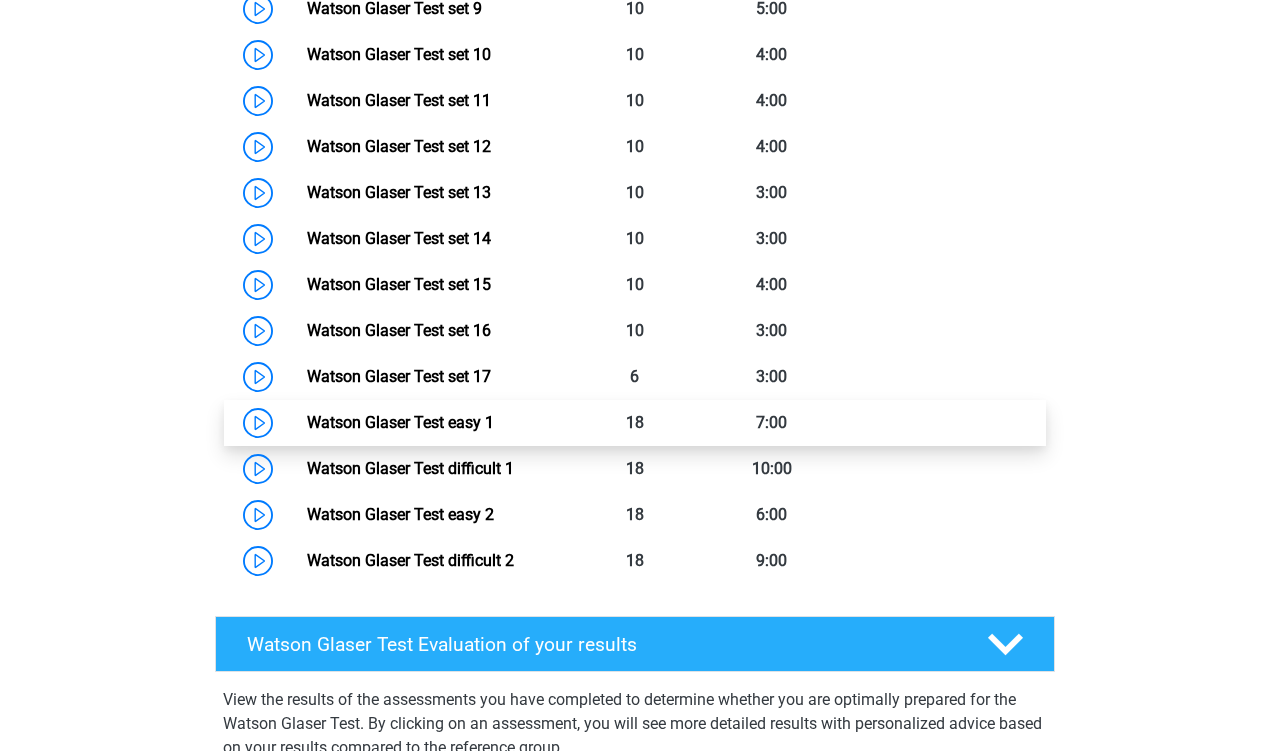 scroll, scrollTop: 1801, scrollLeft: 0, axis: vertical 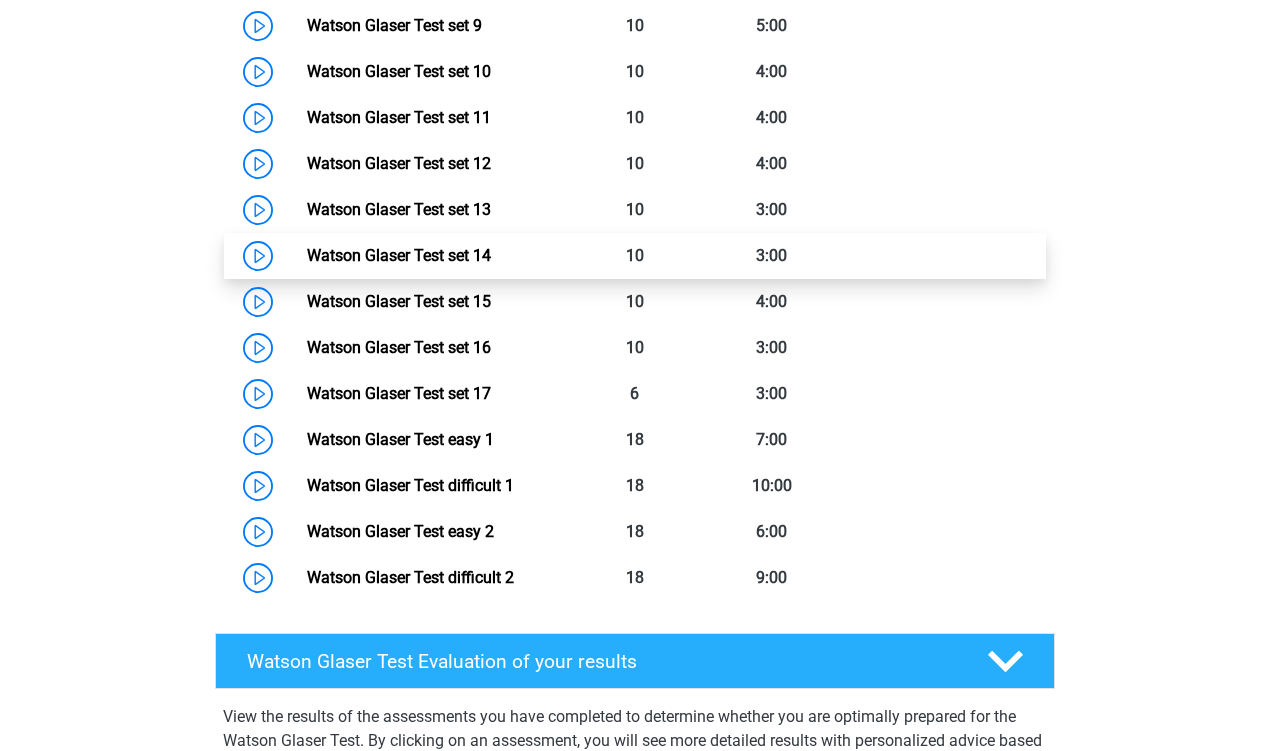 click on "Watson Glaser Test
set 14" at bounding box center [399, 255] 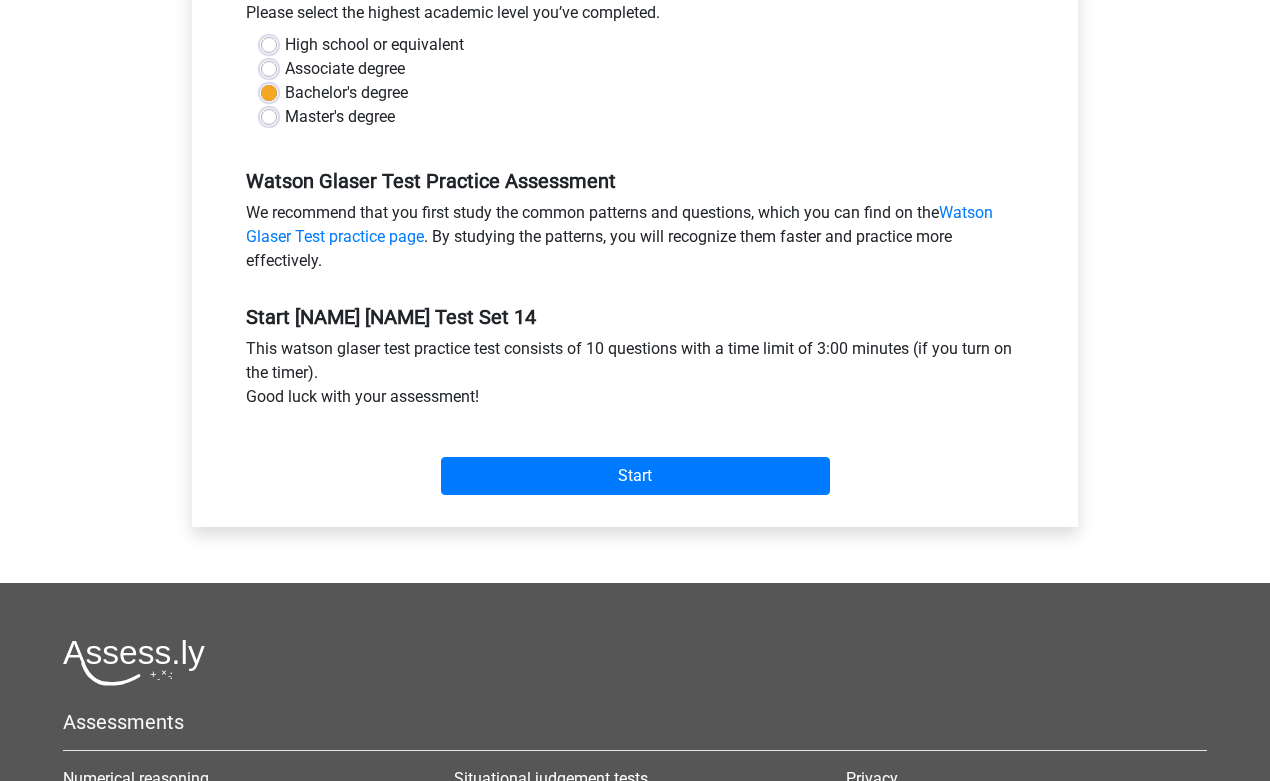 scroll, scrollTop: 773, scrollLeft: 0, axis: vertical 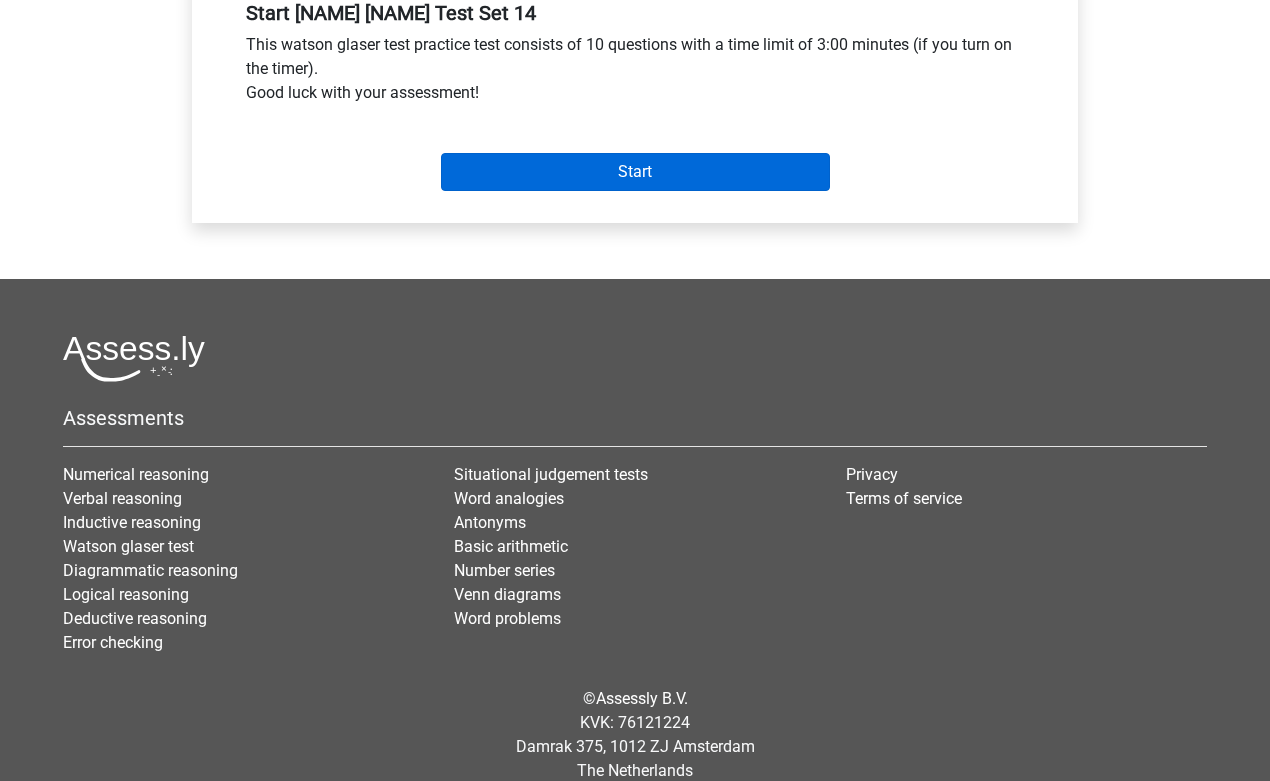 click on "Start" at bounding box center (635, 172) 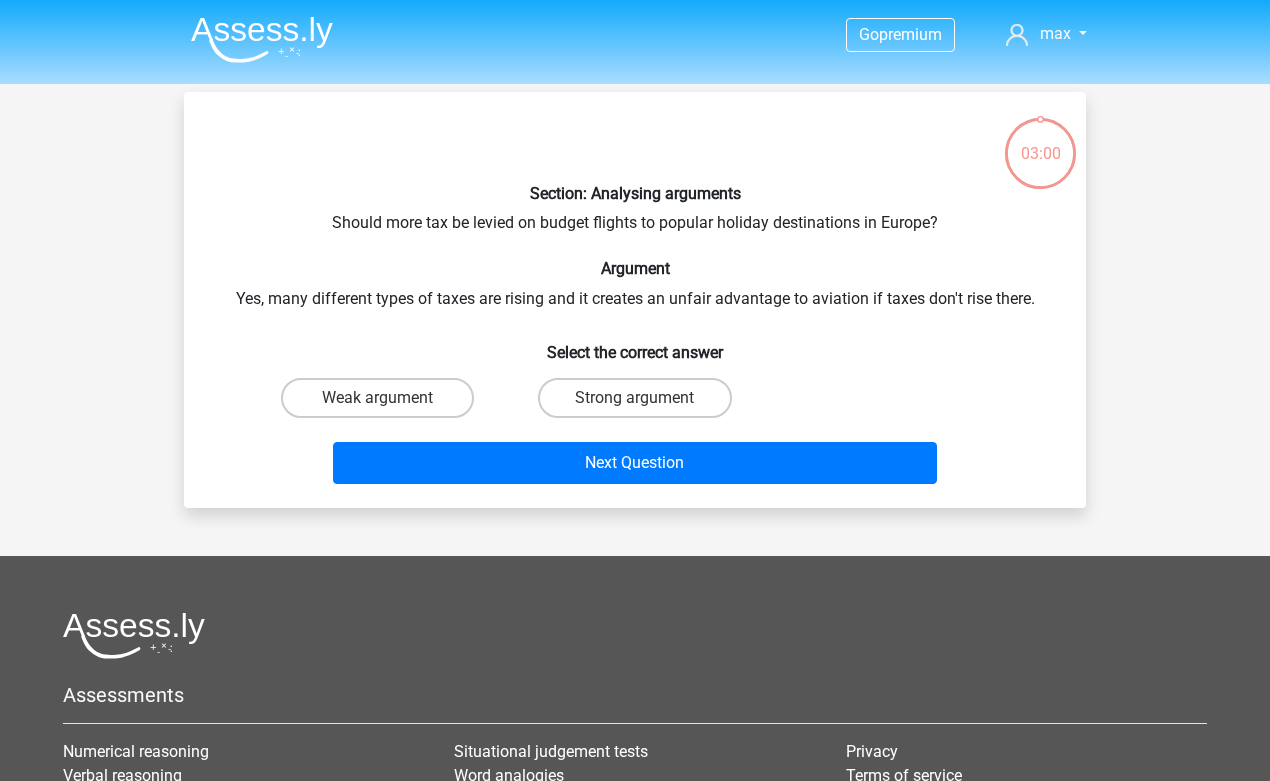 scroll, scrollTop: 0, scrollLeft: 0, axis: both 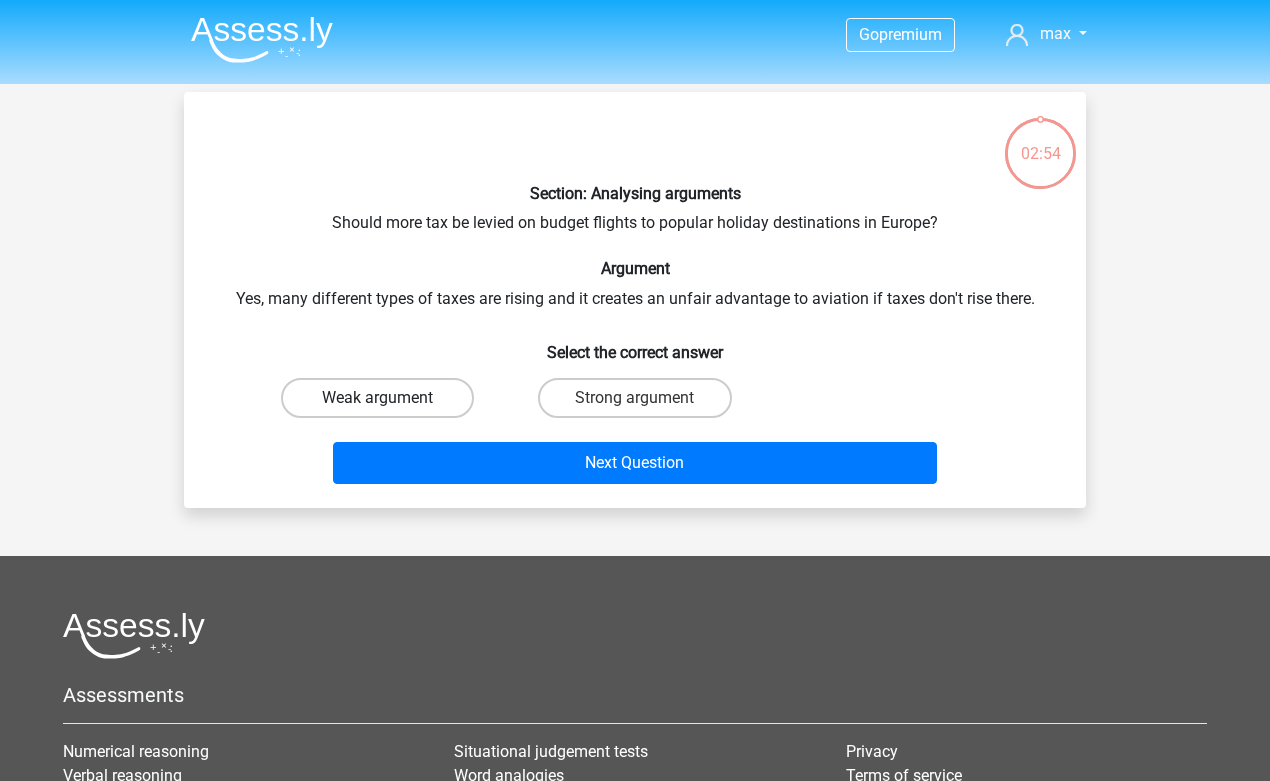click on "Weak argument" at bounding box center [377, 398] 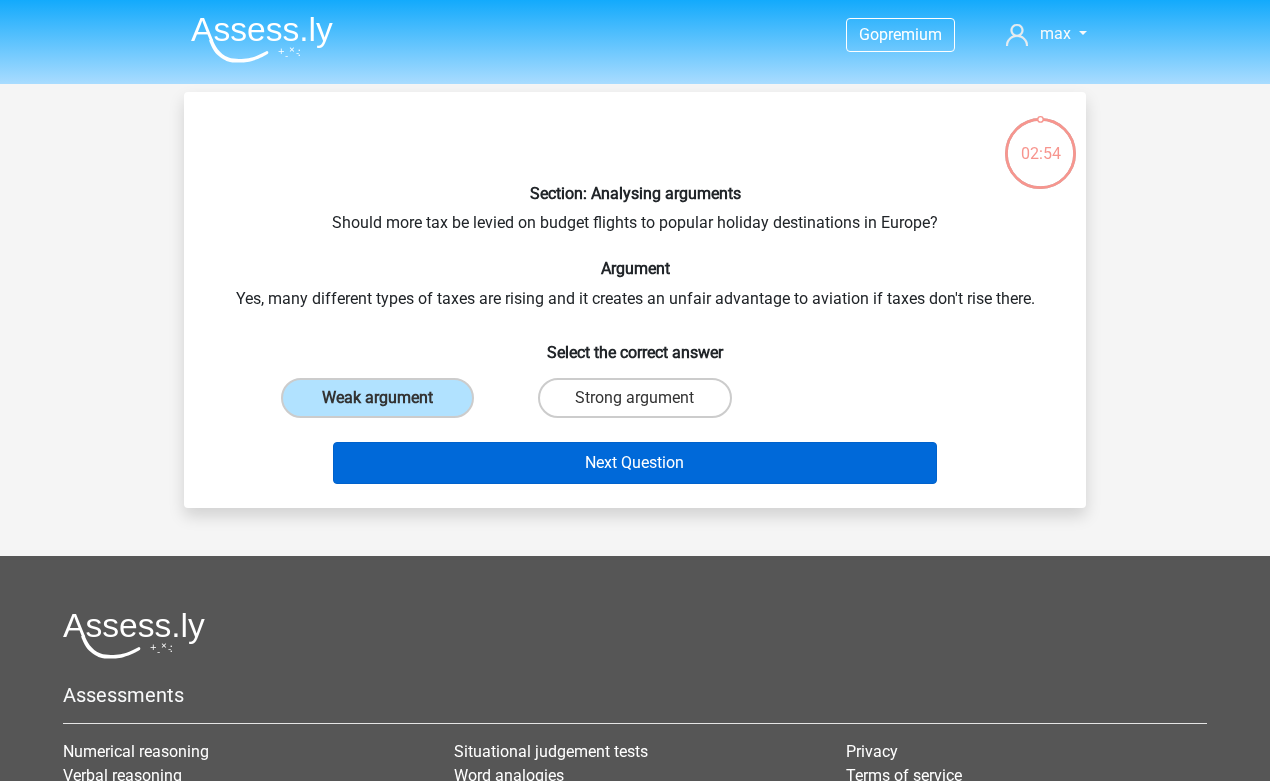click on "Next Question" at bounding box center [635, 463] 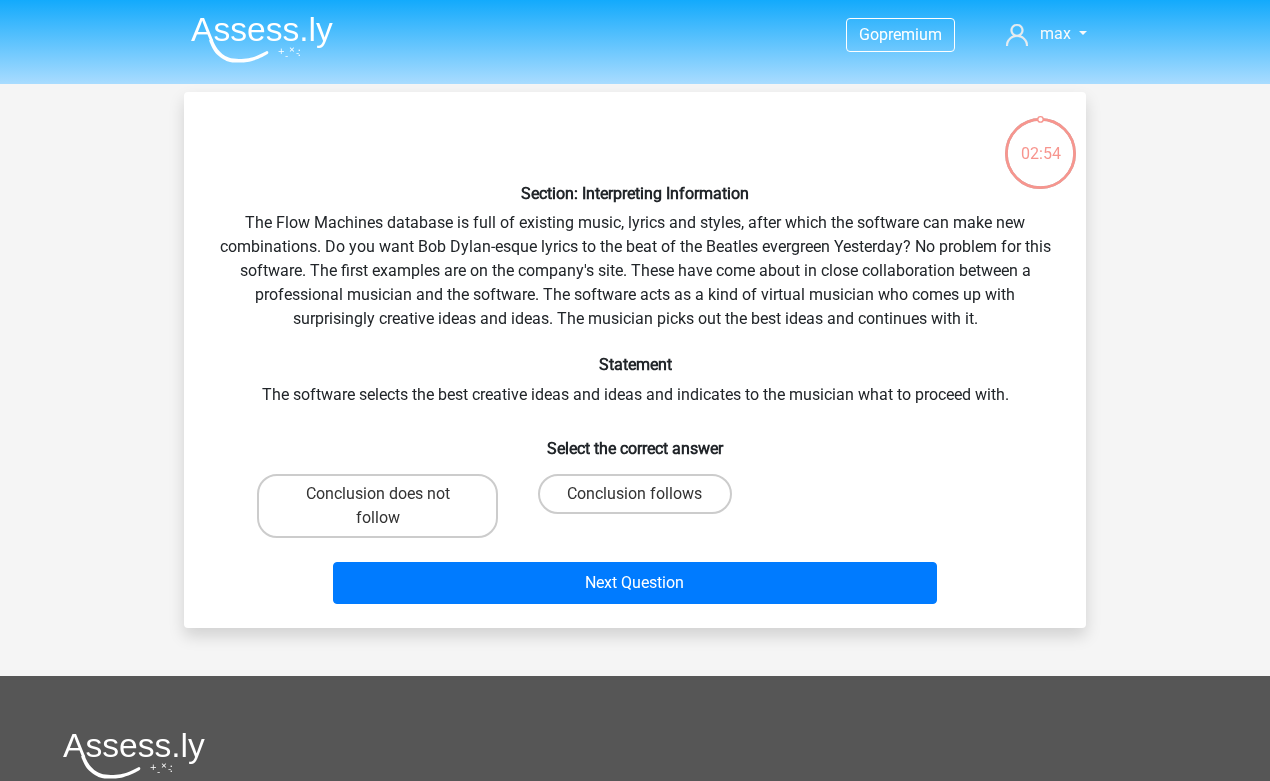 scroll, scrollTop: 92, scrollLeft: 0, axis: vertical 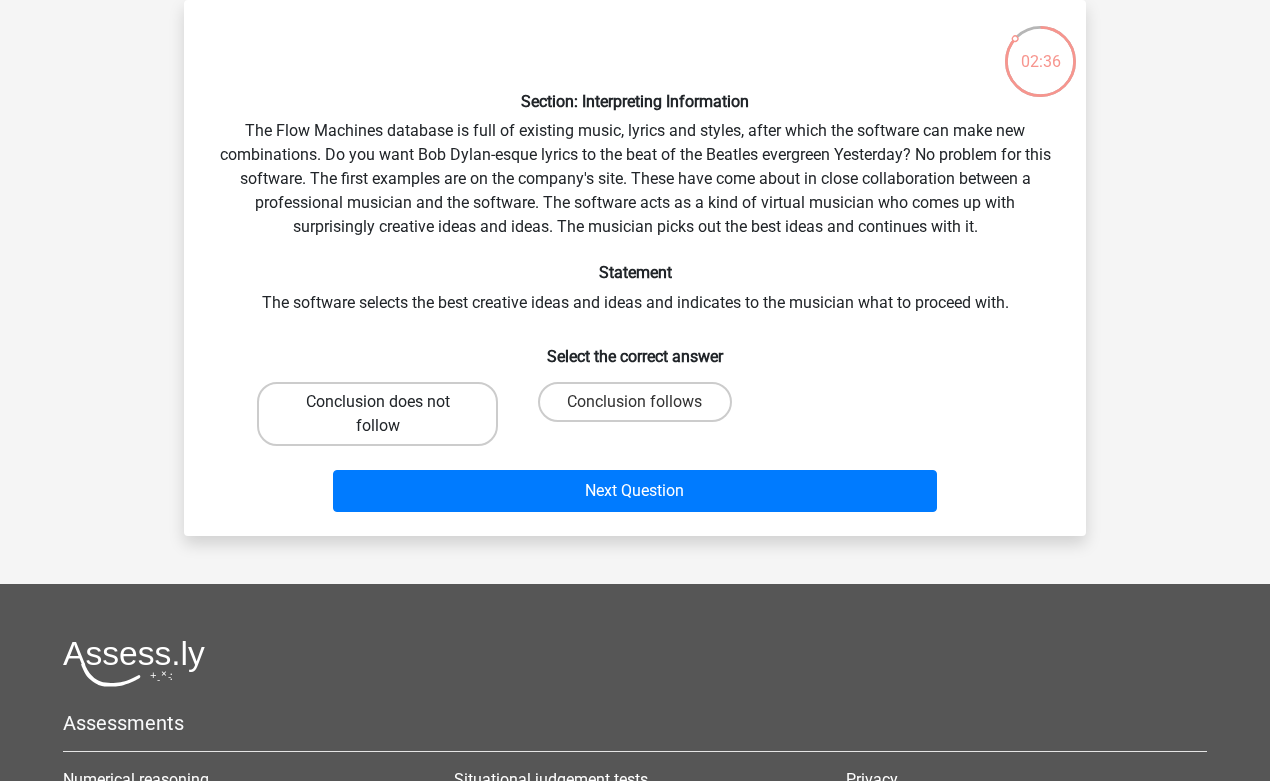 click on "Conclusion does not follow" at bounding box center (377, 414) 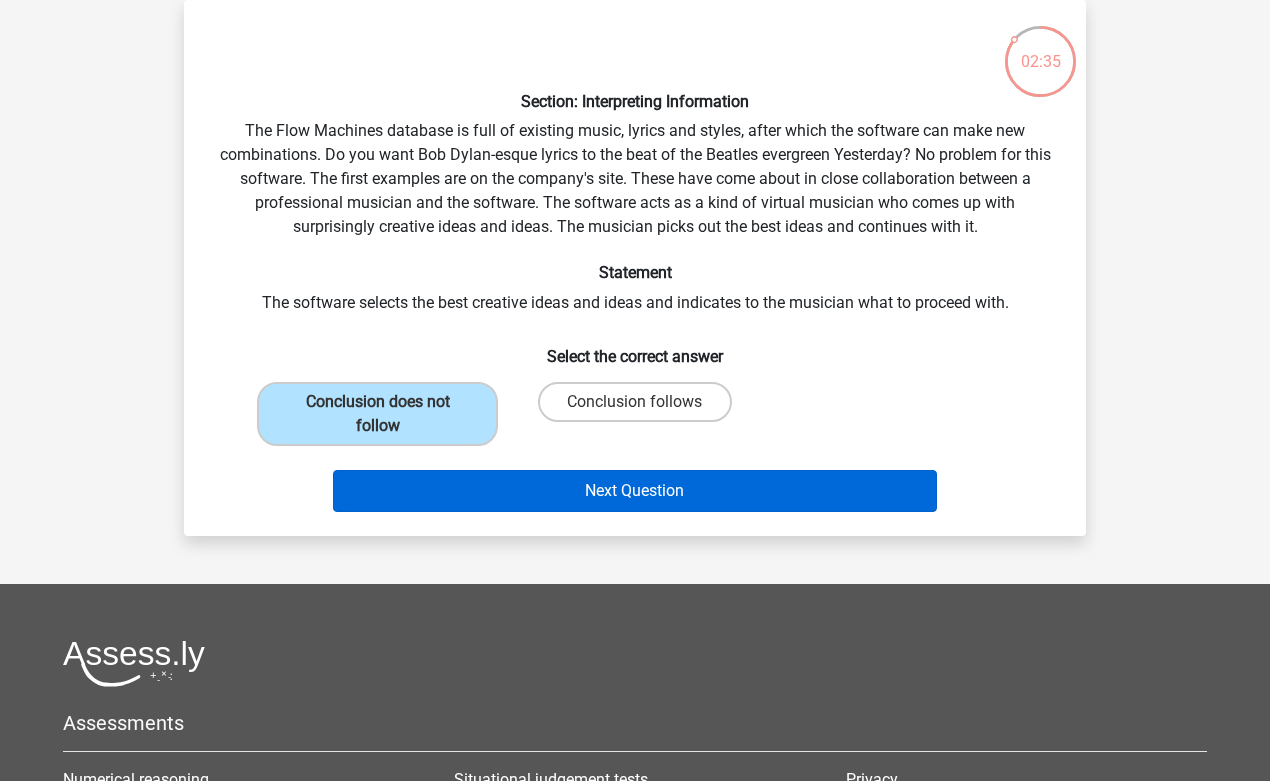 click on "Next Question" at bounding box center [635, 491] 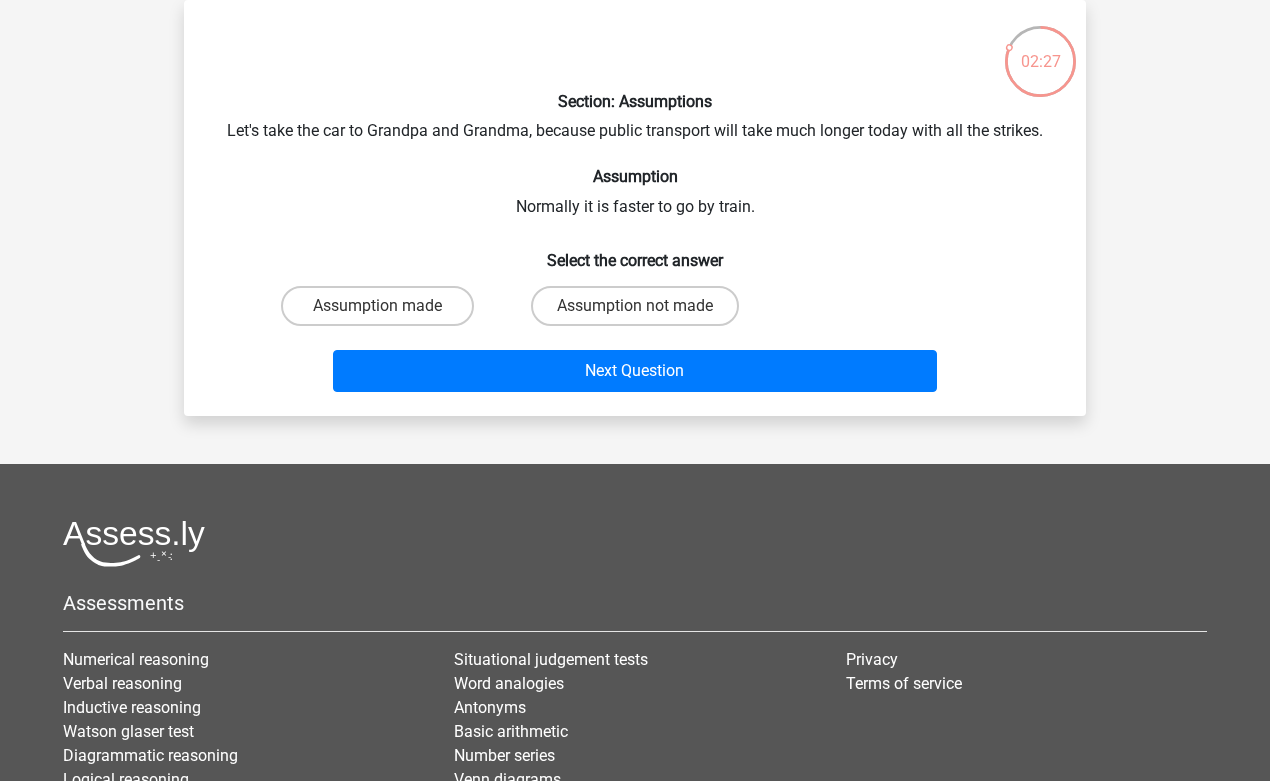 click on "Section: Assumptions Let's take the car to Grandpa and Grandma, because public transport will take much longer today with all the strikes. Assumption Normally it is faster to go by train.
Select the correct answer
Assumption made
Assumption not made
Next Question" at bounding box center [635, 208] 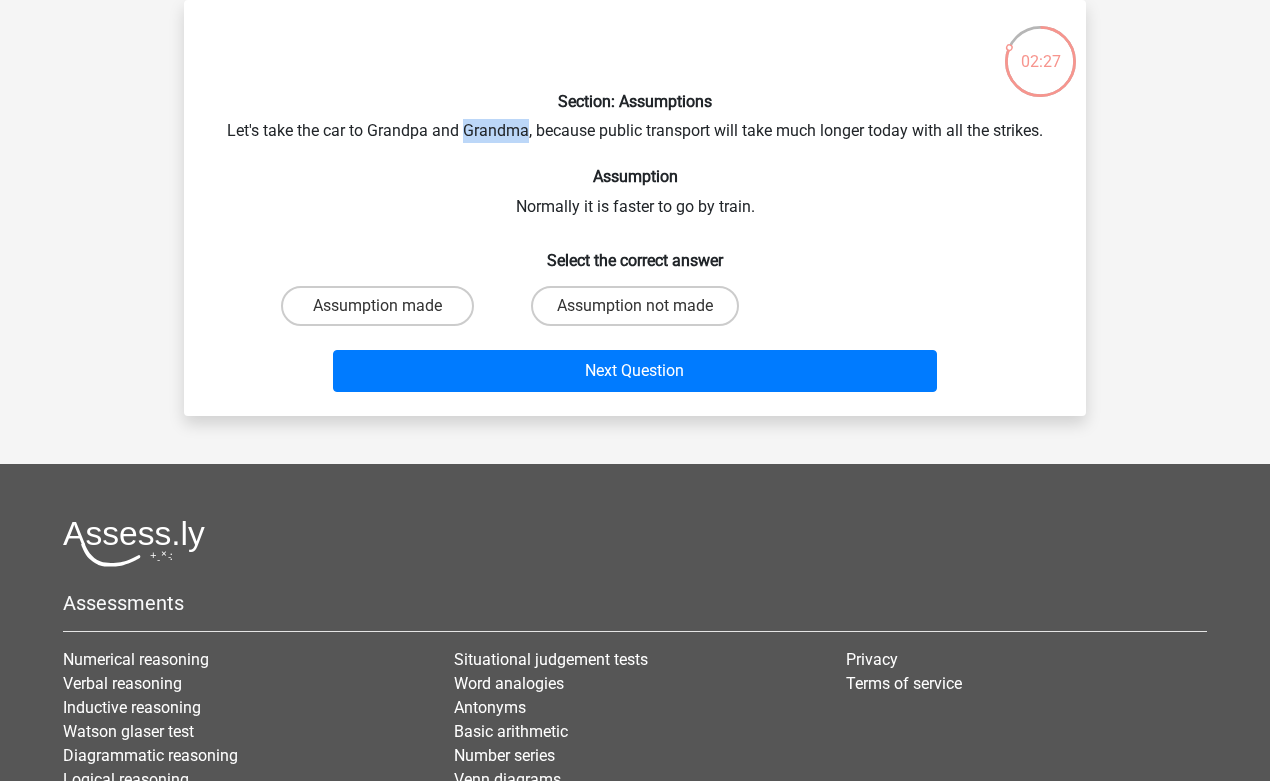 click on "Section: Assumptions Let's take the car to Grandpa and Grandma, because public transport will take much longer today with all the strikes. Assumption Normally it is faster to go by train.
Select the correct answer
Assumption made
Assumption not made
Next Question" at bounding box center [635, 208] 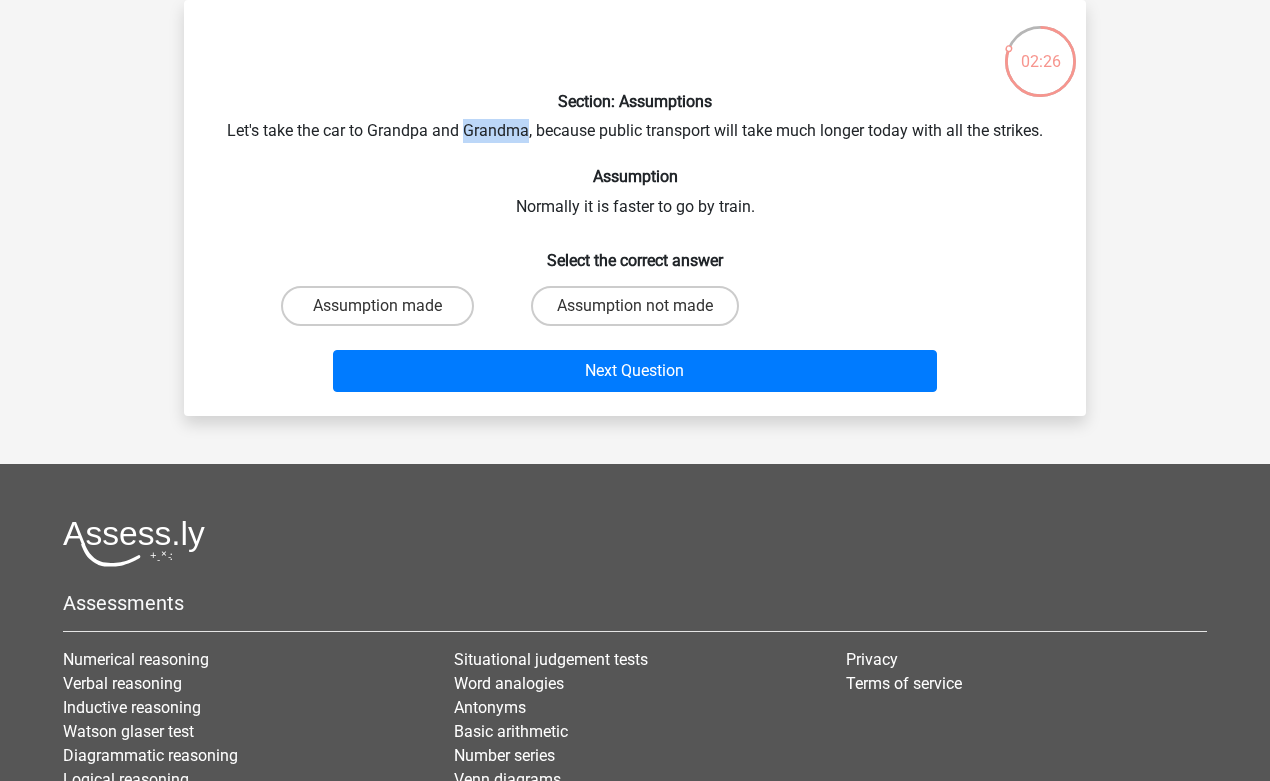 click on "Section: Assumptions Let's take the car to Grandpa and Grandma, because public transport will take much longer today with all the strikes. Assumption Normally it is faster to go by train.
Select the correct answer
Assumption made
Assumption not made
Next Question" at bounding box center [635, 208] 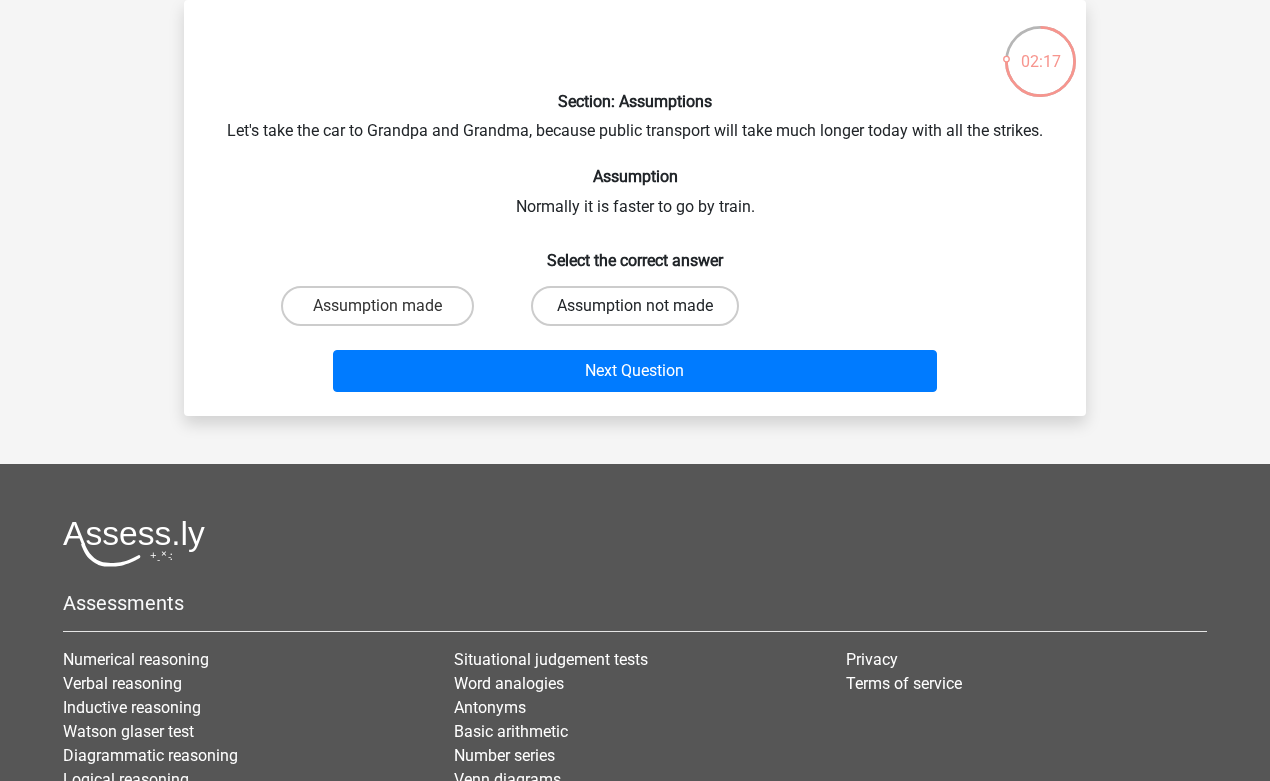 click on "Assumption not made" at bounding box center (635, 306) 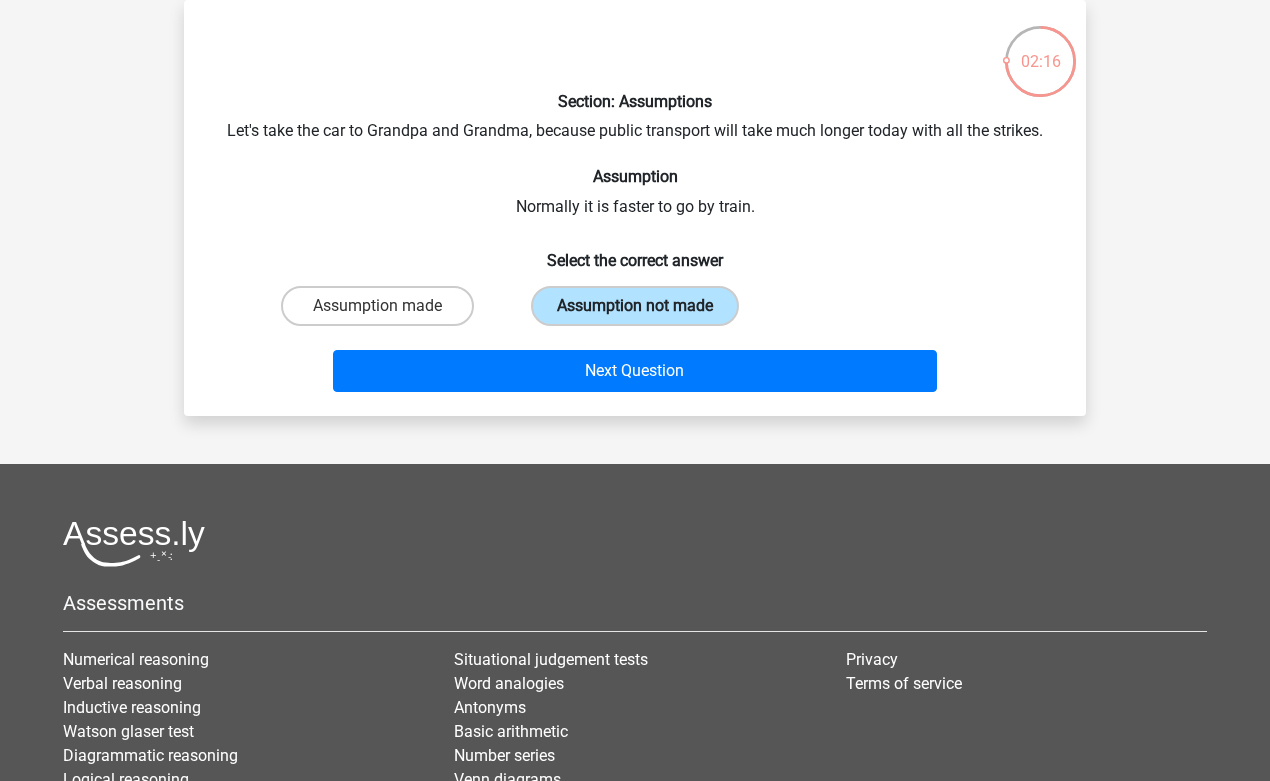 click on "Assumption not made" at bounding box center (635, 306) 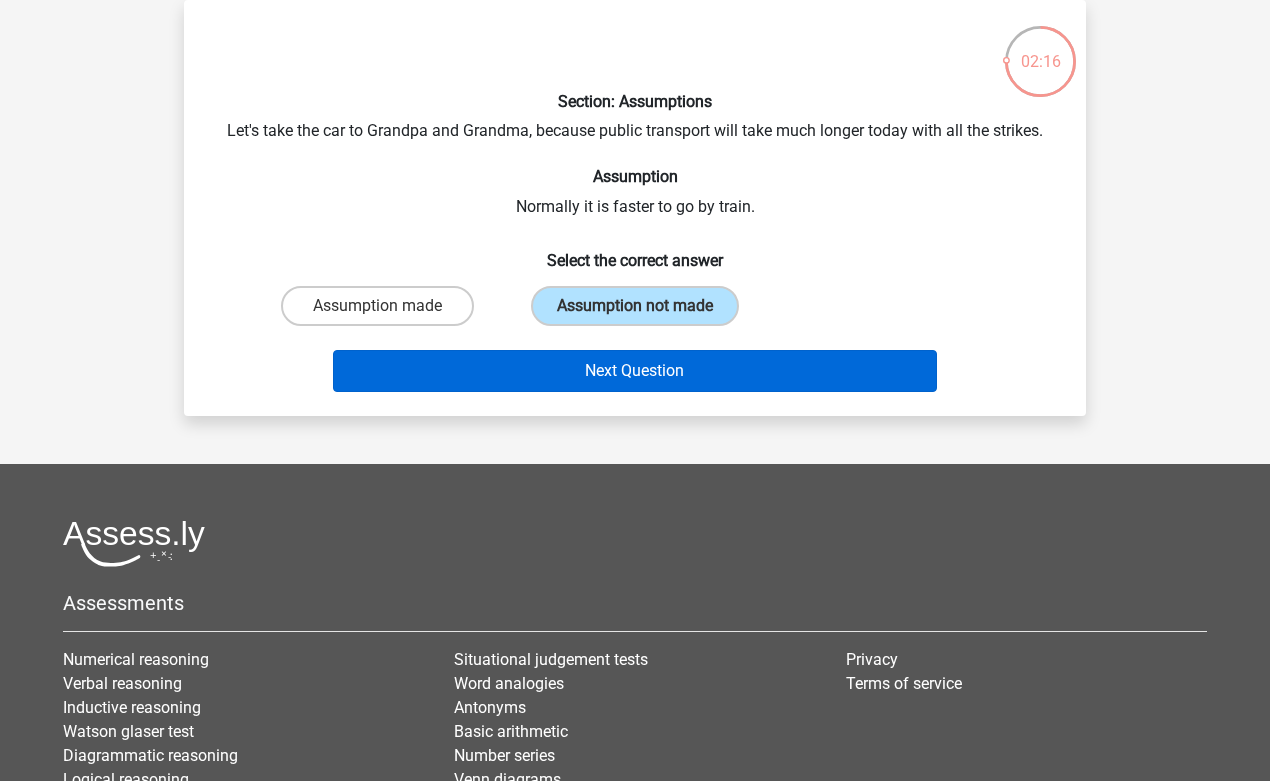 click on "Next Question" at bounding box center [635, 371] 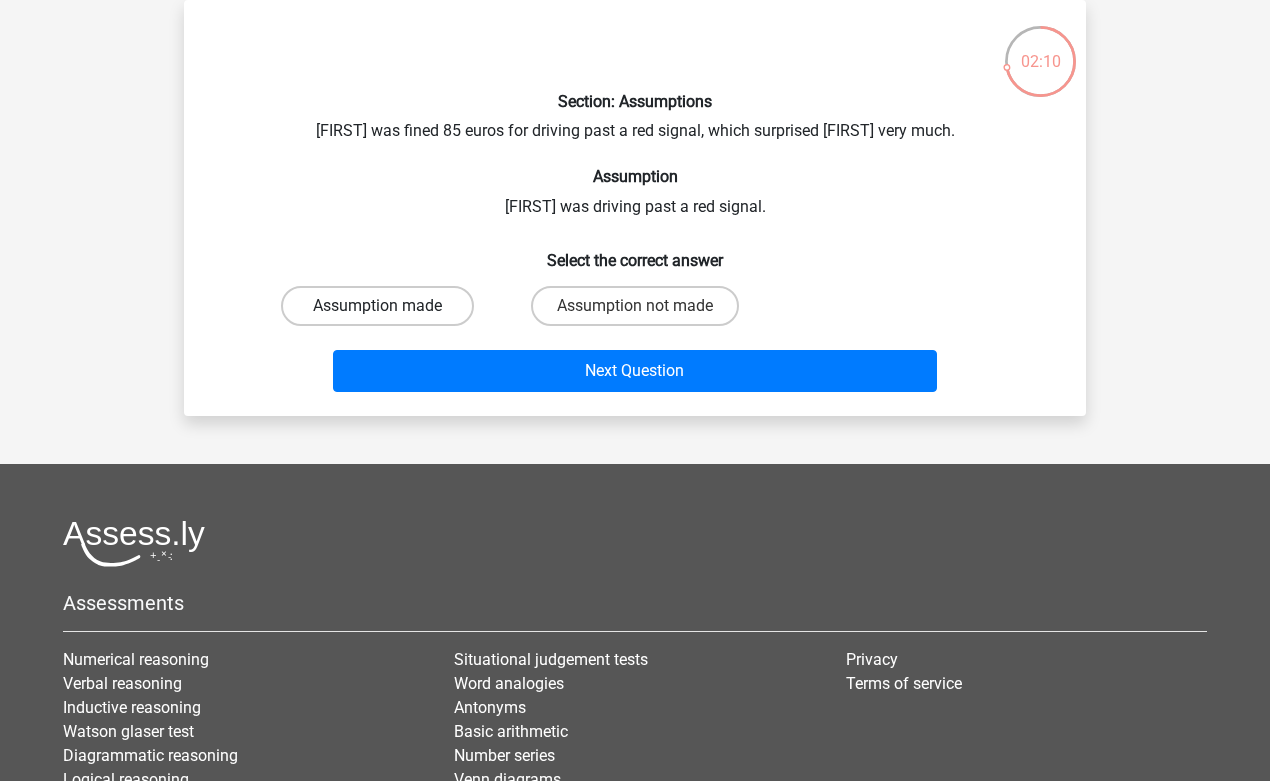 click on "Assumption made" at bounding box center (377, 306) 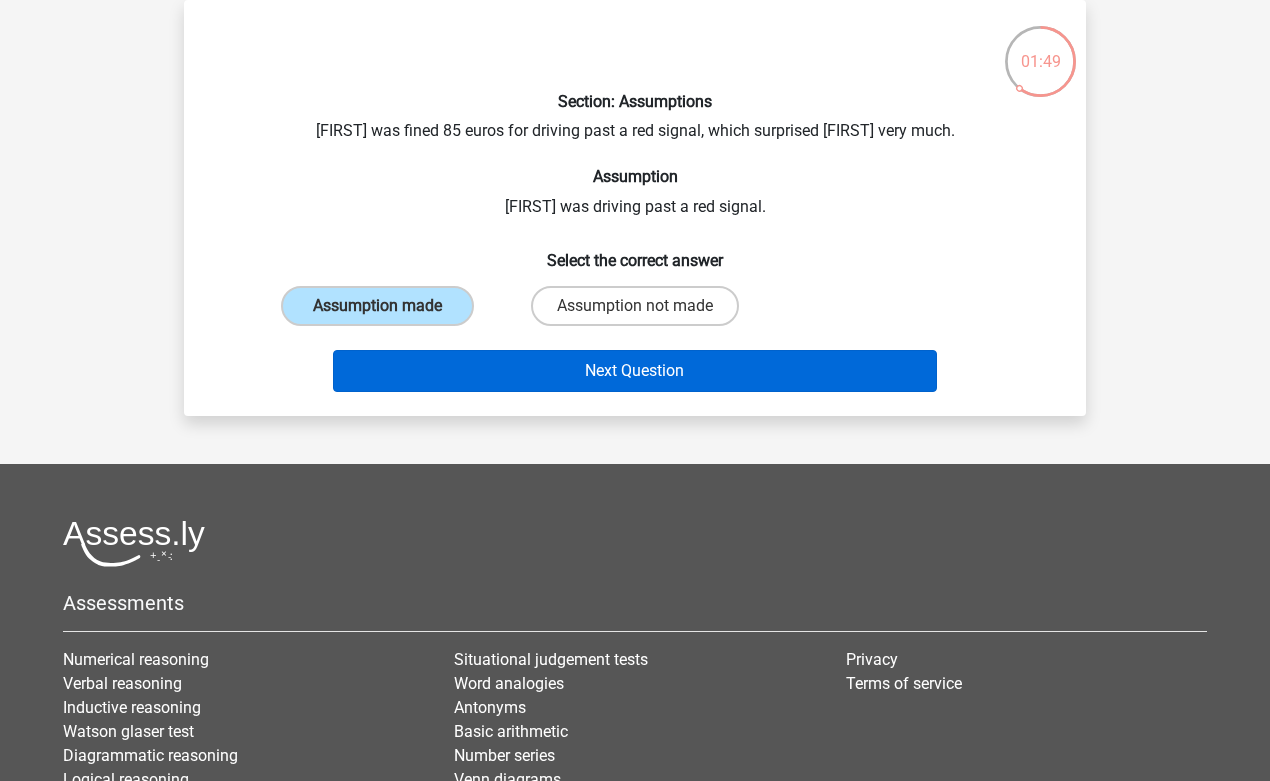 click on "Next Question" at bounding box center (635, 371) 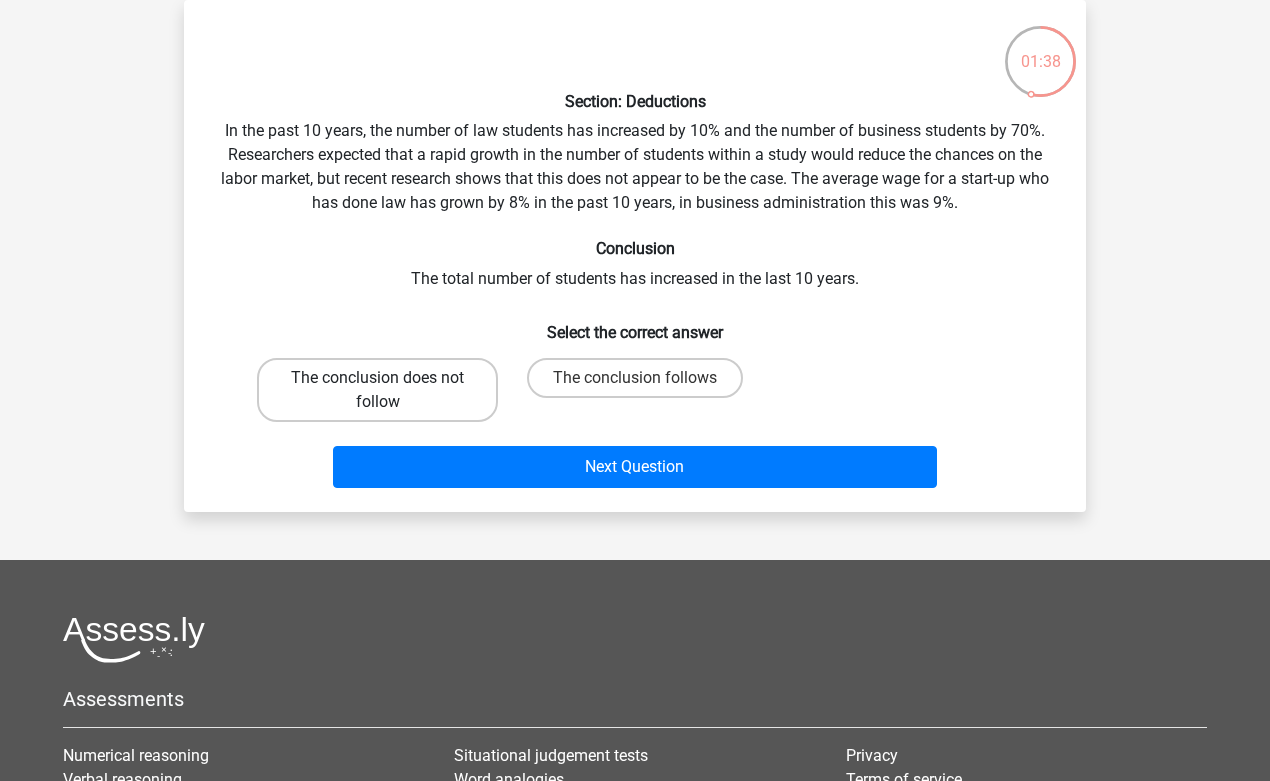click on "The conclusion does not follow" at bounding box center (377, 390) 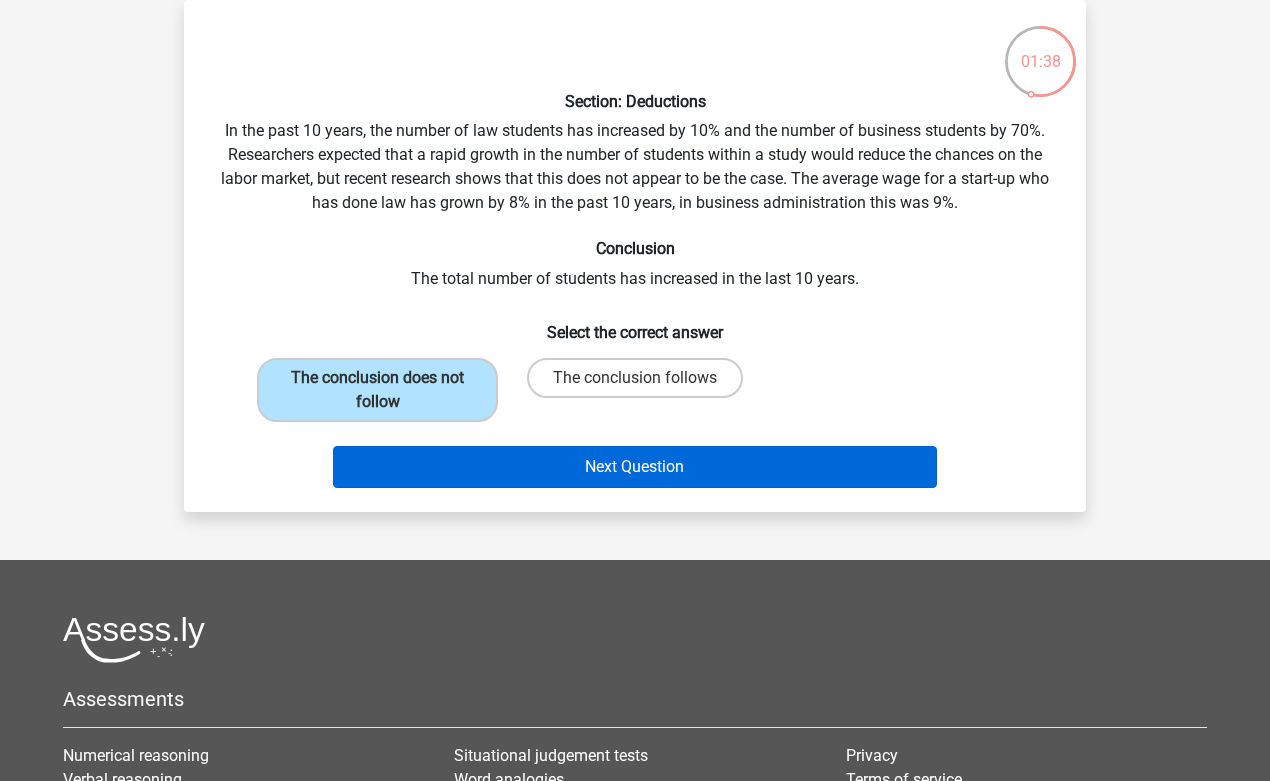 click on "Next Question" at bounding box center [635, 467] 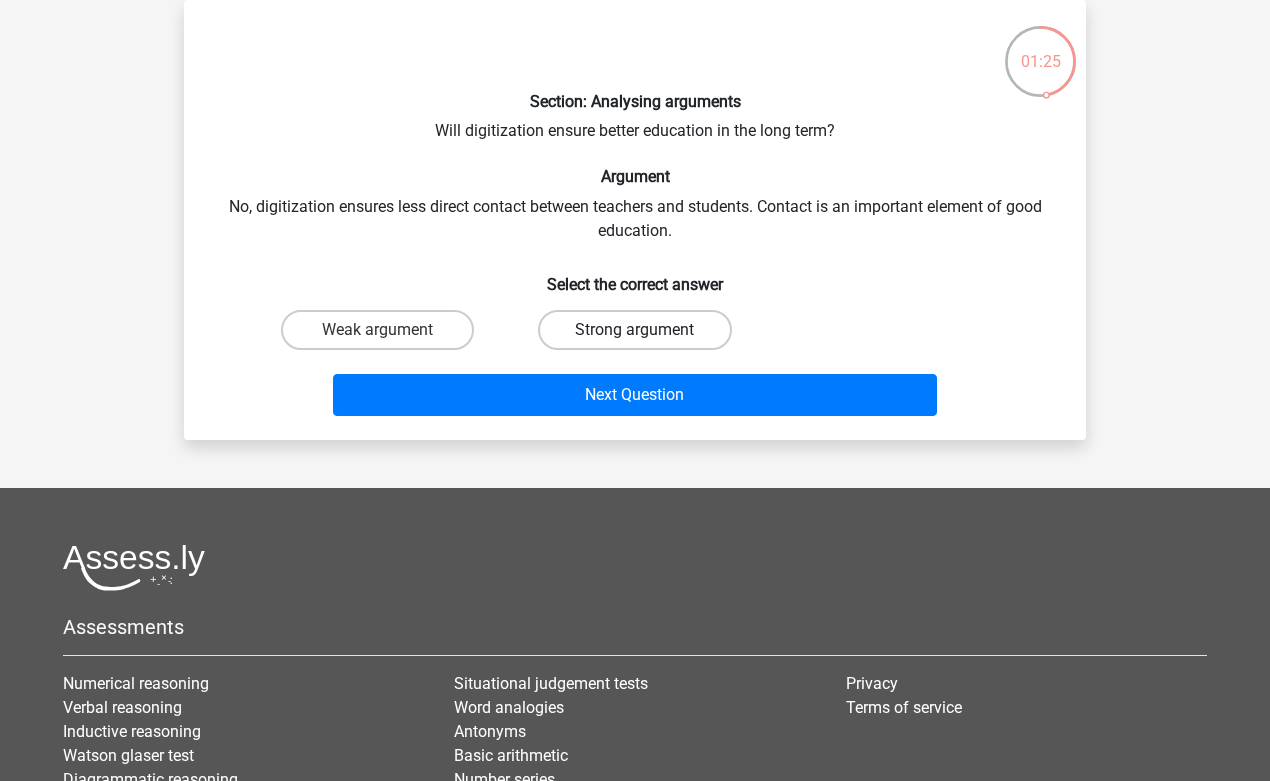click on "Strong argument" at bounding box center [634, 330] 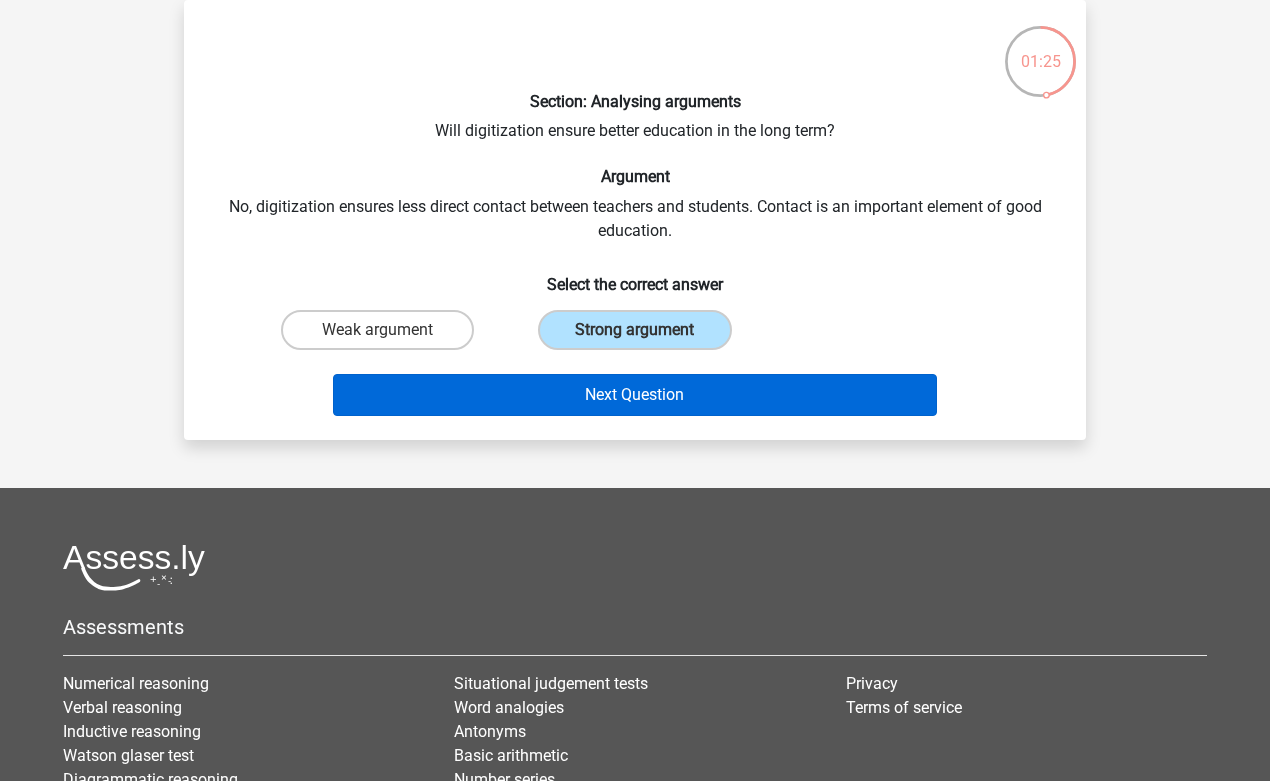 click on "Next Question" at bounding box center (635, 395) 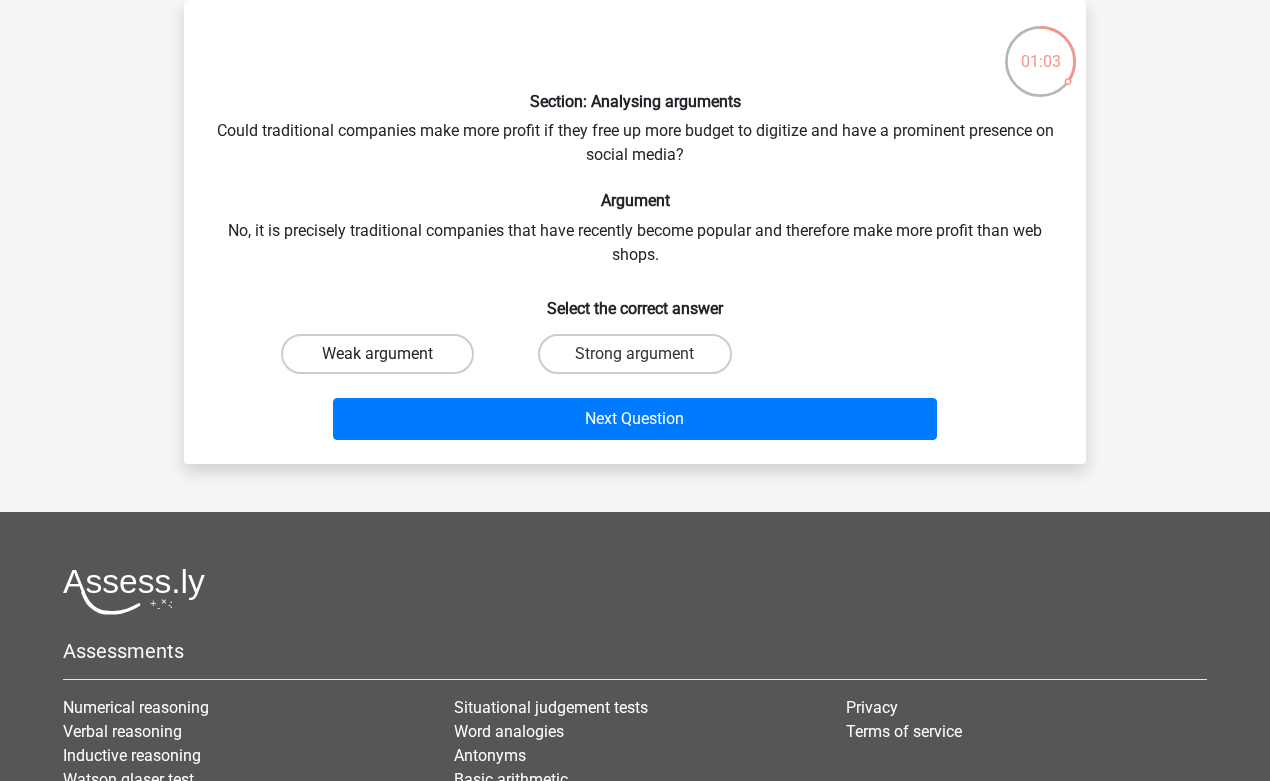 click on "Weak argument" at bounding box center [377, 354] 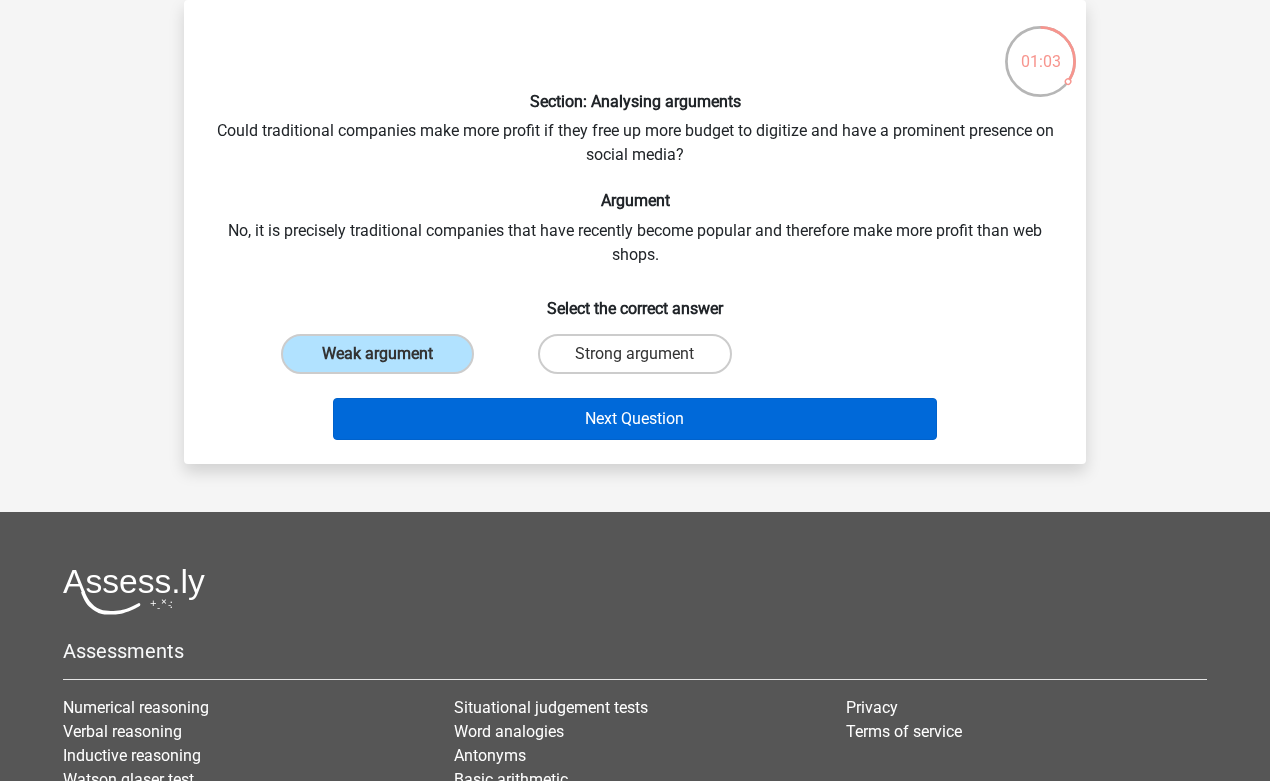 click on "Next Question" at bounding box center (635, 419) 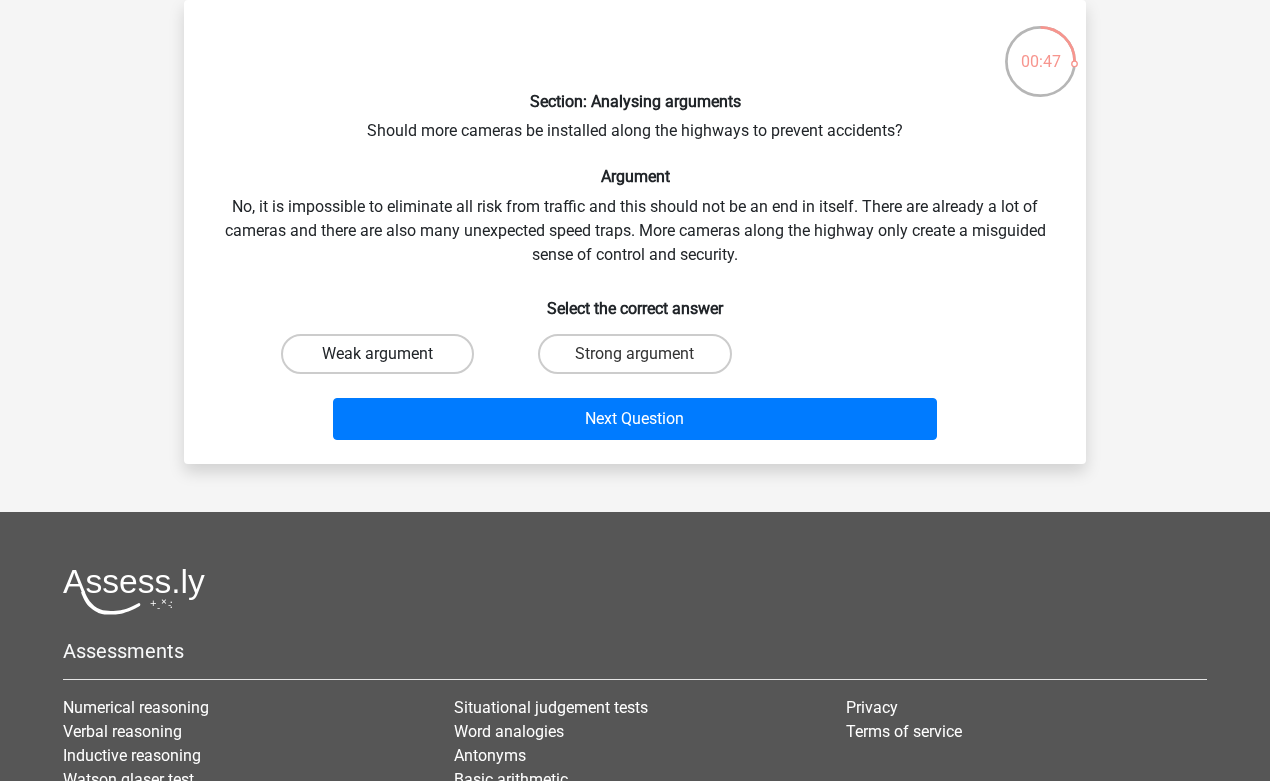 click on "Weak argument" at bounding box center (377, 354) 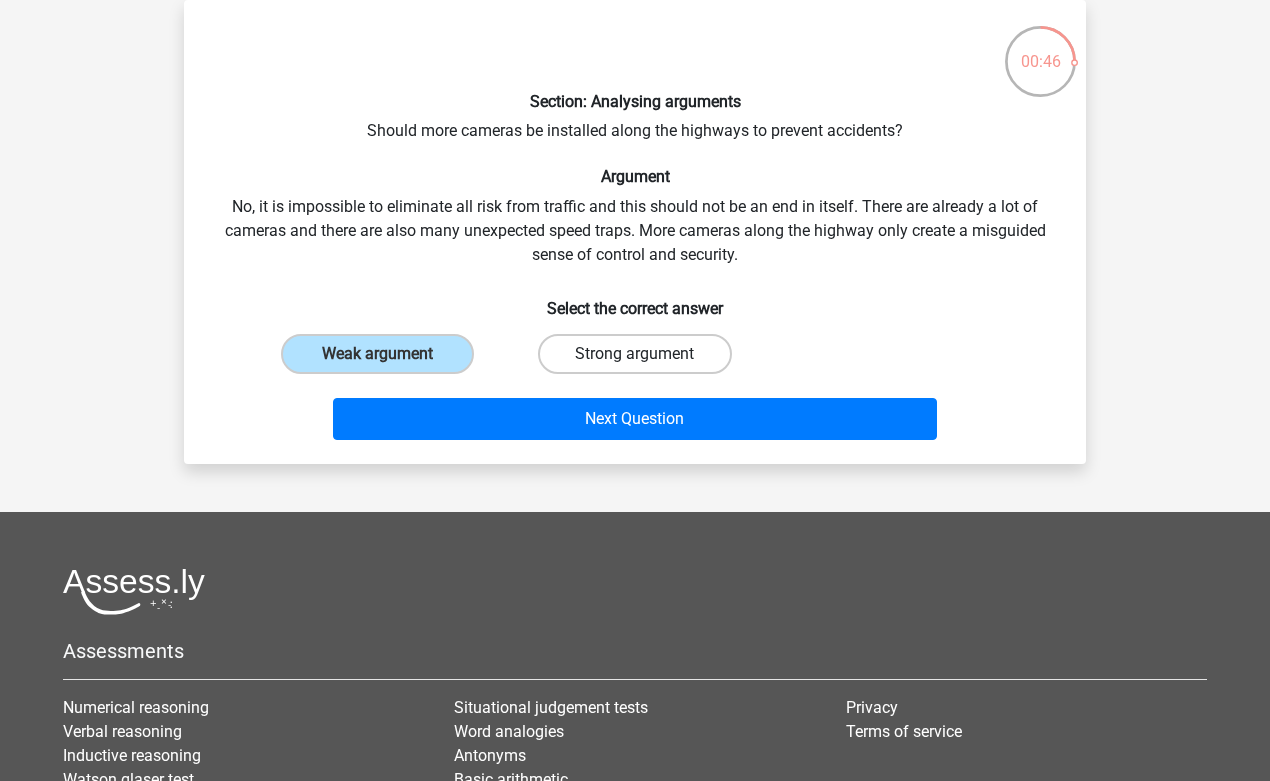 click on "Strong argument" at bounding box center (634, 354) 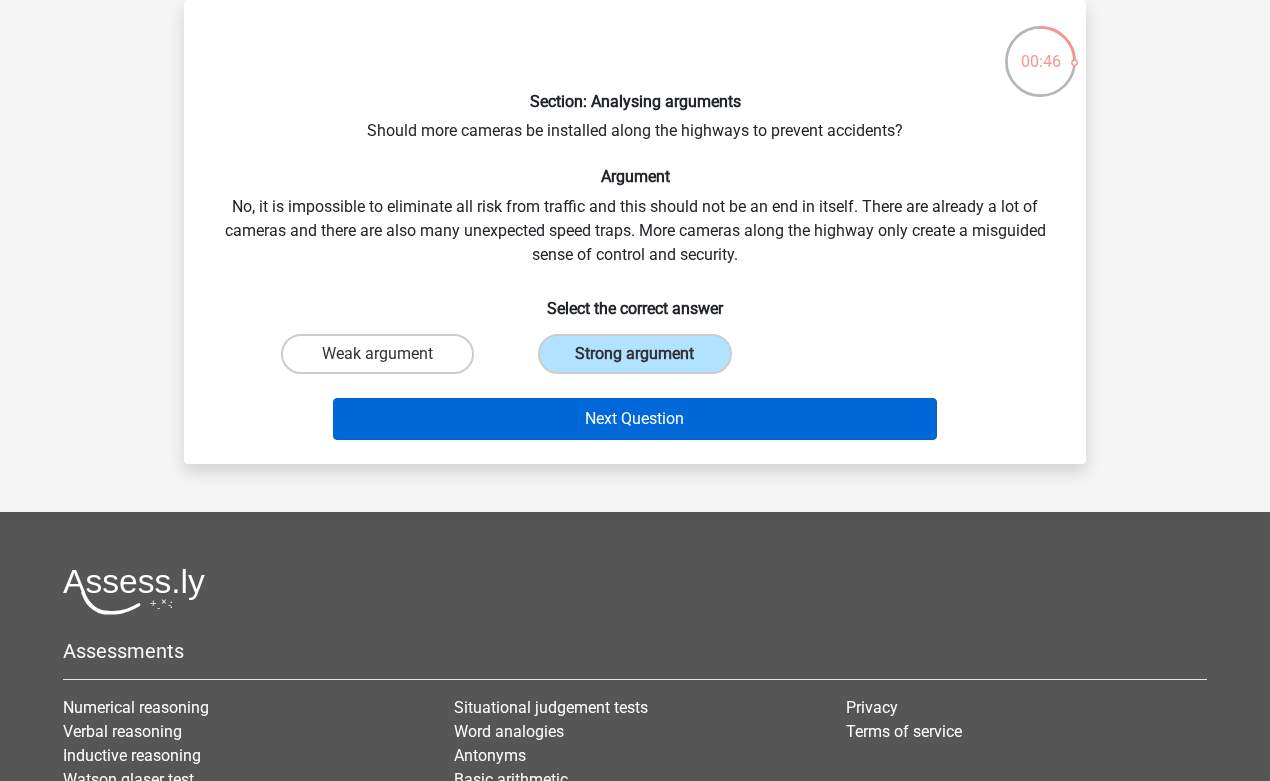 click on "Next Question" at bounding box center [635, 419] 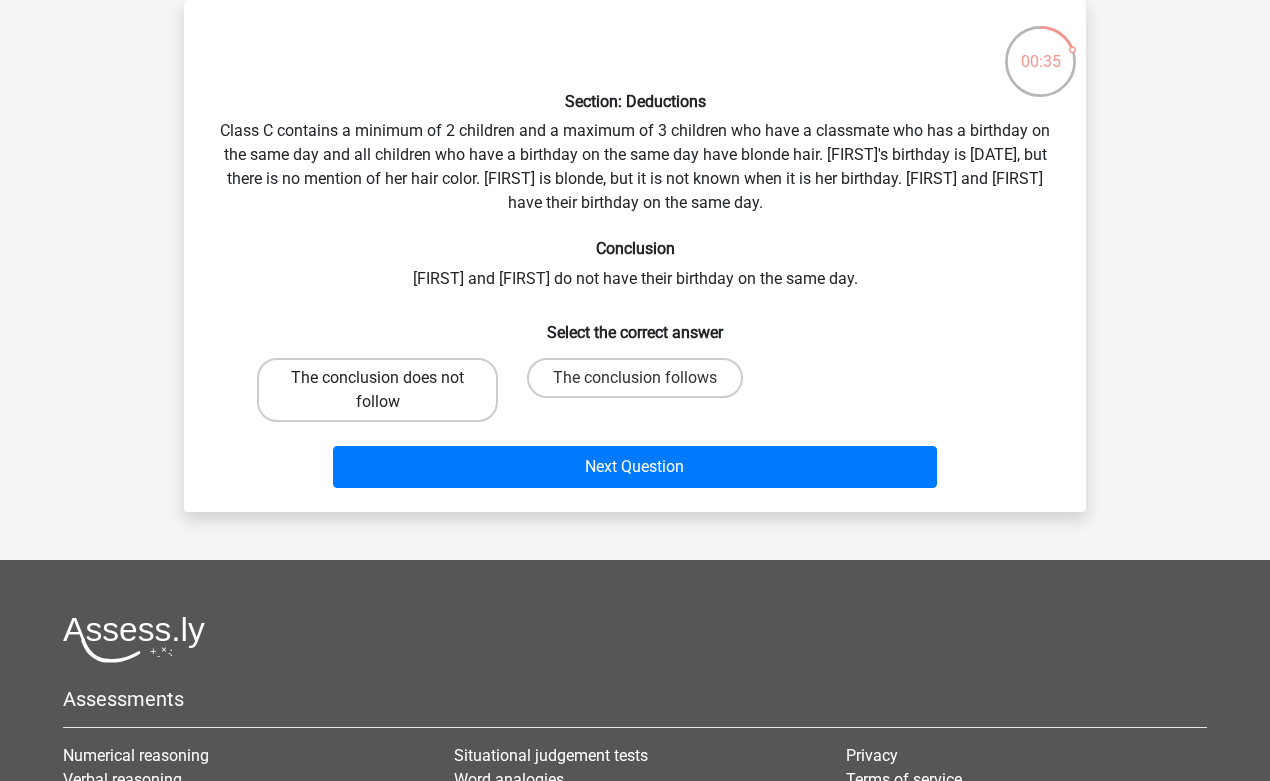 click on "The conclusion does not follow" at bounding box center [377, 390] 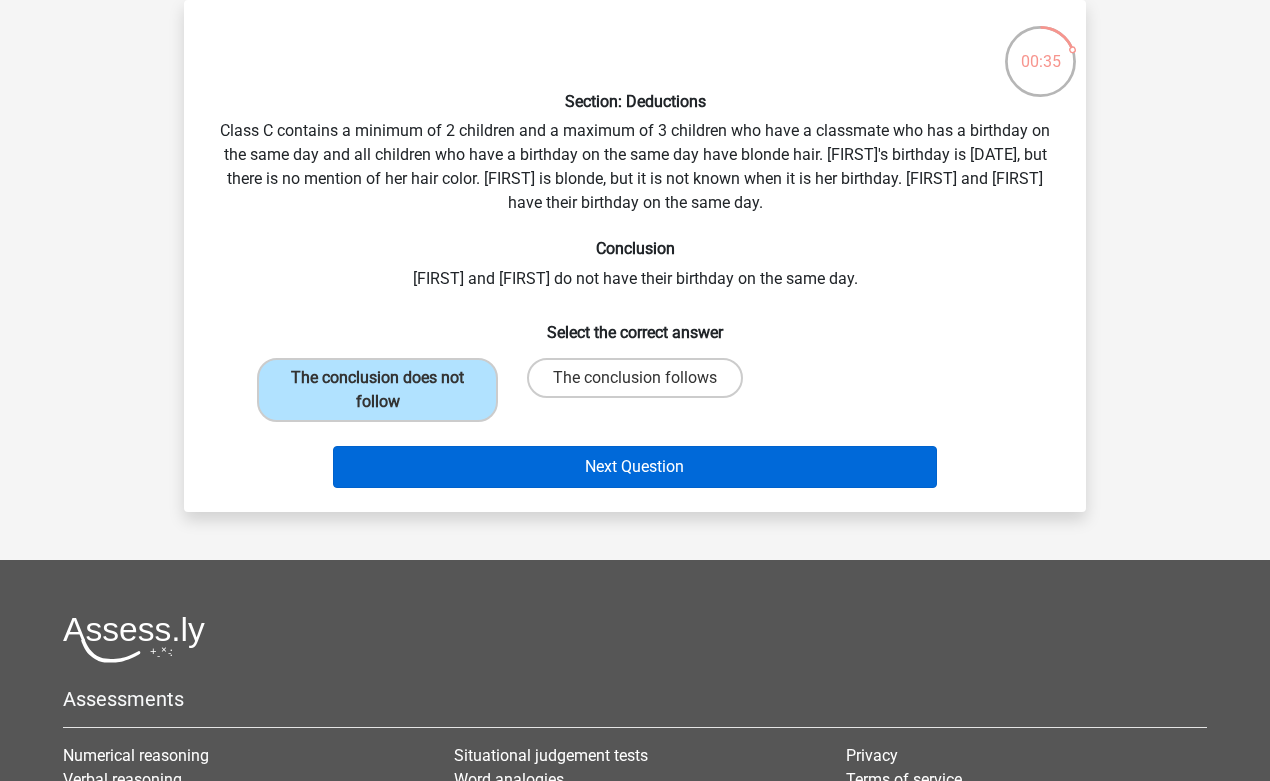 click on "Next Question" at bounding box center [635, 467] 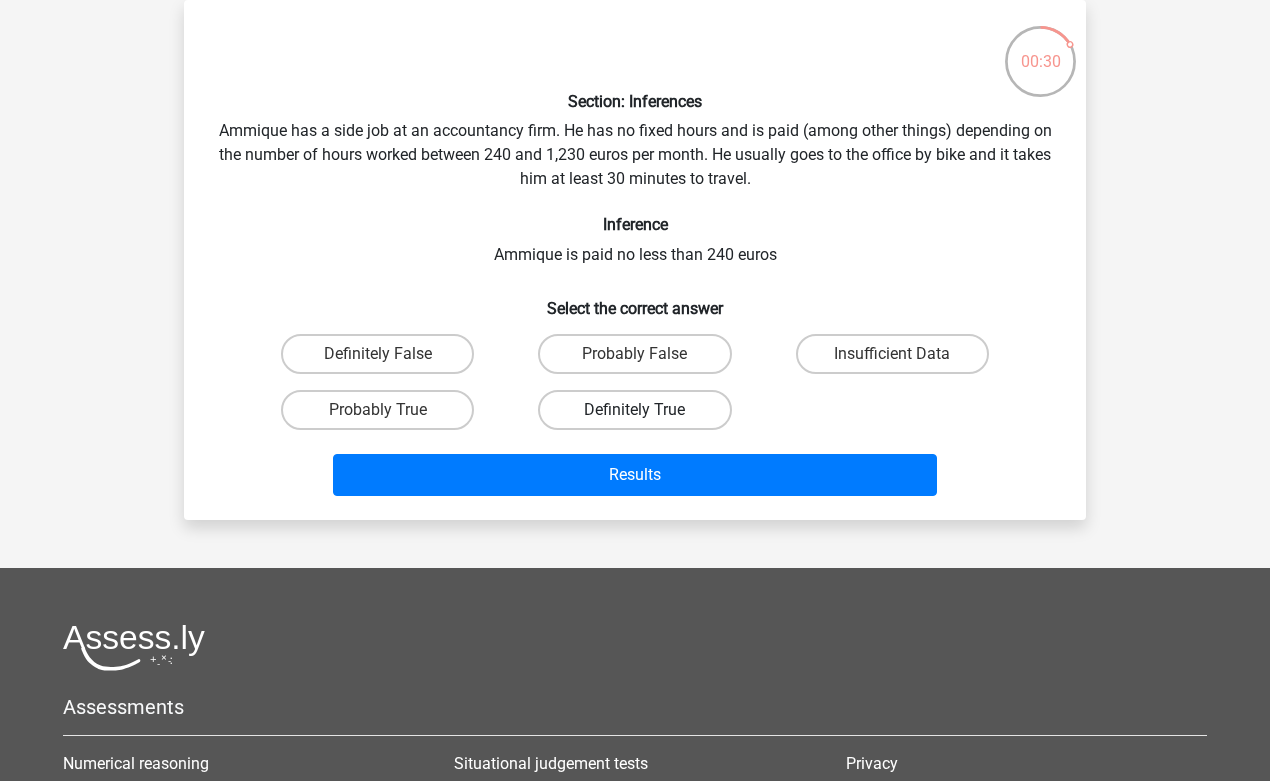 click on "Definitely True" at bounding box center (634, 410) 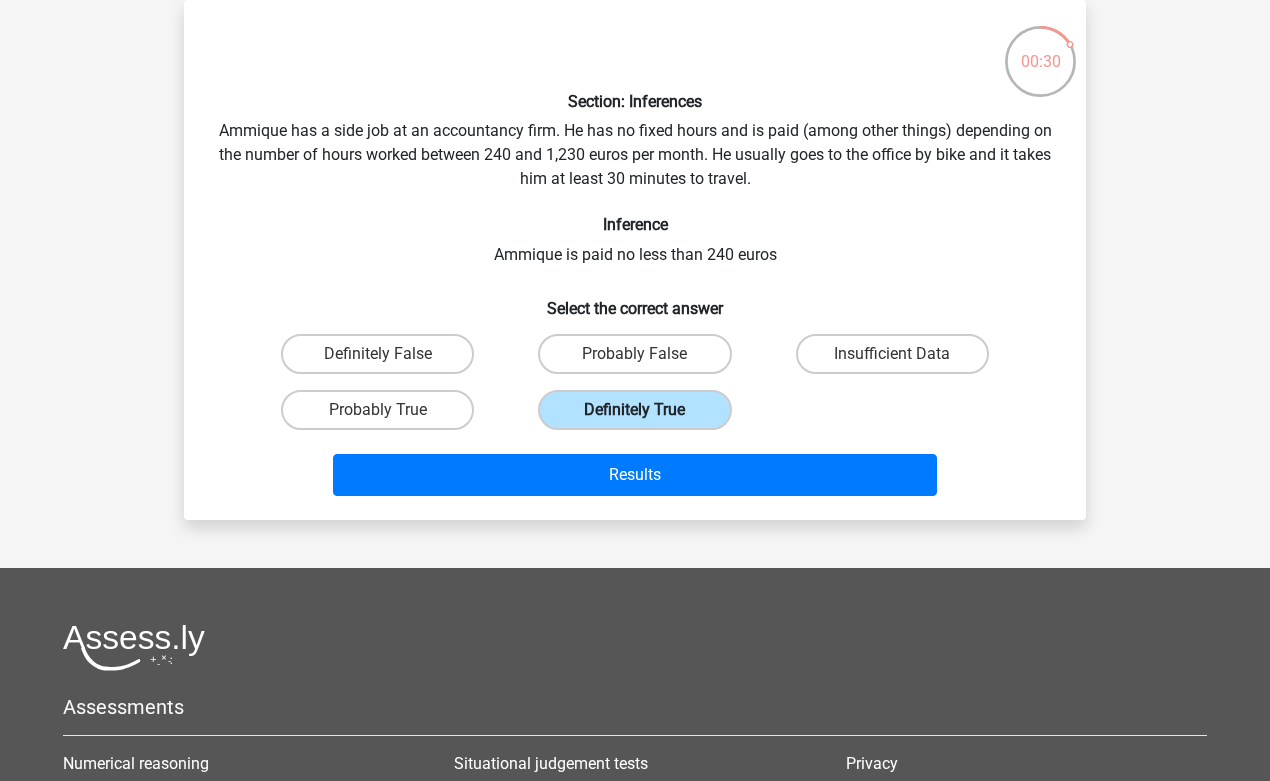 click on "Definitely True" at bounding box center [634, 410] 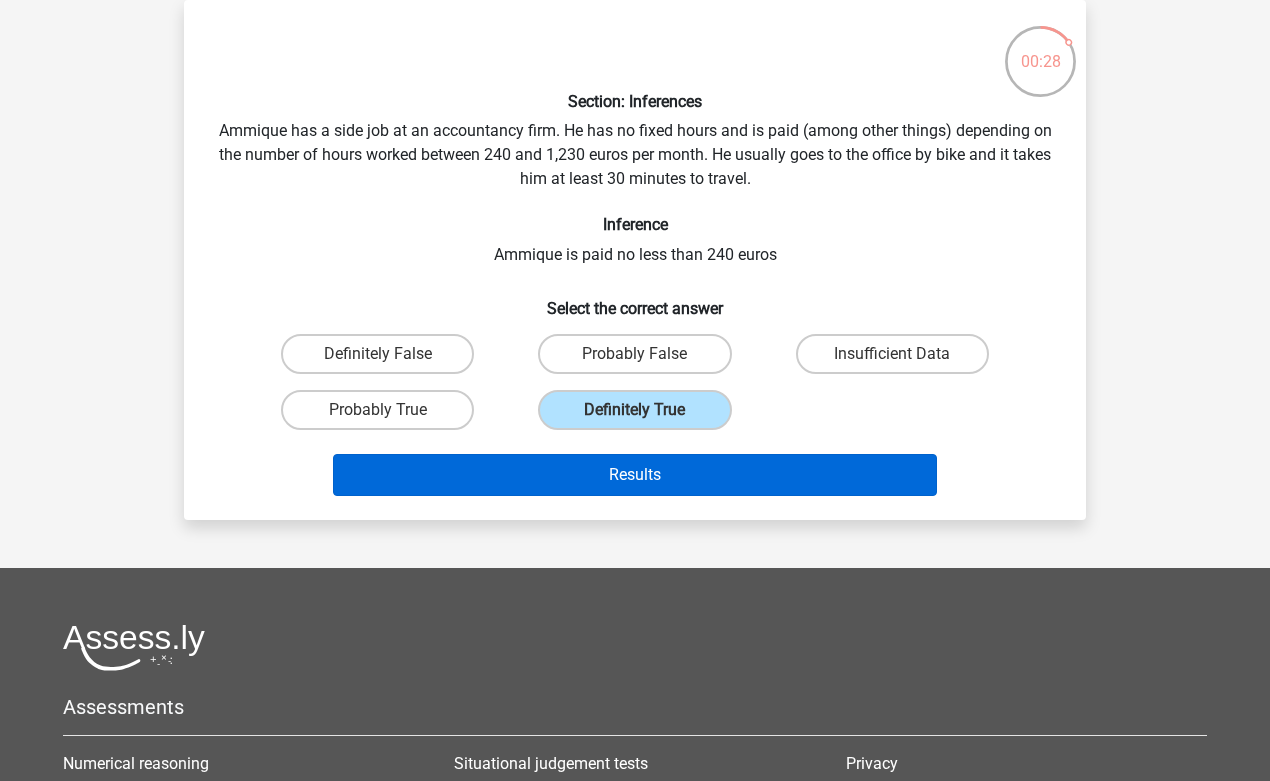 click on "Results" at bounding box center (635, 475) 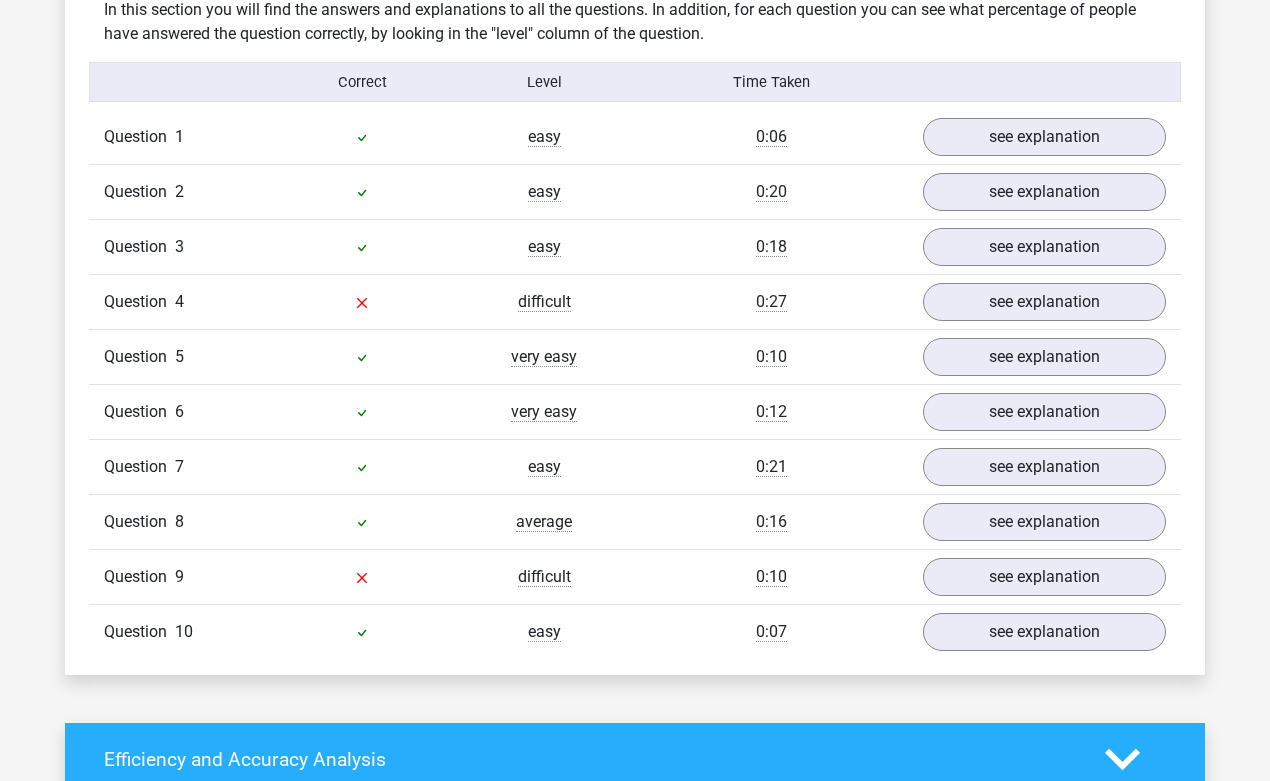 scroll, scrollTop: 1592, scrollLeft: 0, axis: vertical 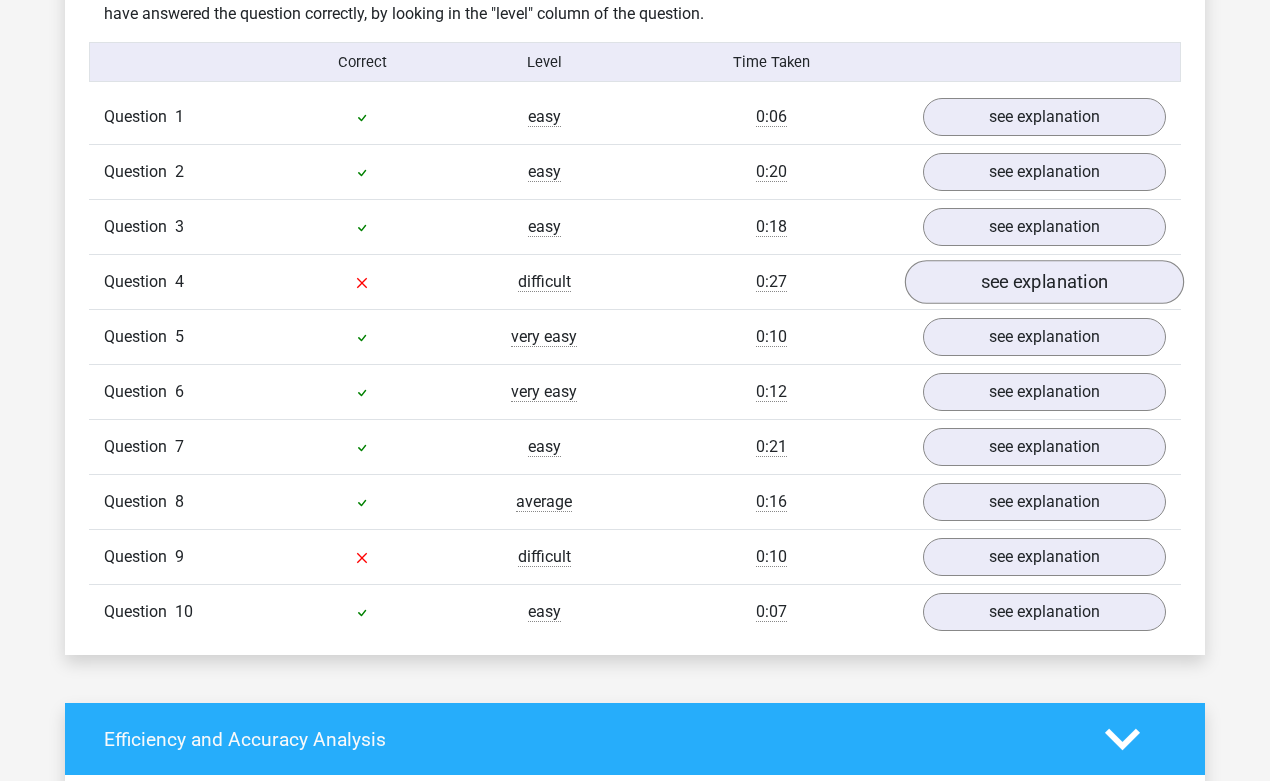 click on "see explanation" at bounding box center [1044, 282] 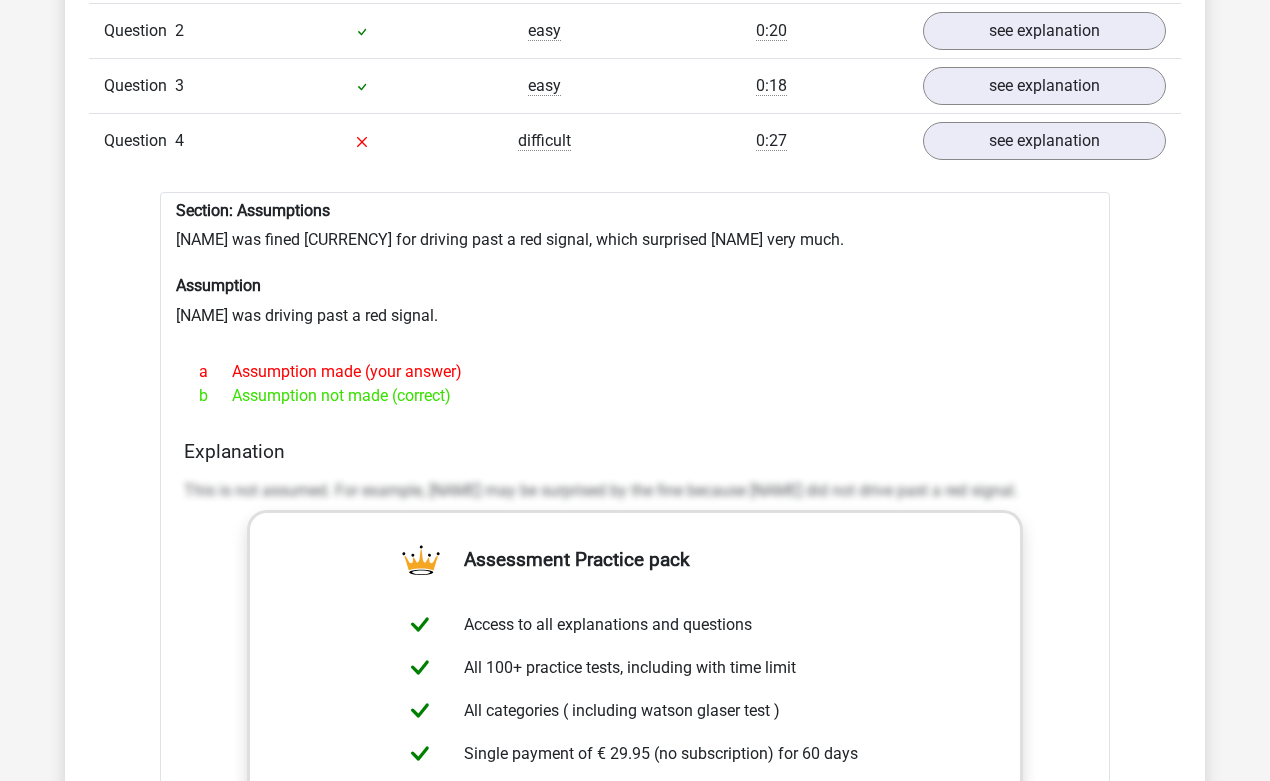 scroll, scrollTop: 1767, scrollLeft: 0, axis: vertical 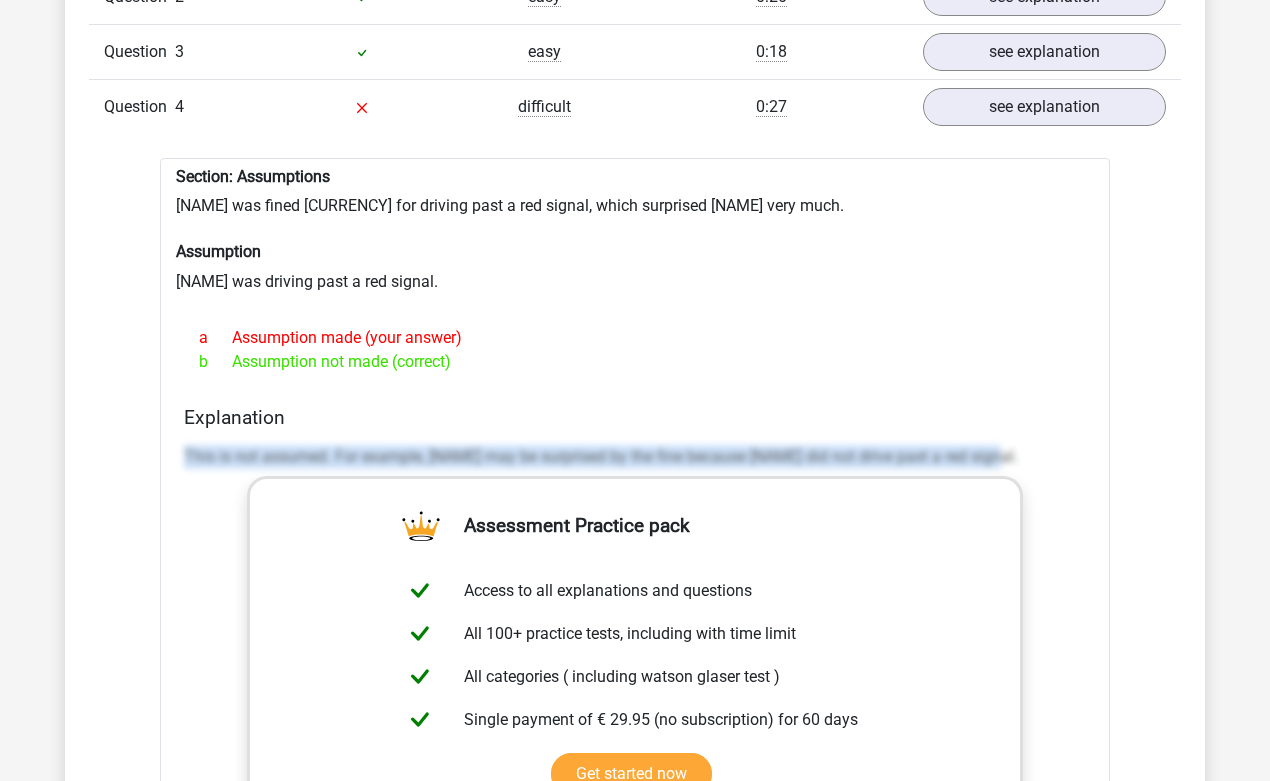 drag, startPoint x: 177, startPoint y: 457, endPoint x: 994, endPoint y: 459, distance: 817.00244 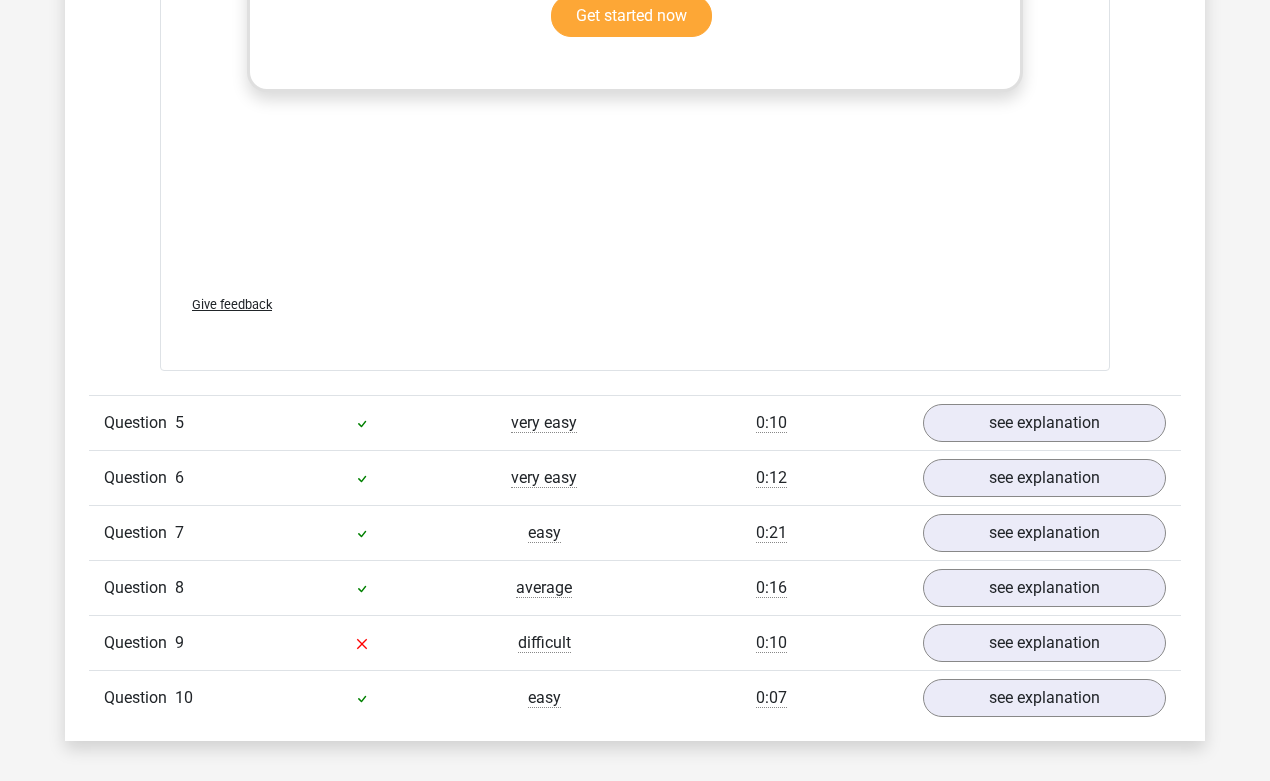 scroll, scrollTop: 2749, scrollLeft: 0, axis: vertical 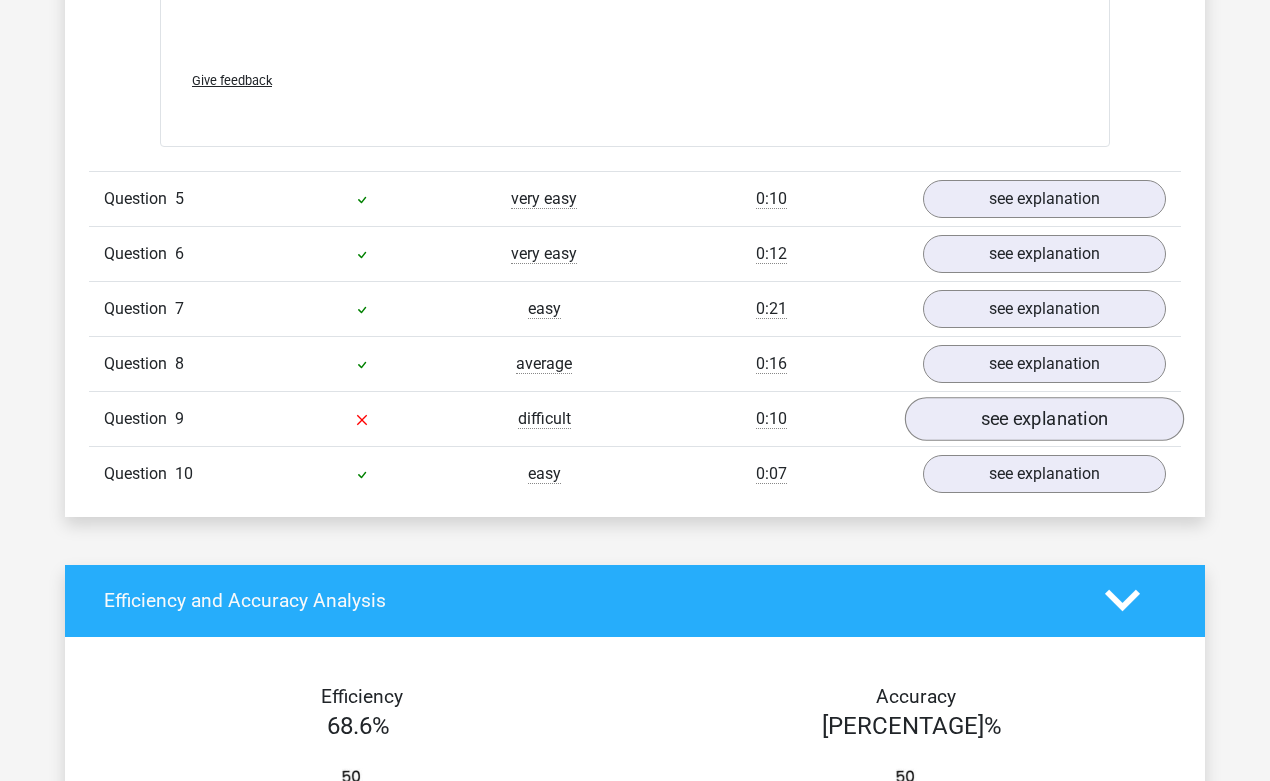 click on "see explanation" at bounding box center [1044, 419] 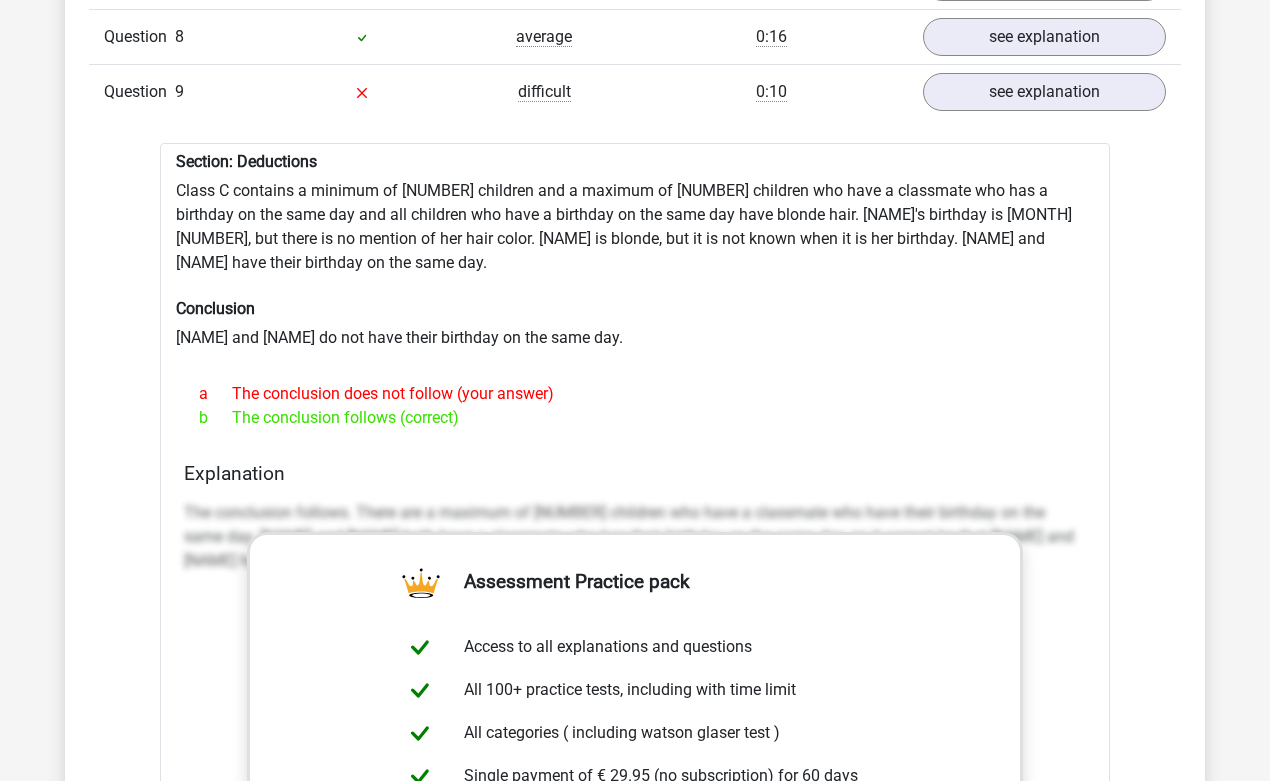 scroll, scrollTop: 3108, scrollLeft: 0, axis: vertical 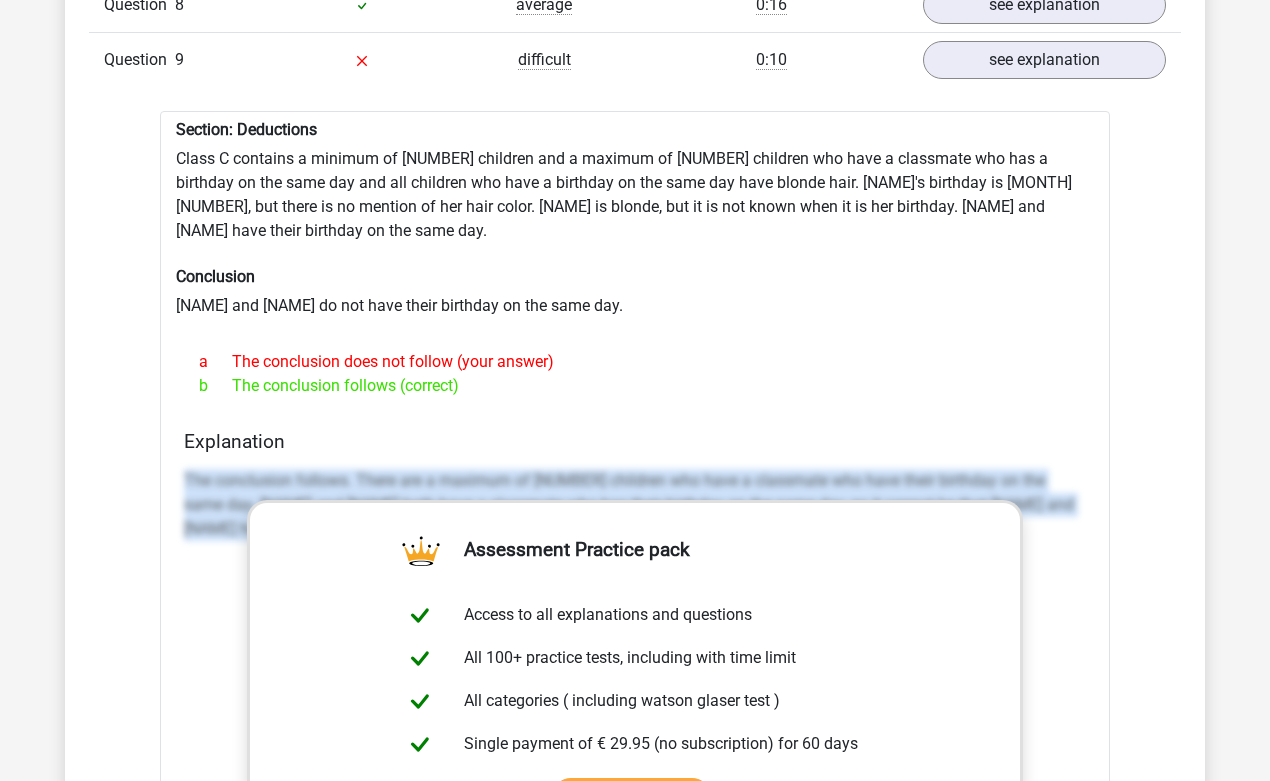 drag, startPoint x: 173, startPoint y: 450, endPoint x: 242, endPoint y: 538, distance: 111.82576 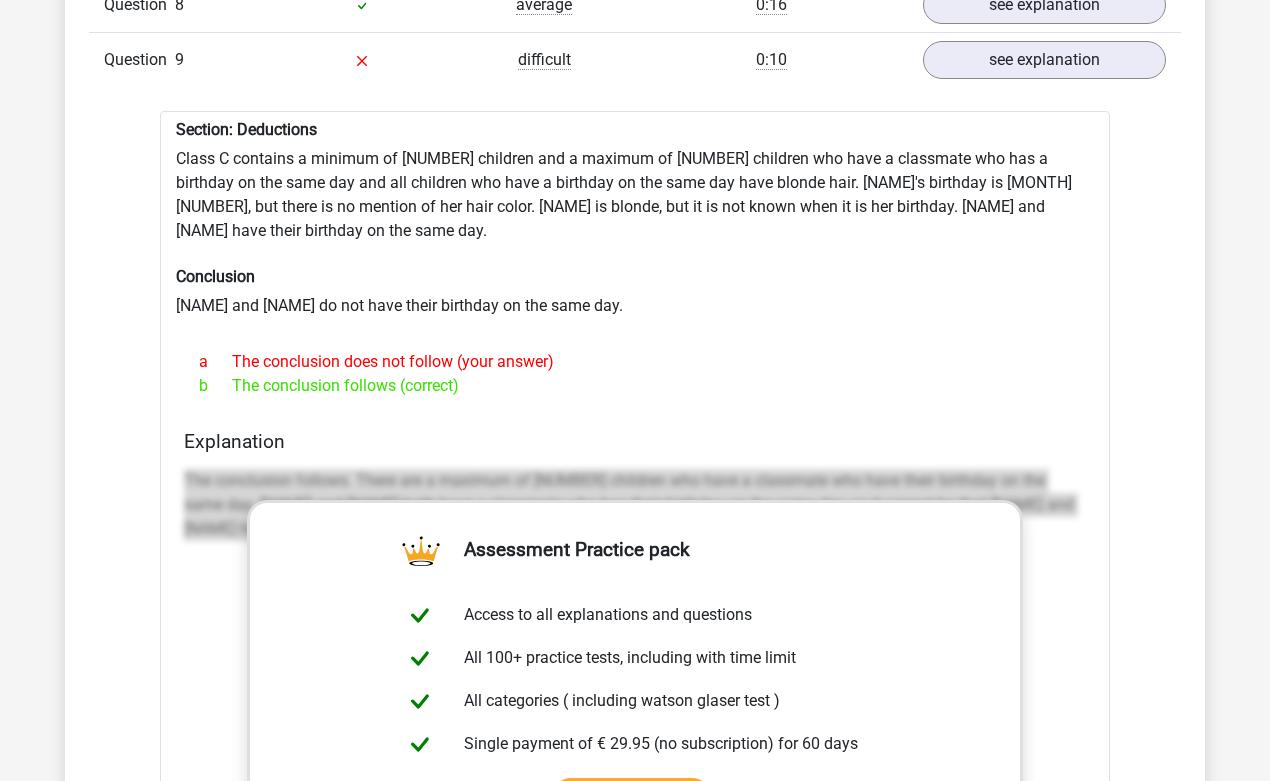click on "The conclusion follows. There are a maximum of [NUMBER] children who have a classmate who have their birthday on the same day. [NAME] and [NAME] both have a classmate who has their birthday on the same day, so it cannot be that [NAME] and [NAME] have their birthday on the same day." at bounding box center (635, 513) 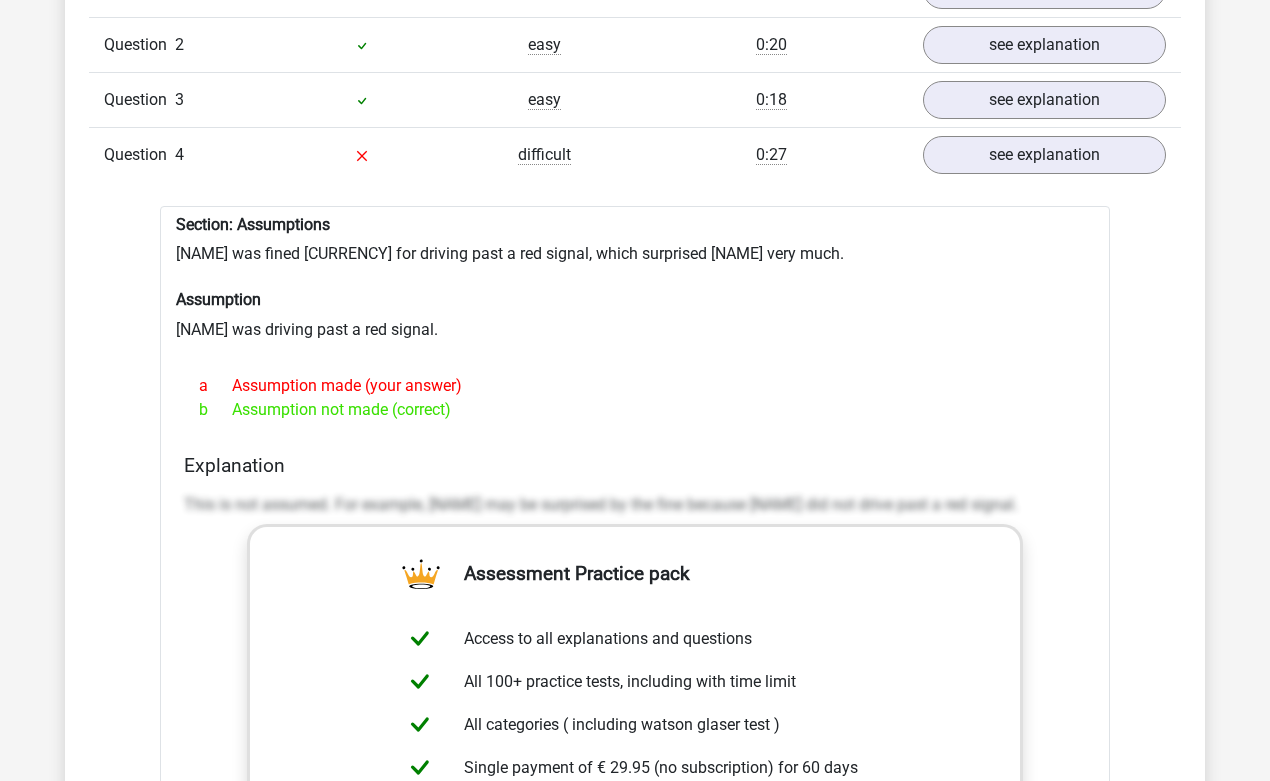scroll, scrollTop: 1001, scrollLeft: 0, axis: vertical 